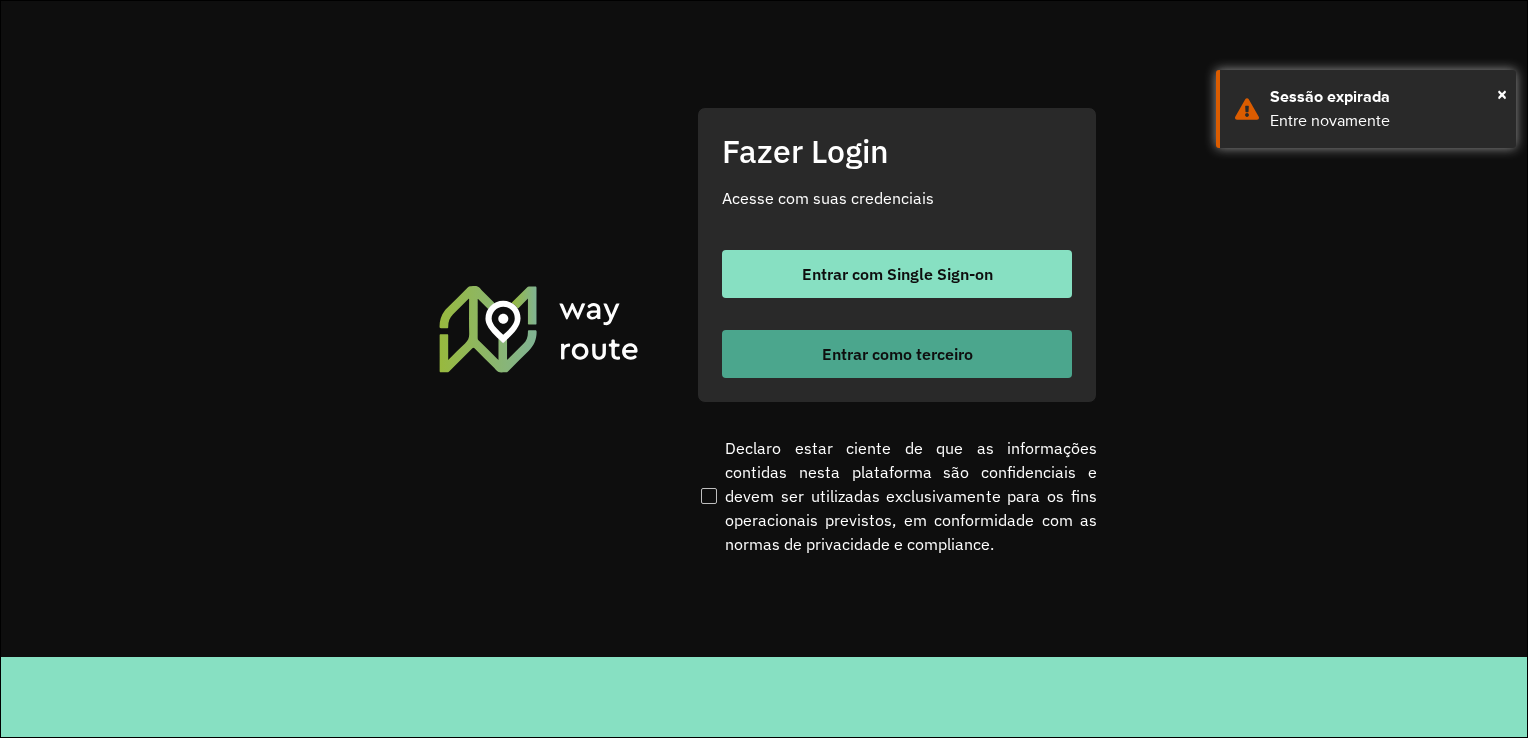 scroll, scrollTop: 0, scrollLeft: 0, axis: both 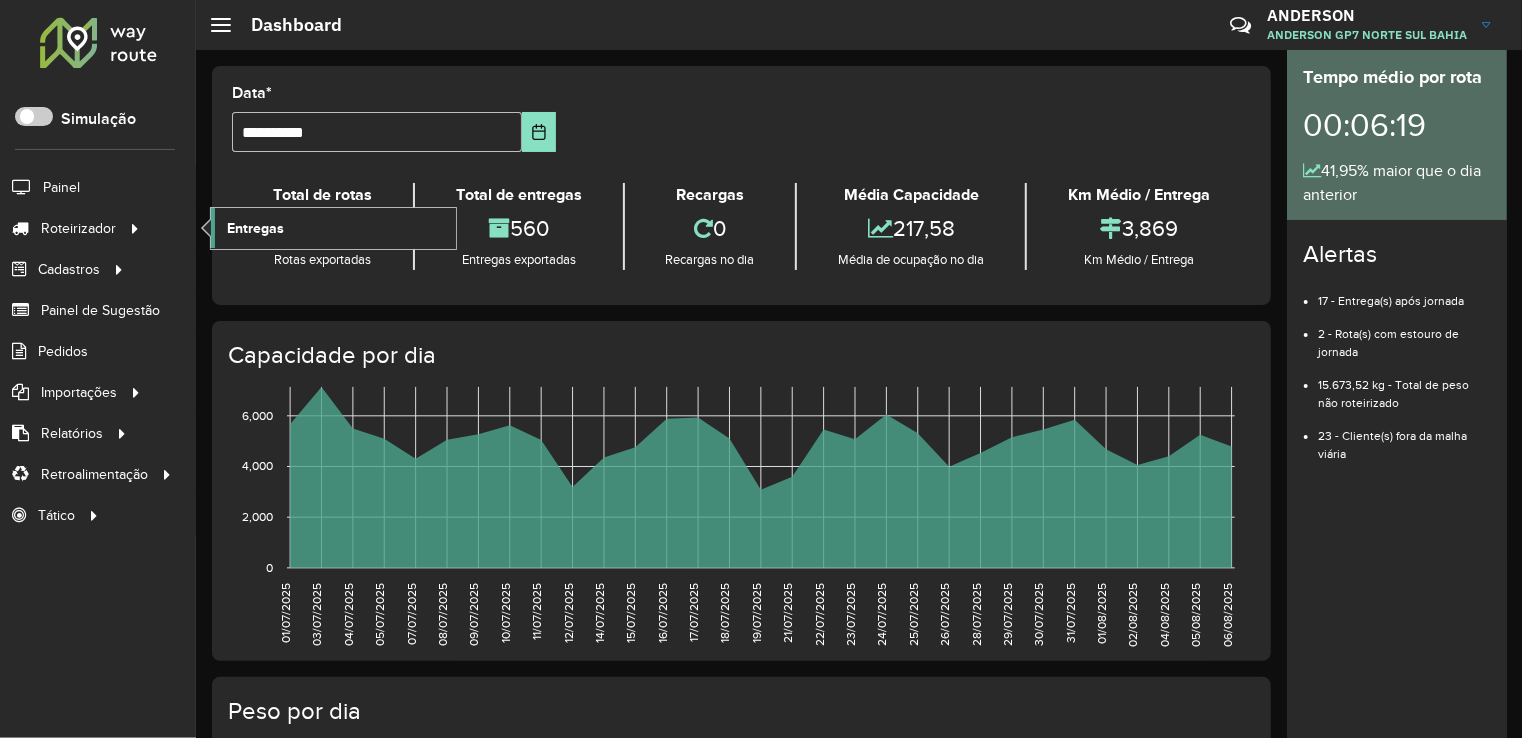 click on "Entregas" 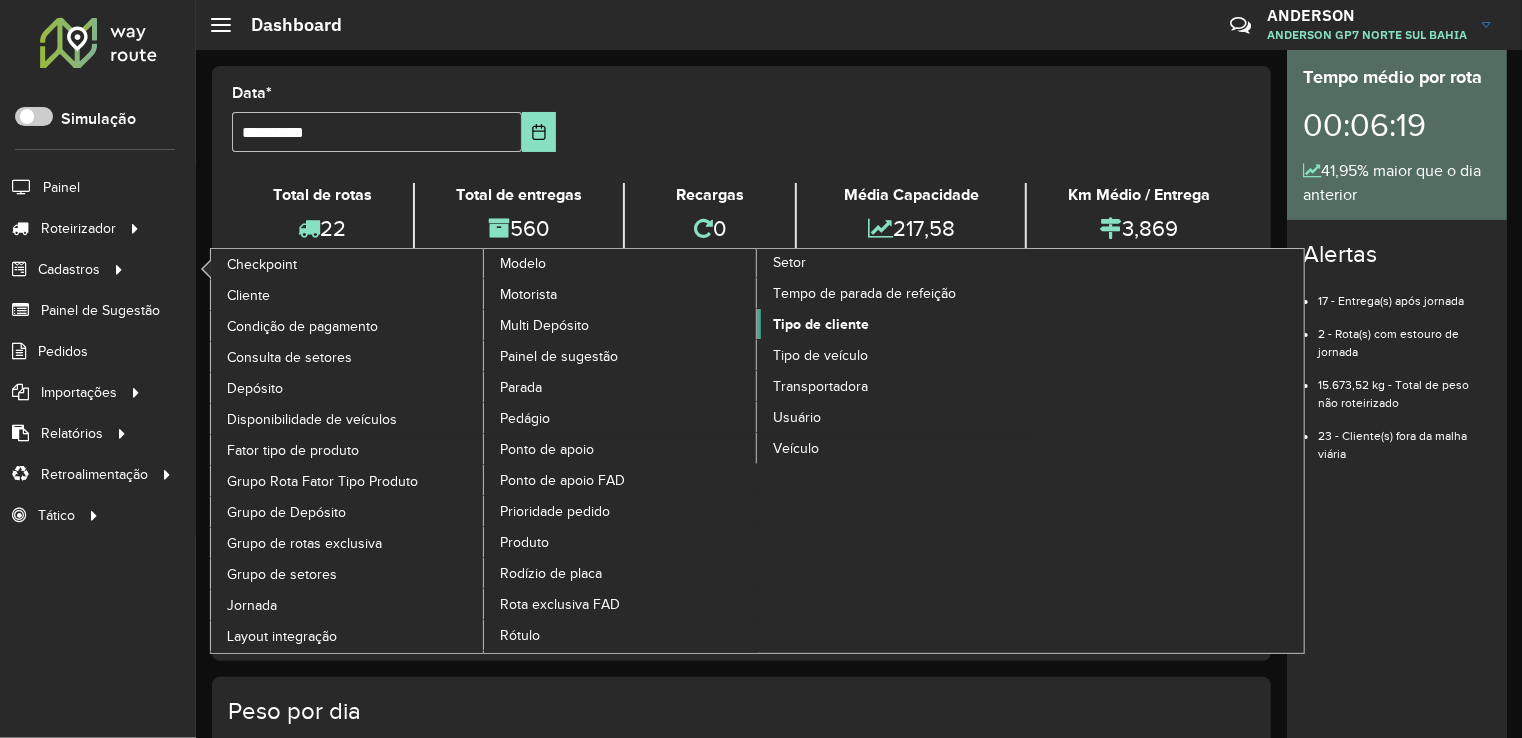 click on "Tipo de cliente" 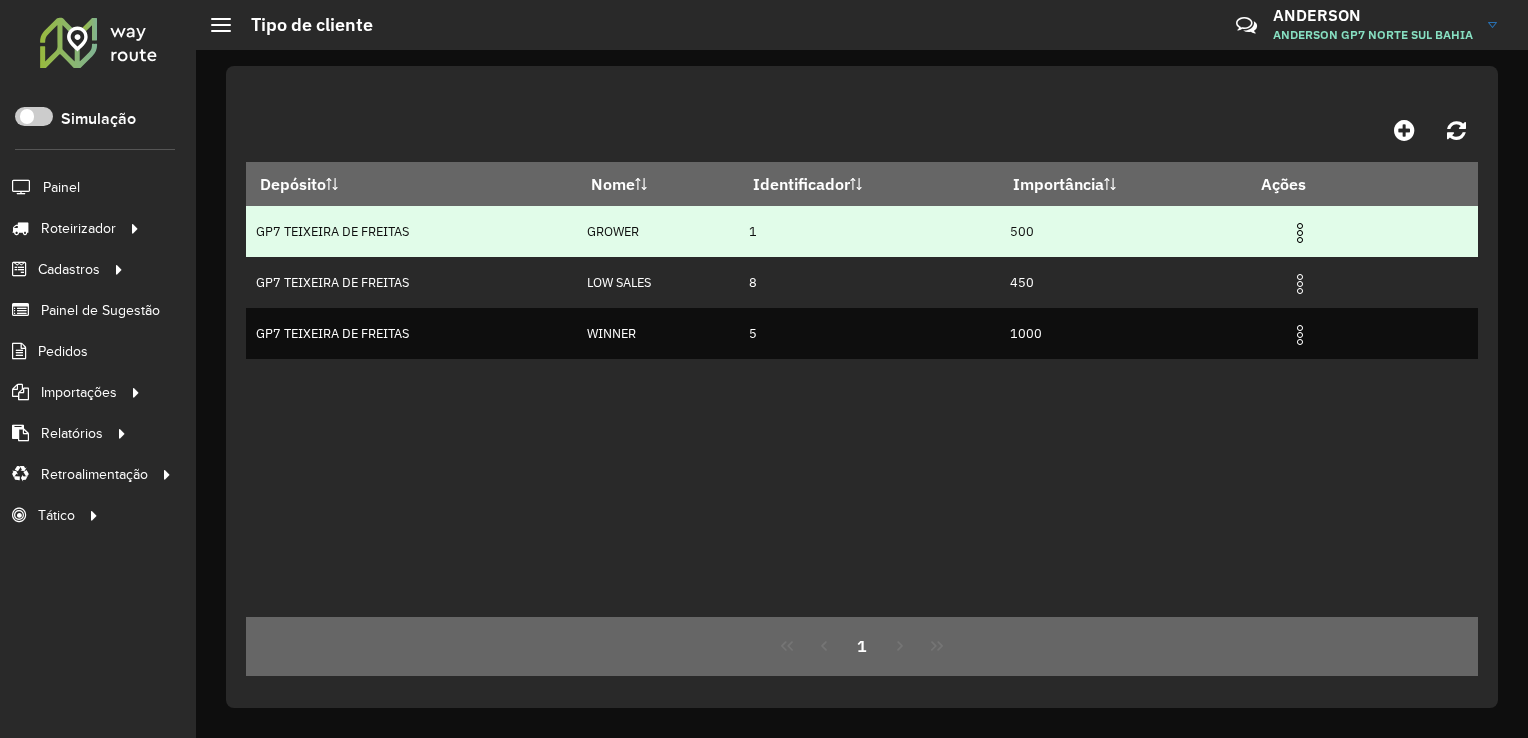 click at bounding box center [1300, 233] 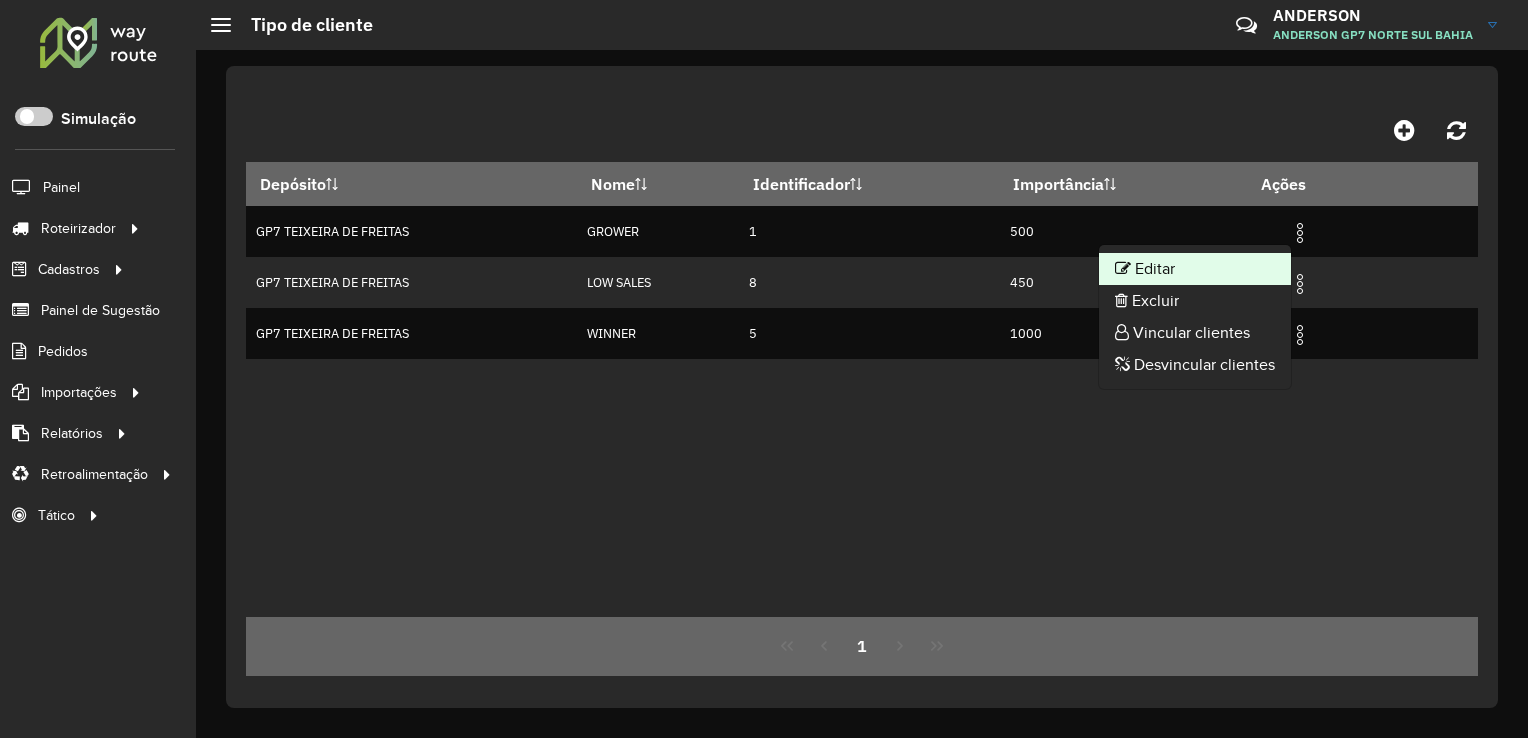 click on "Editar" 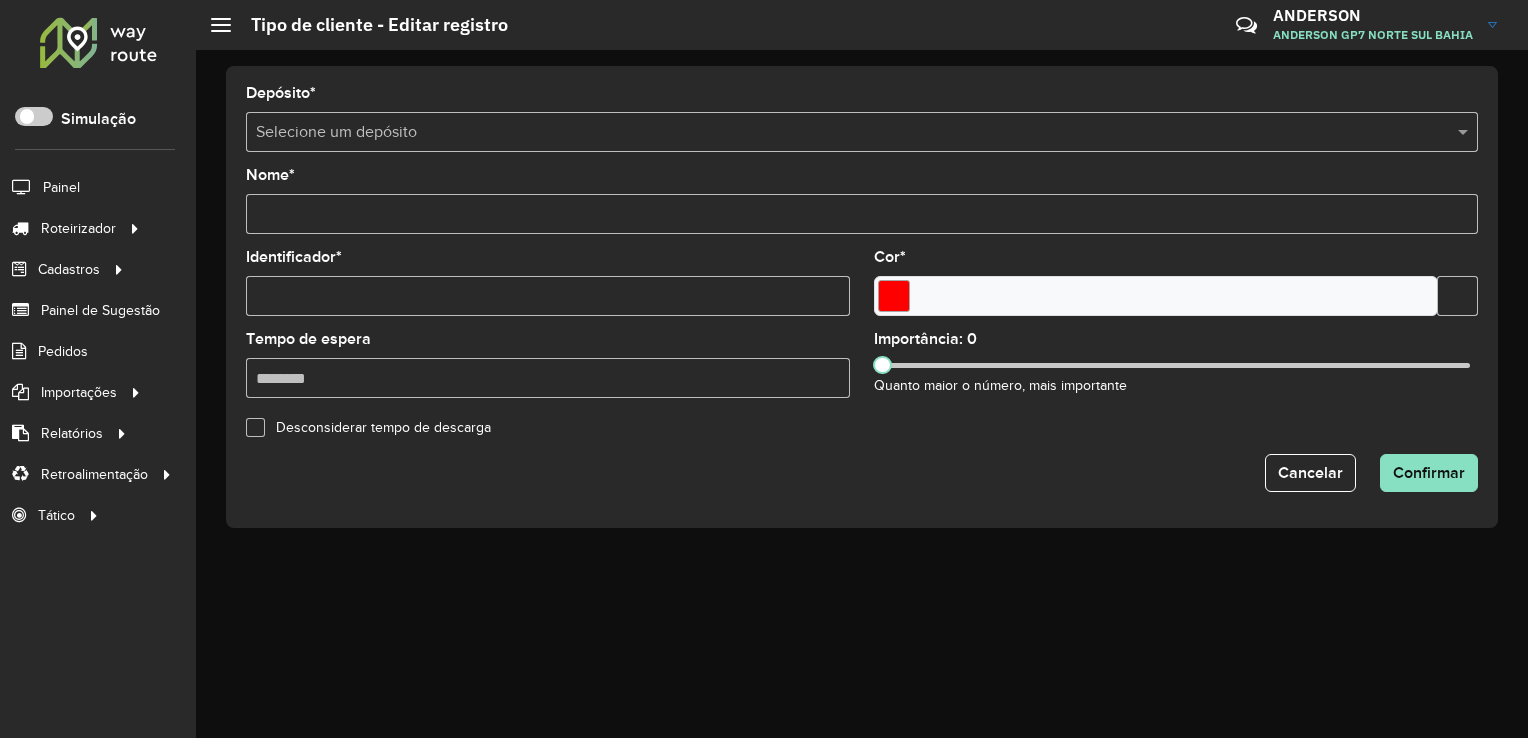type on "******" 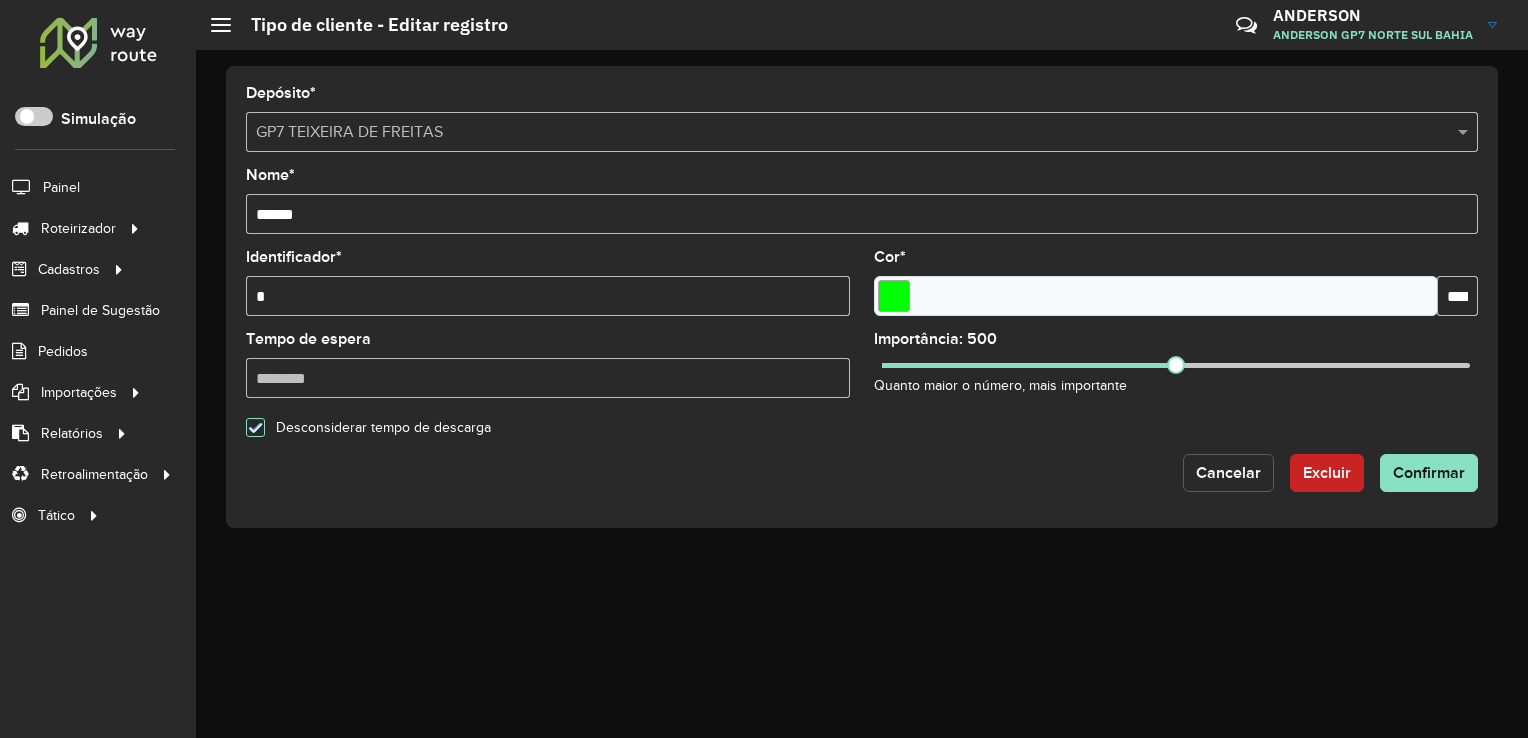 click on "Cancelar" 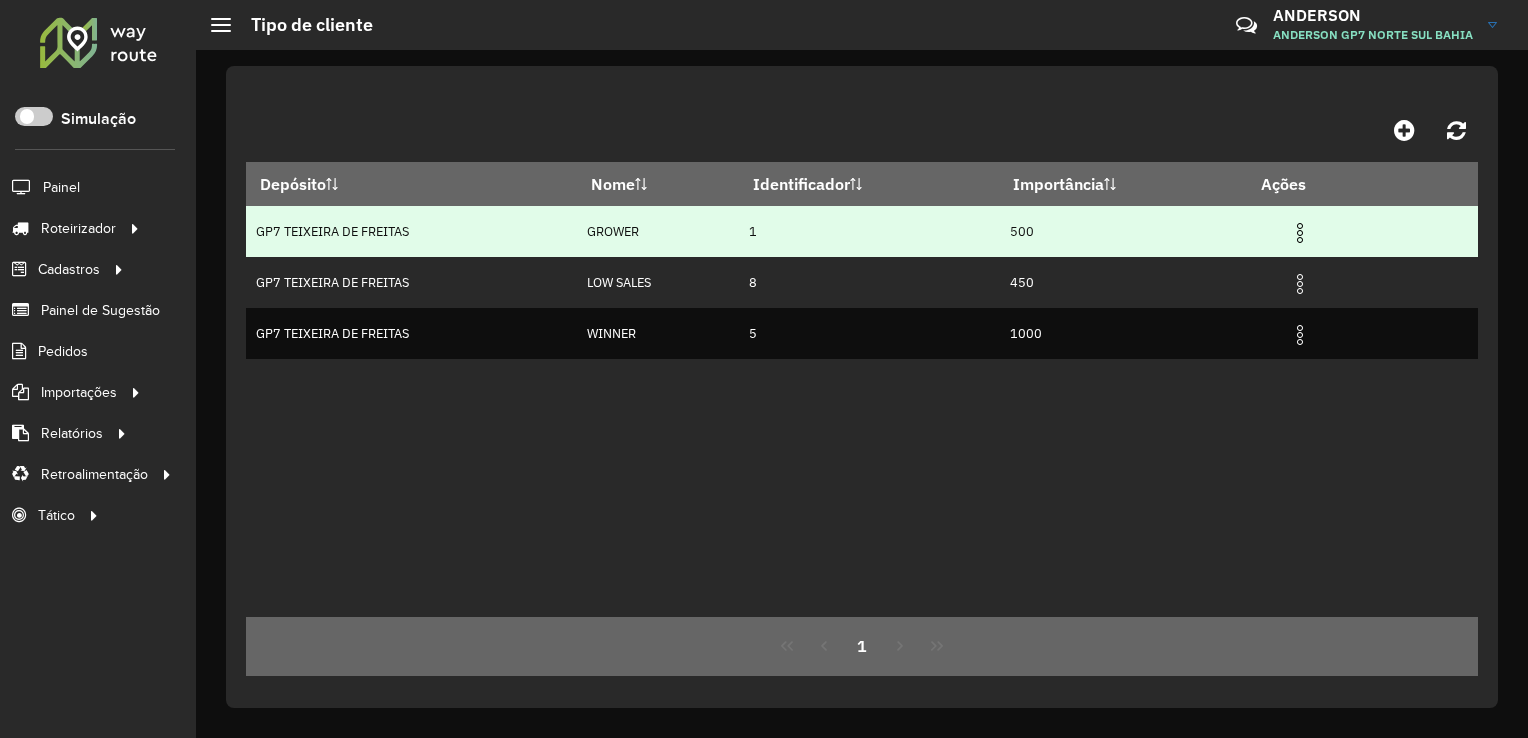 click at bounding box center [1300, 233] 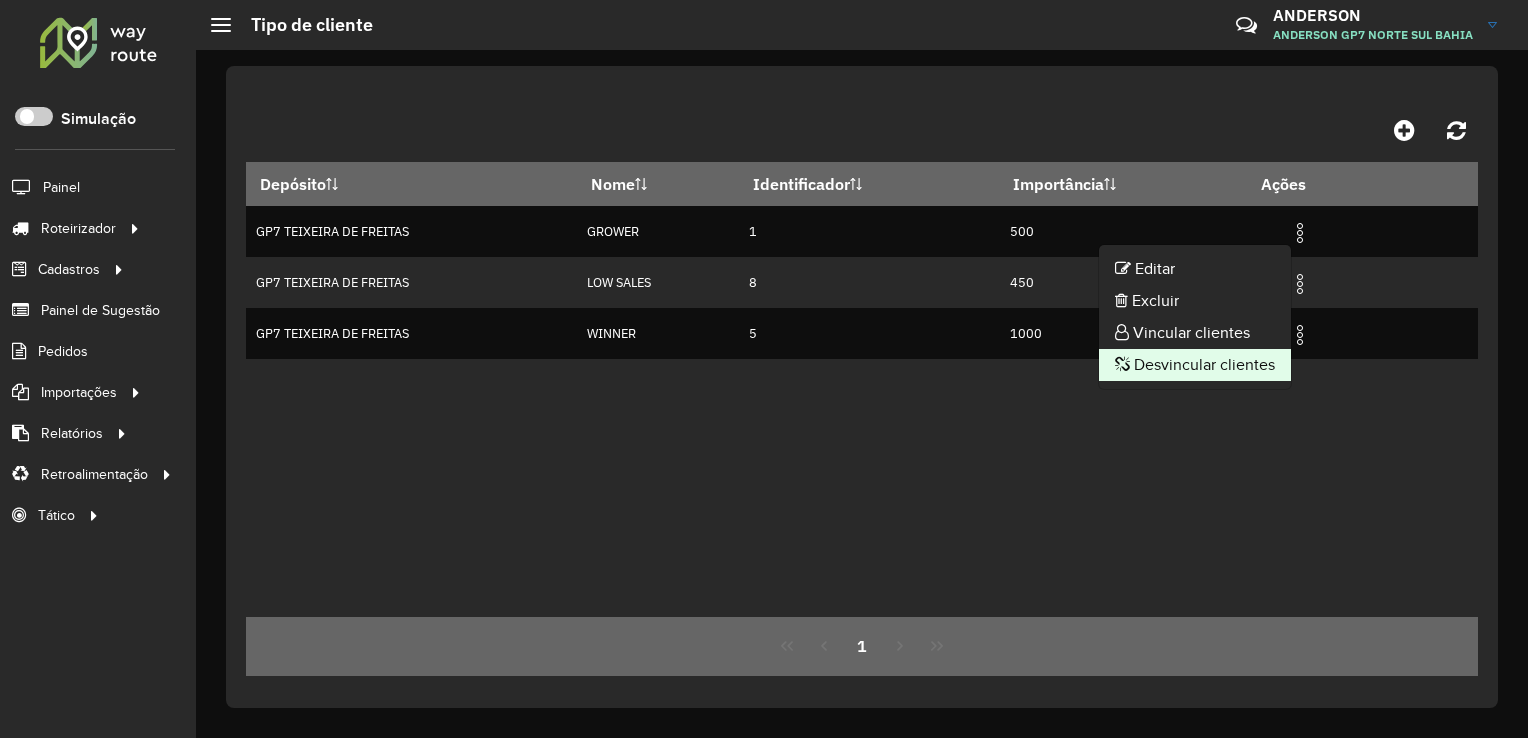 click on "Desvincular clientes" 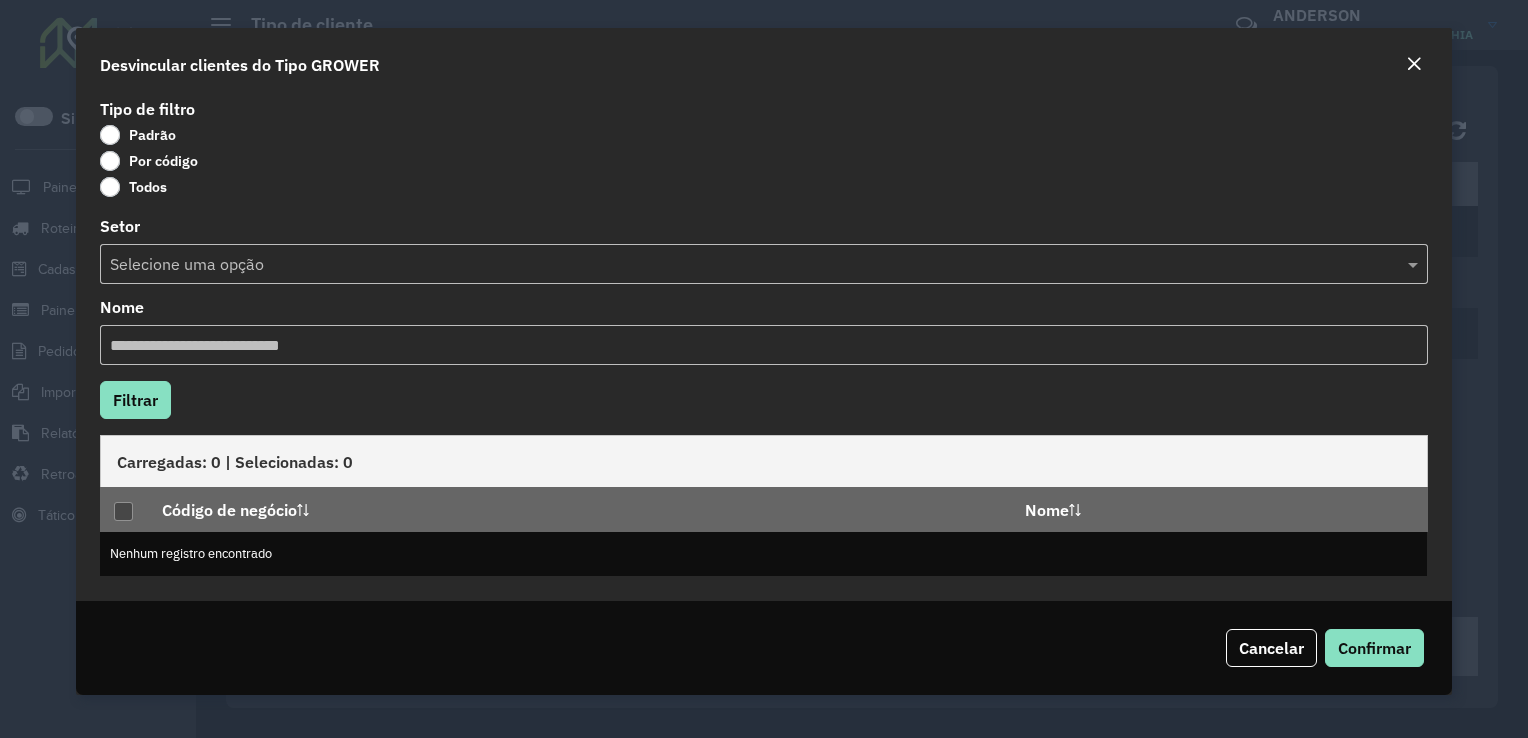 click on "Por código" 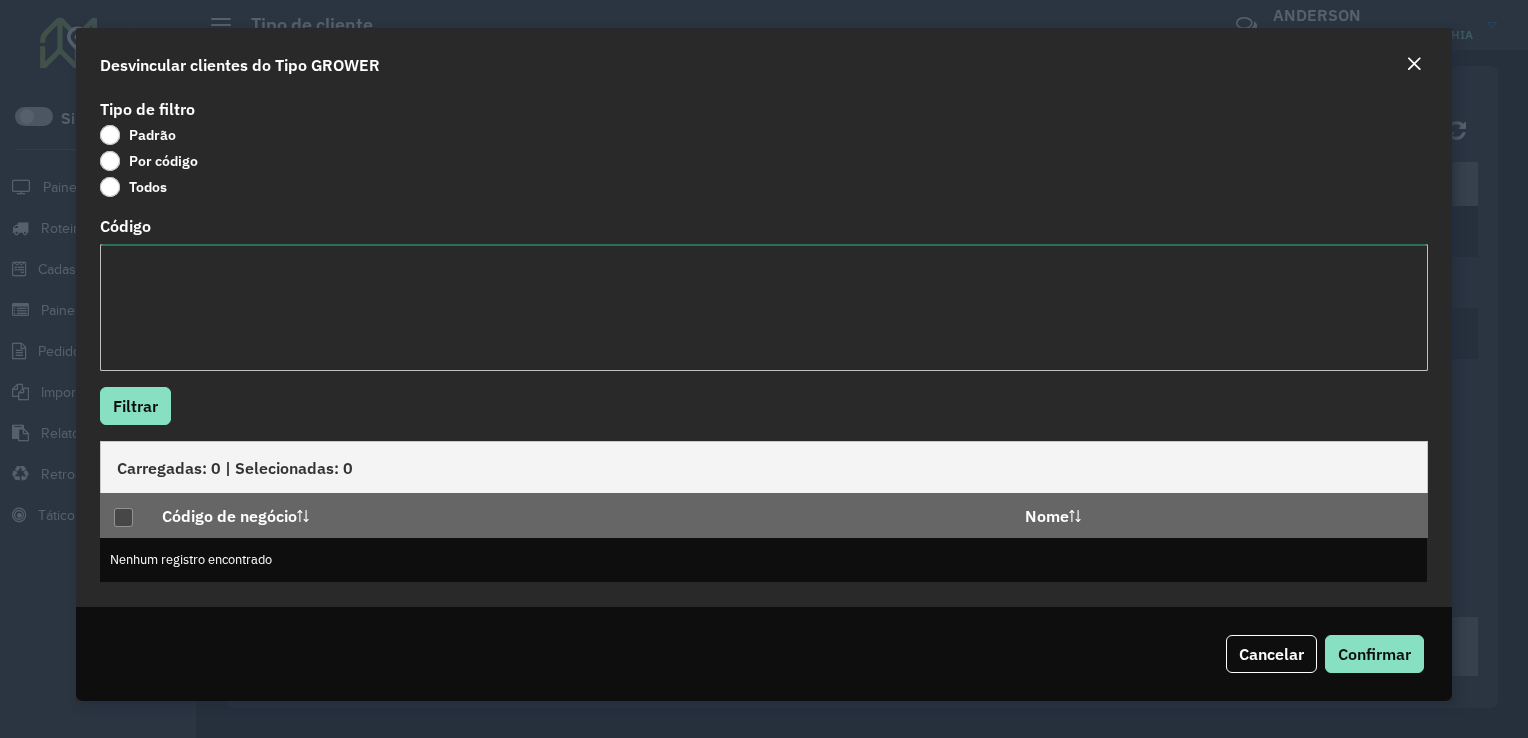 click on "Código" at bounding box center [763, 307] 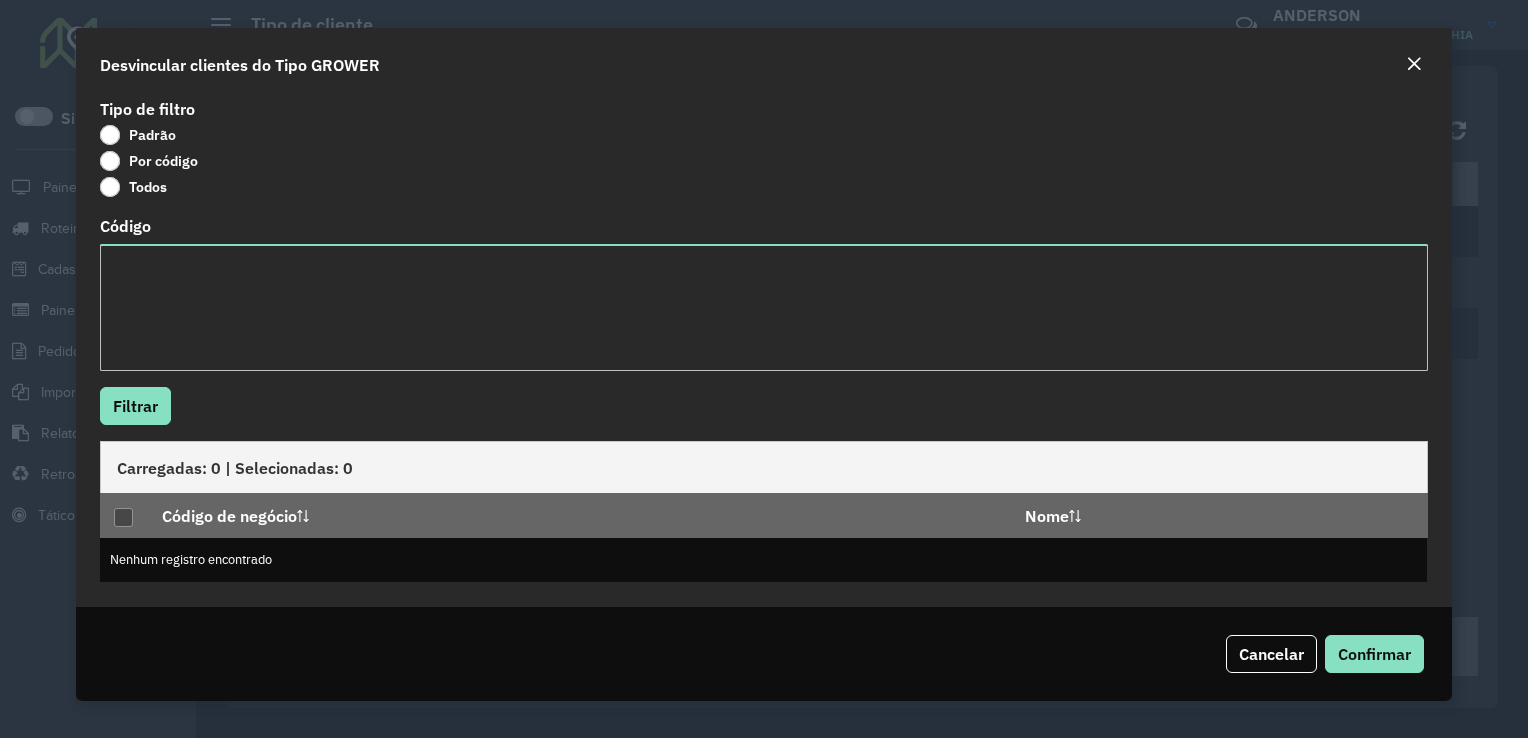 click 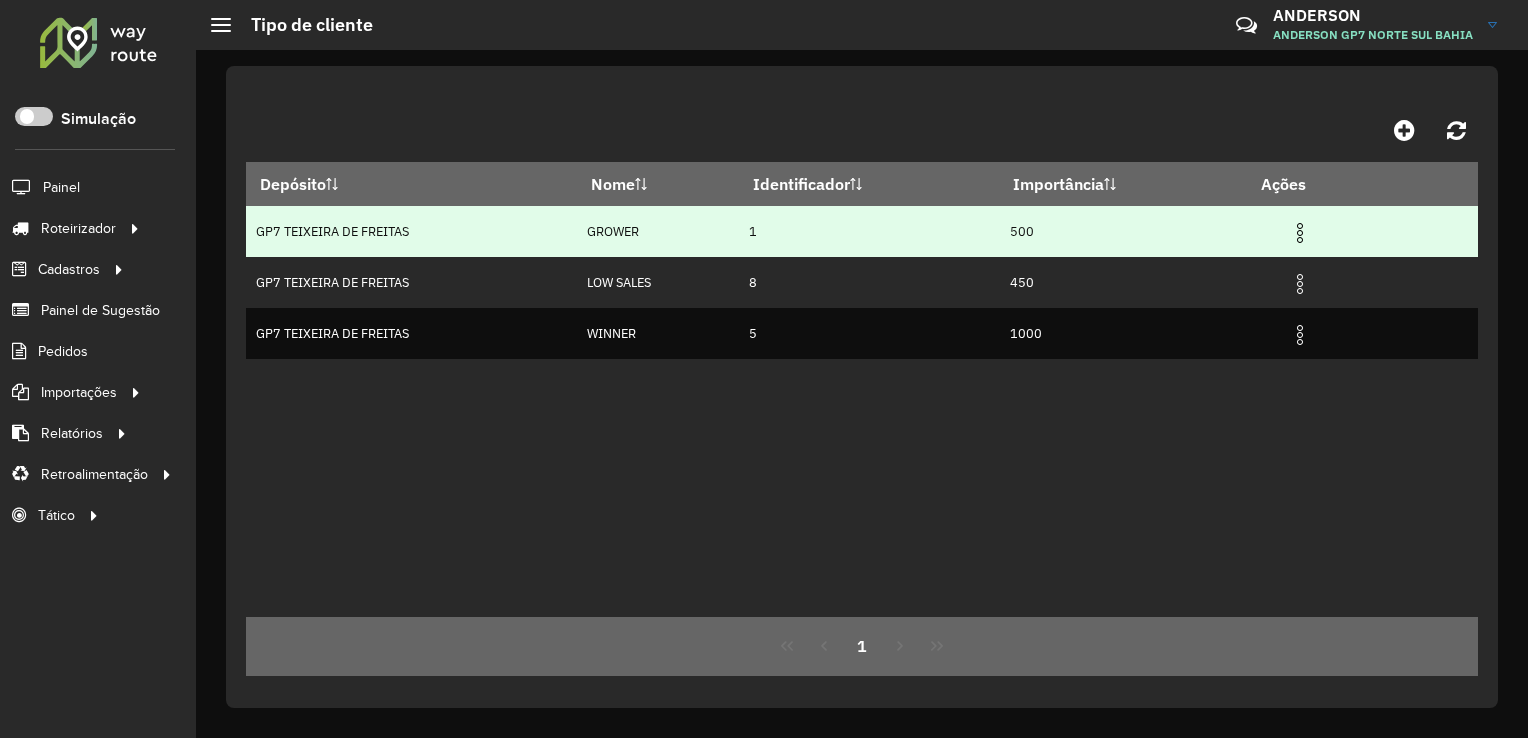 click at bounding box center [1300, 233] 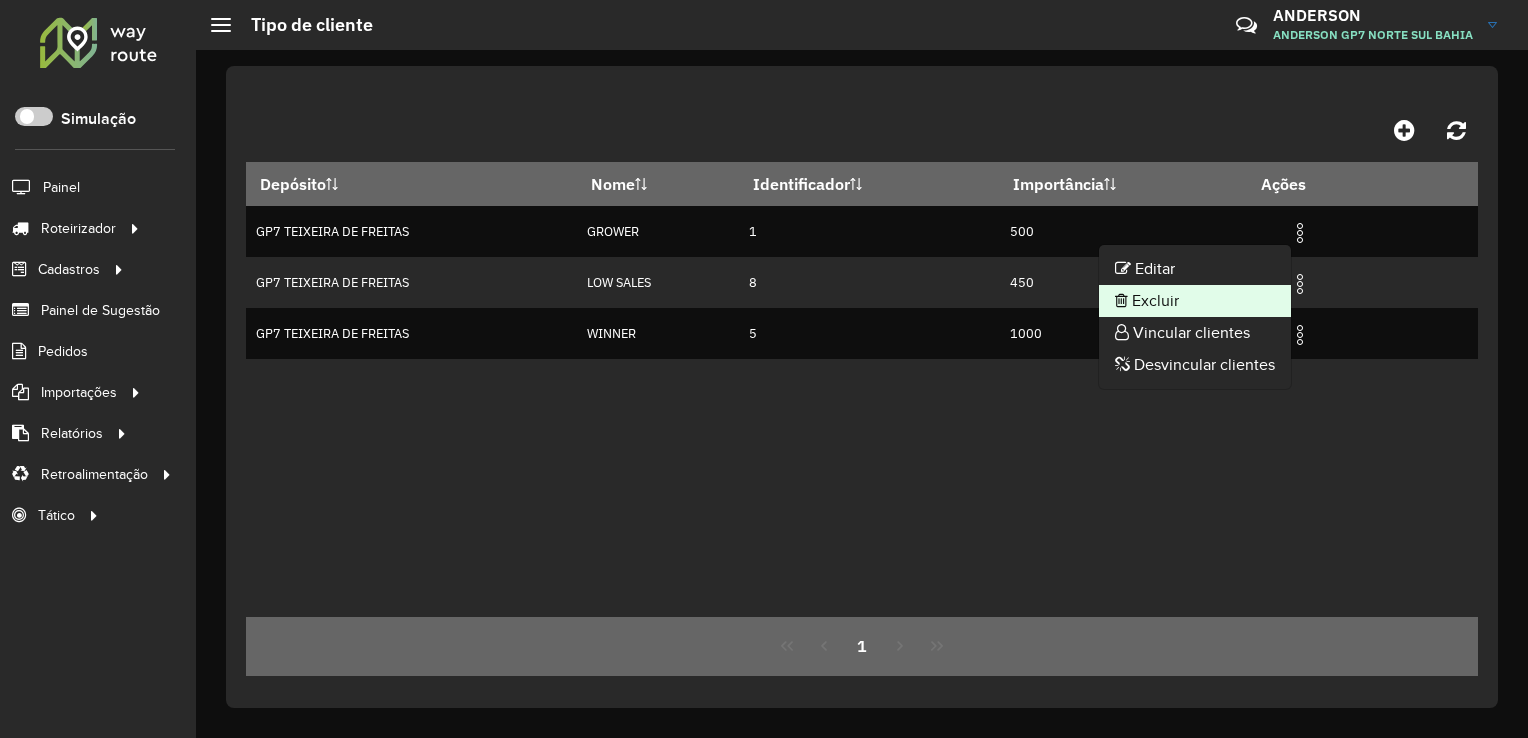 click on "Excluir" 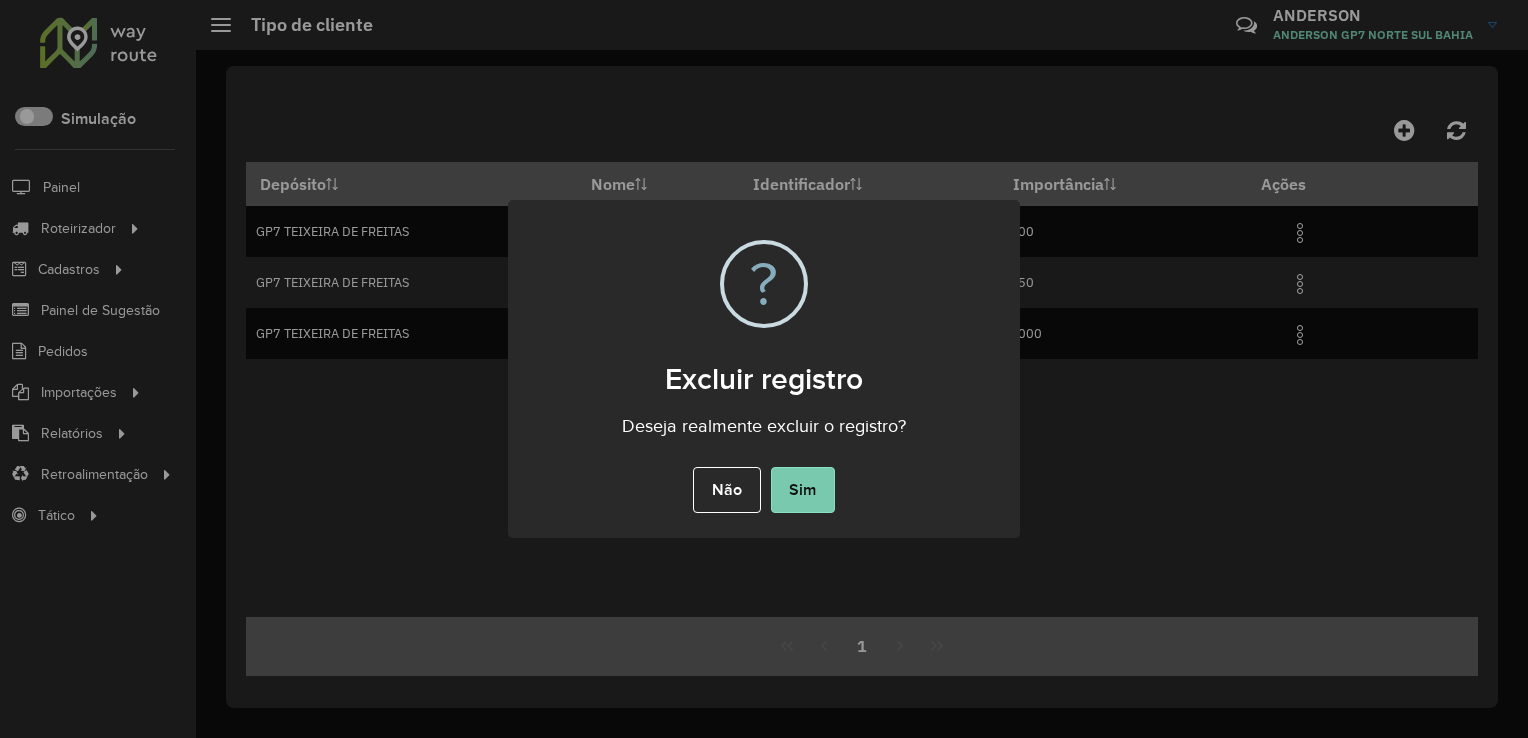 click on "Sim" at bounding box center [803, 490] 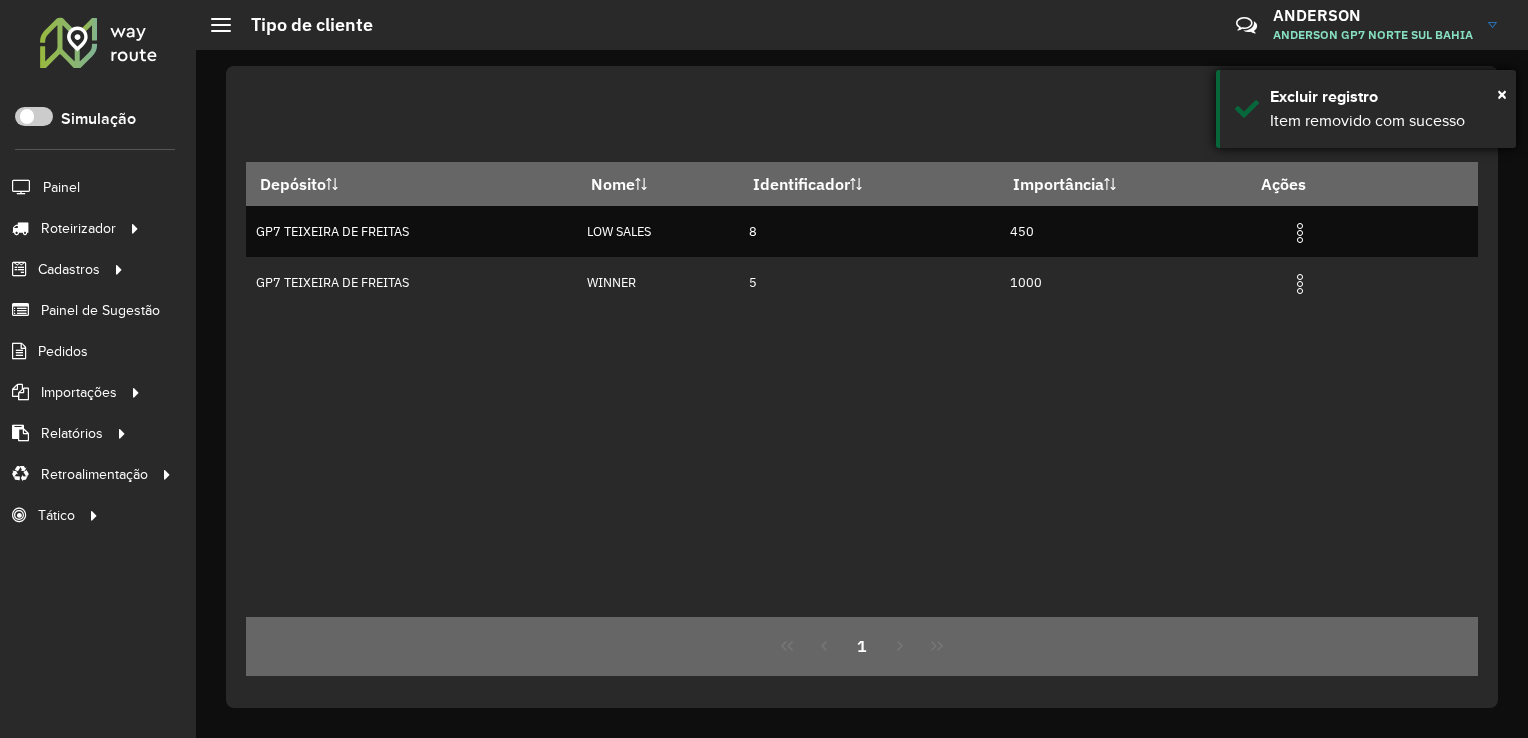 click on "×  Excluir registro  Item removido com sucesso" at bounding box center [1366, 109] 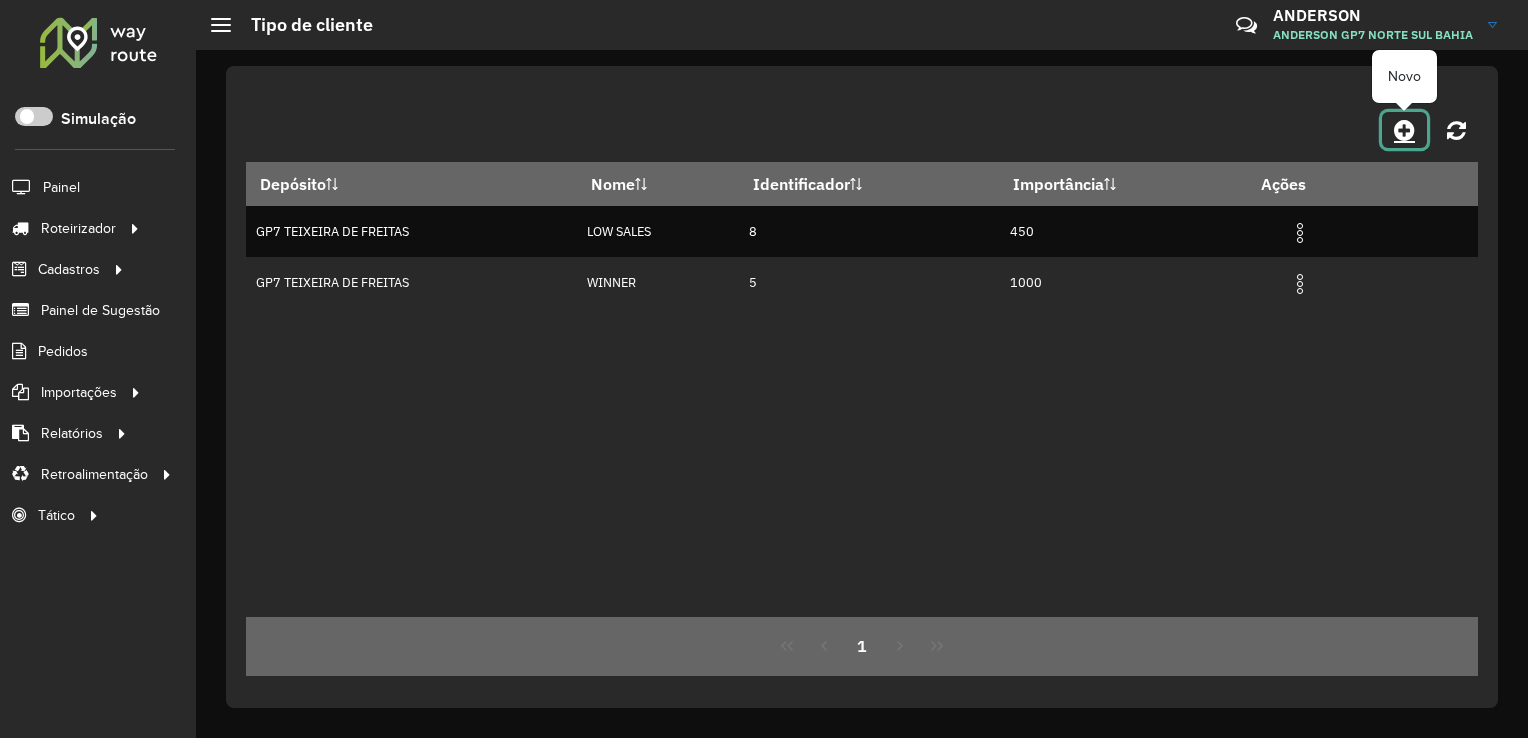 click 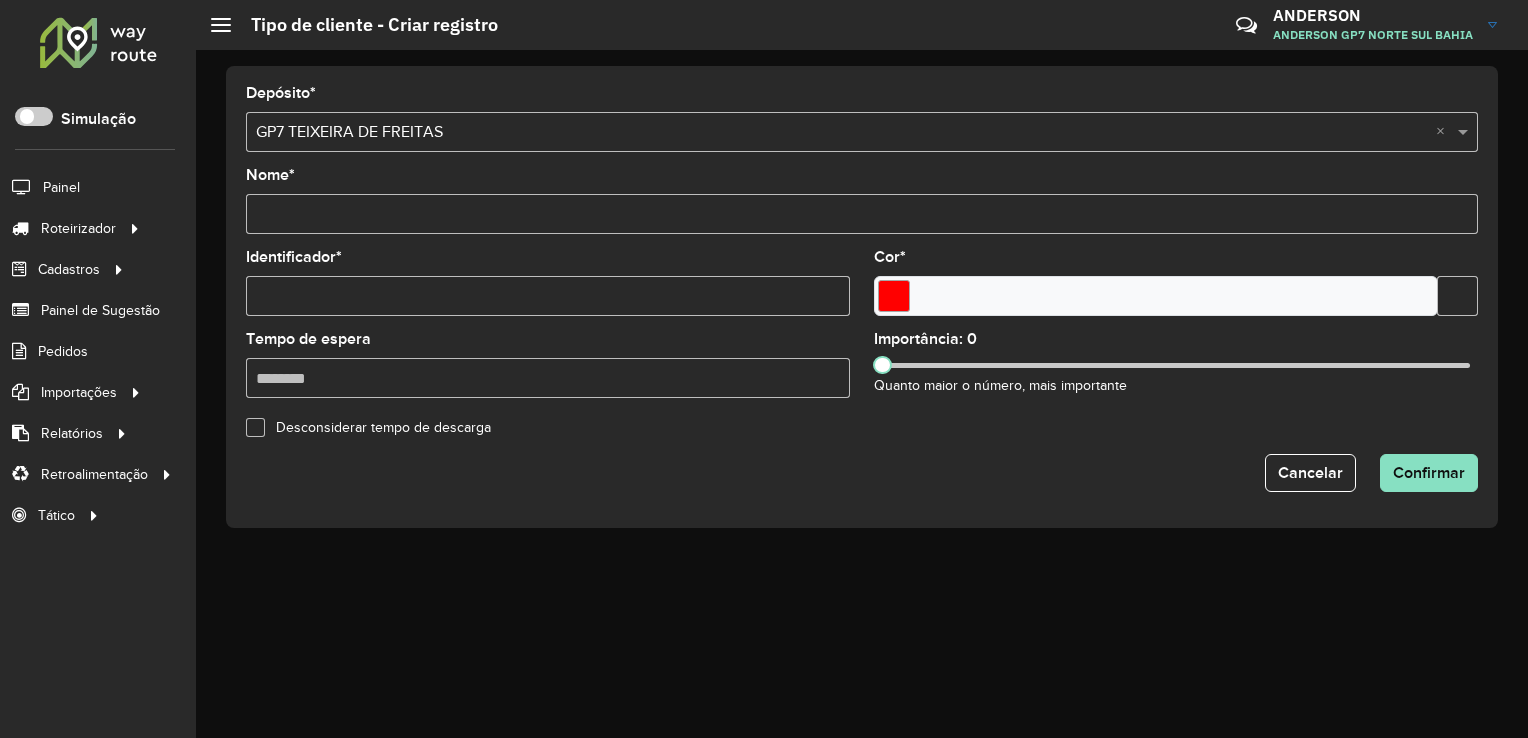 click at bounding box center (1156, 296) 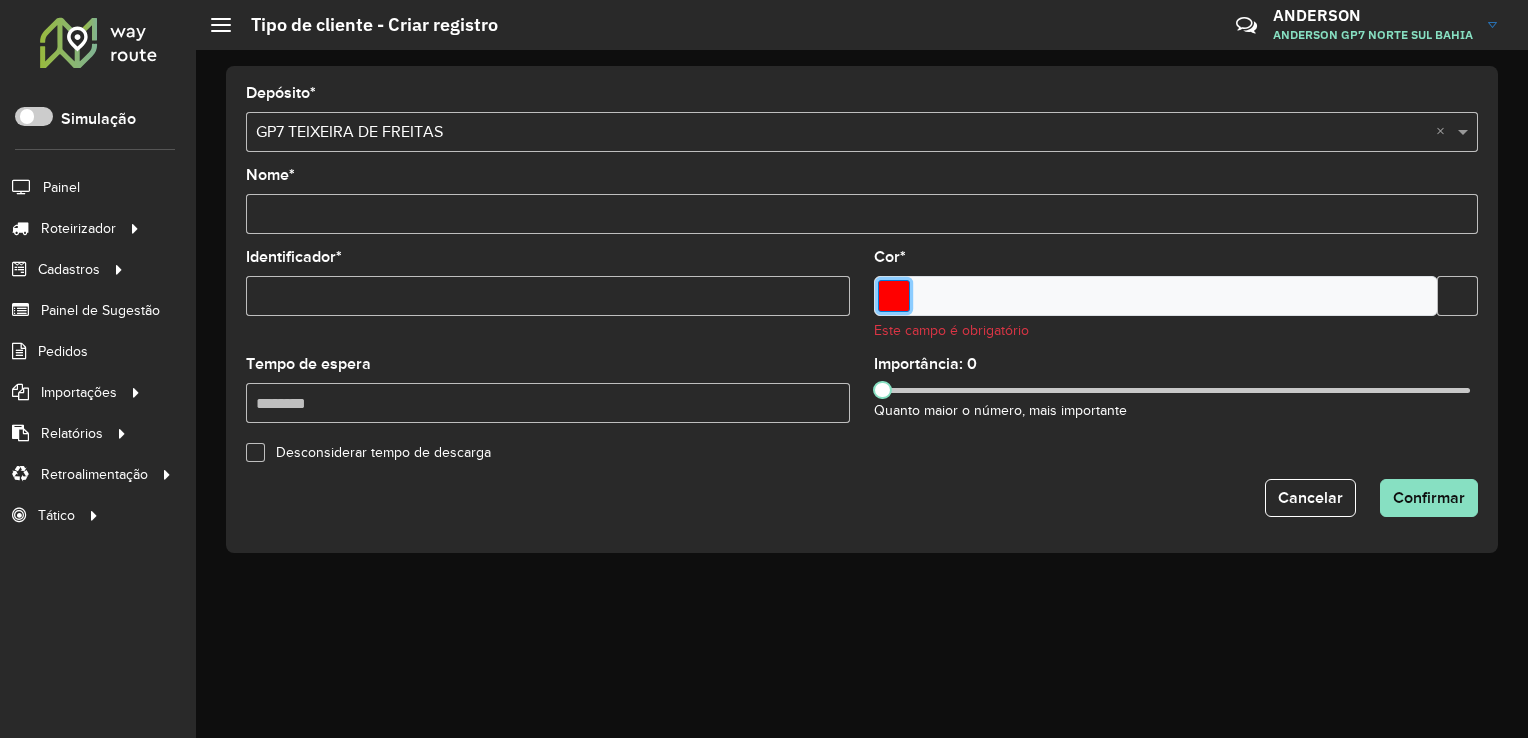 click at bounding box center [894, 296] 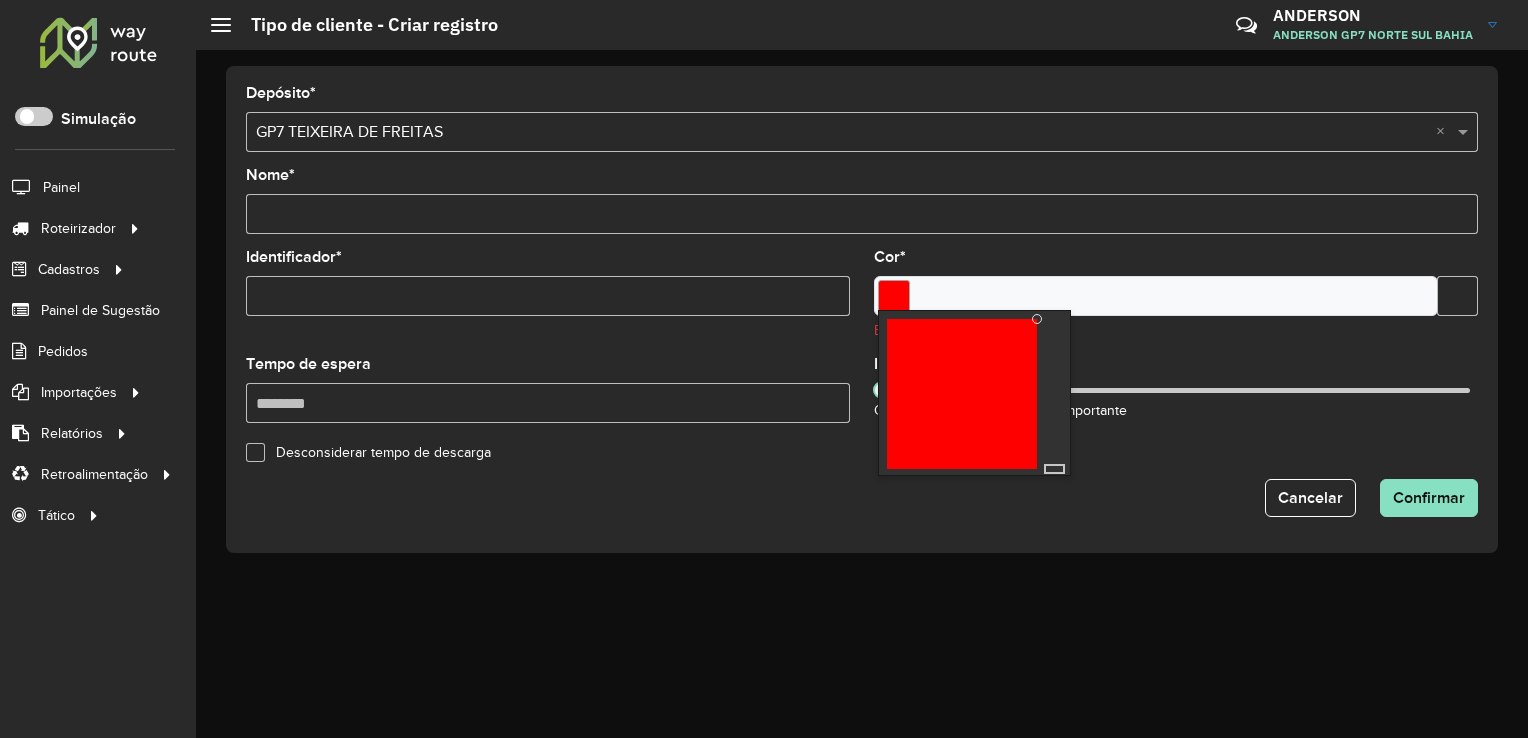 type on "*******" 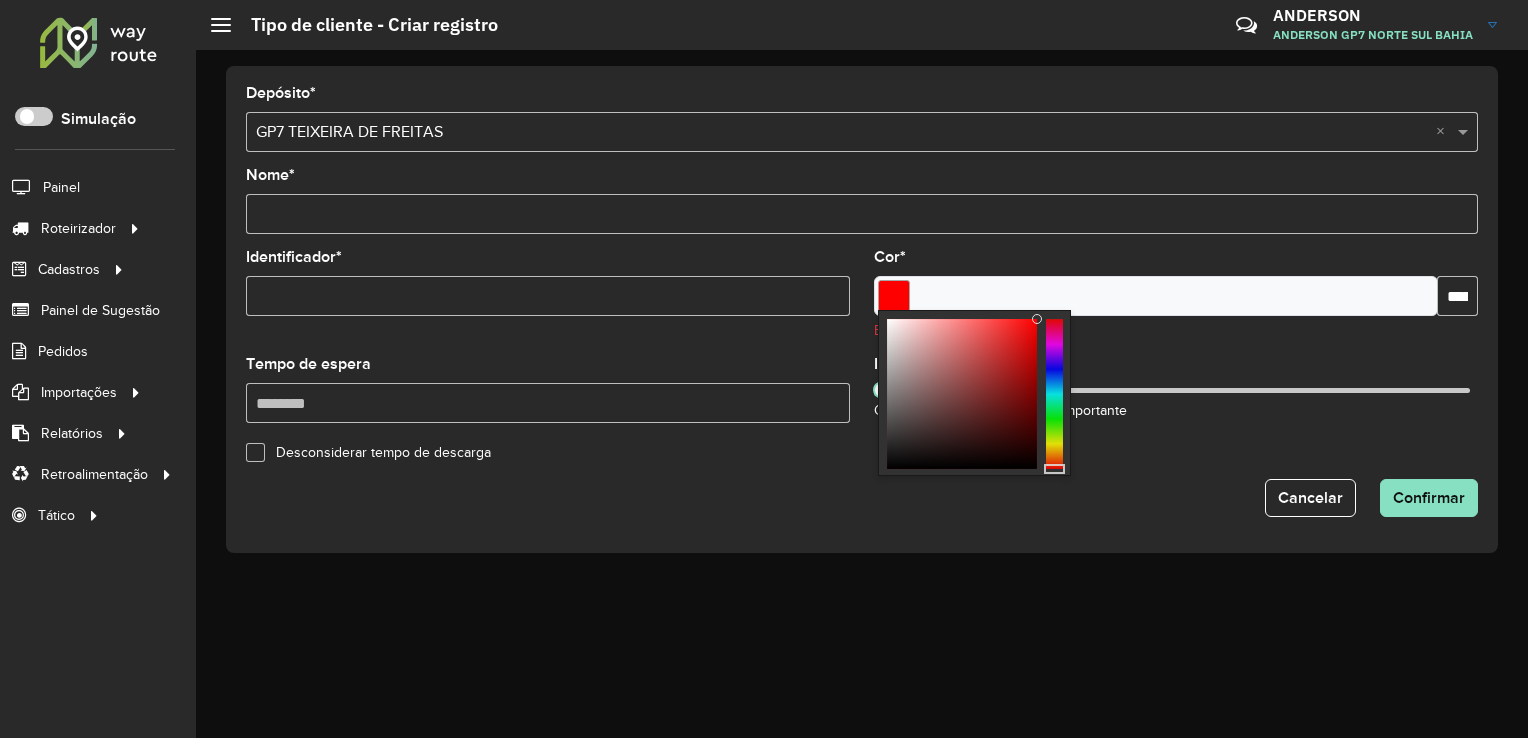 click at bounding box center (1054, 394) 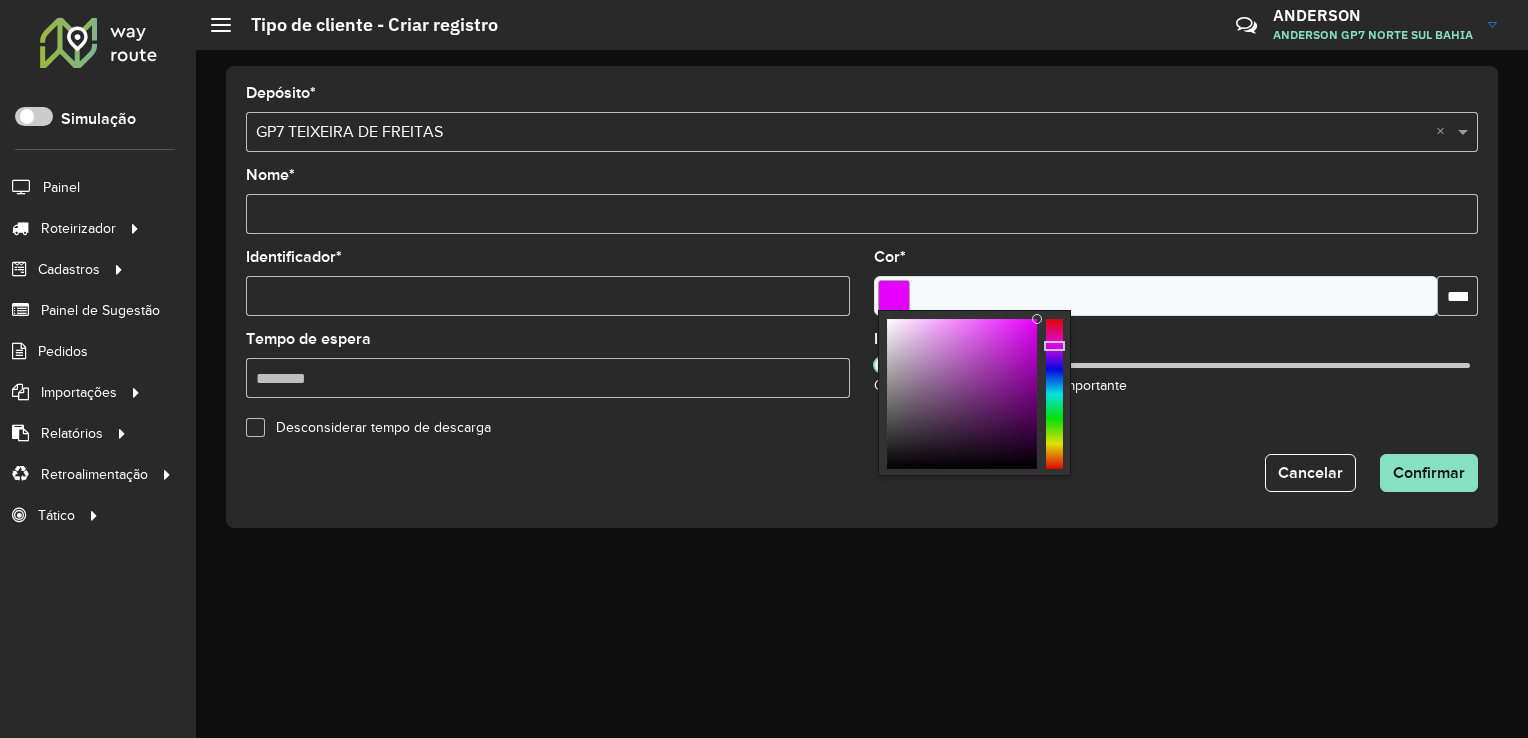 click on "Tempo de espera" at bounding box center (548, 378) 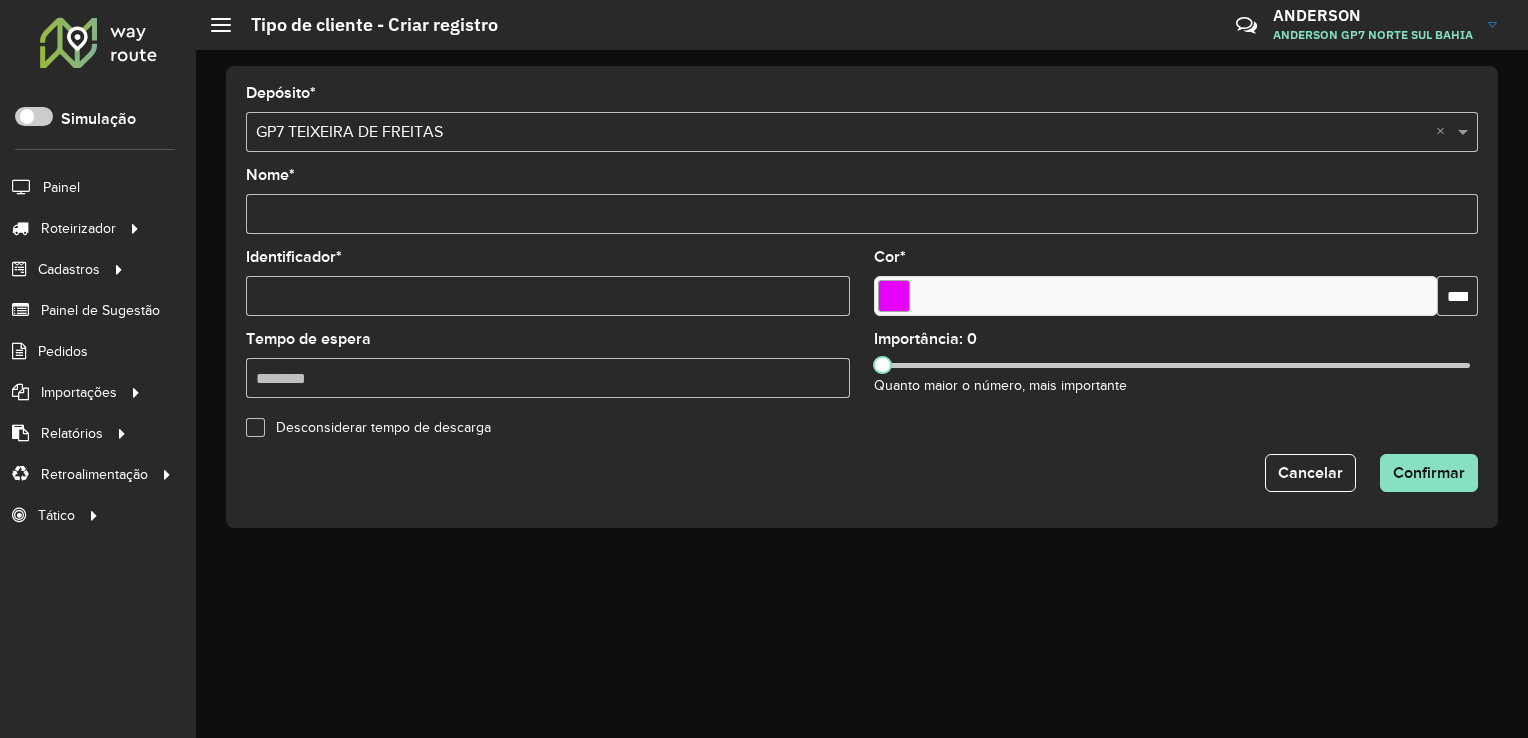 click on "Nome  *" at bounding box center [862, 214] 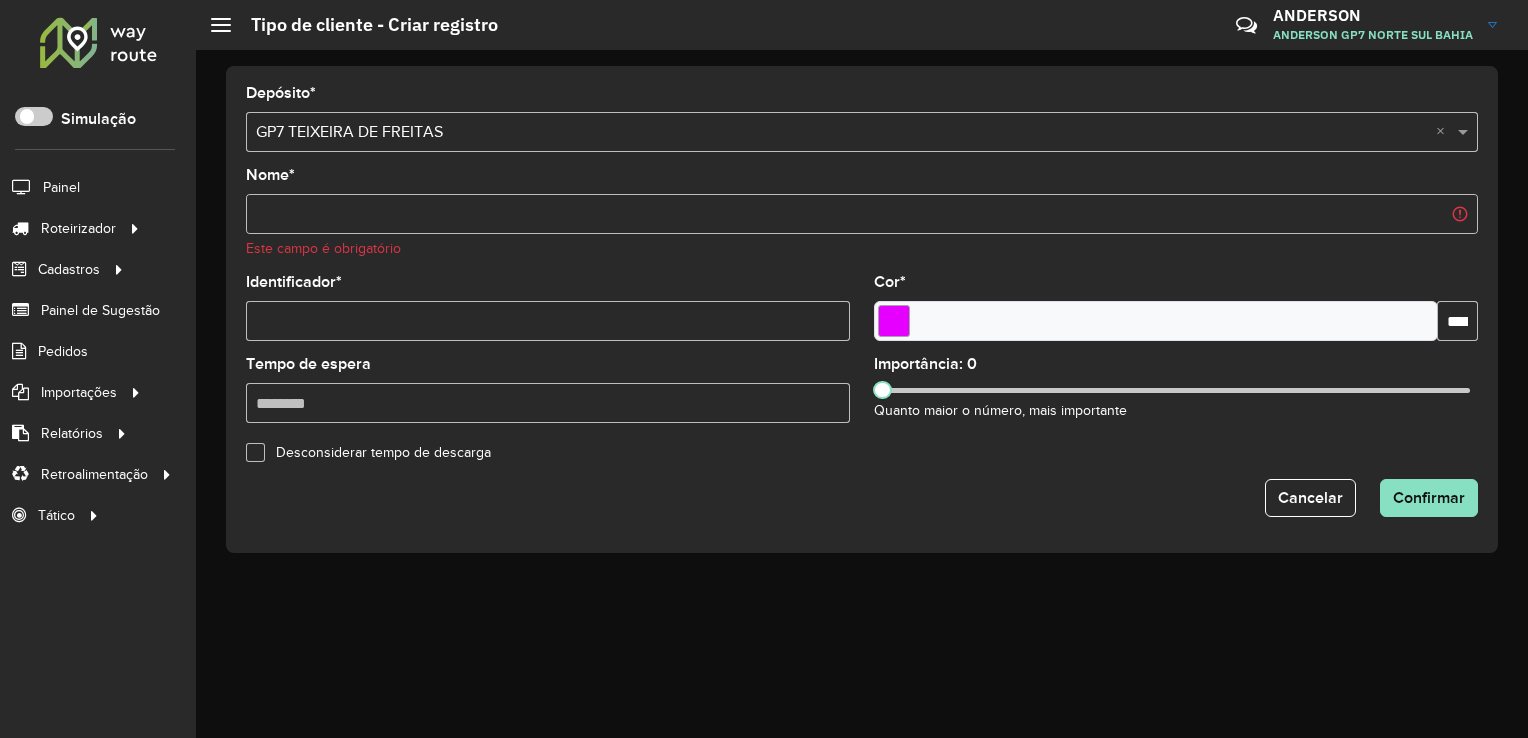 click on "Nome  *" at bounding box center [862, 214] 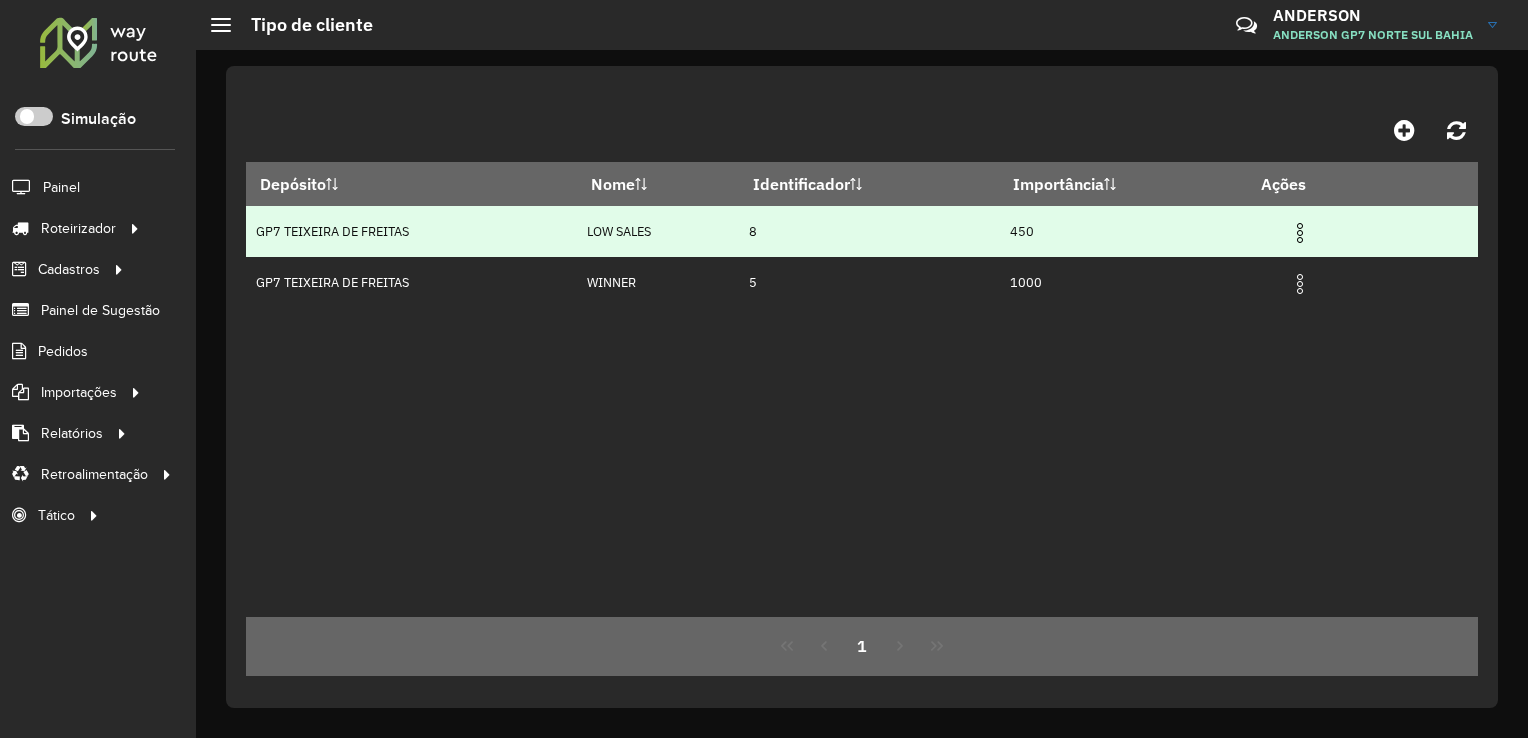 click at bounding box center (1300, 233) 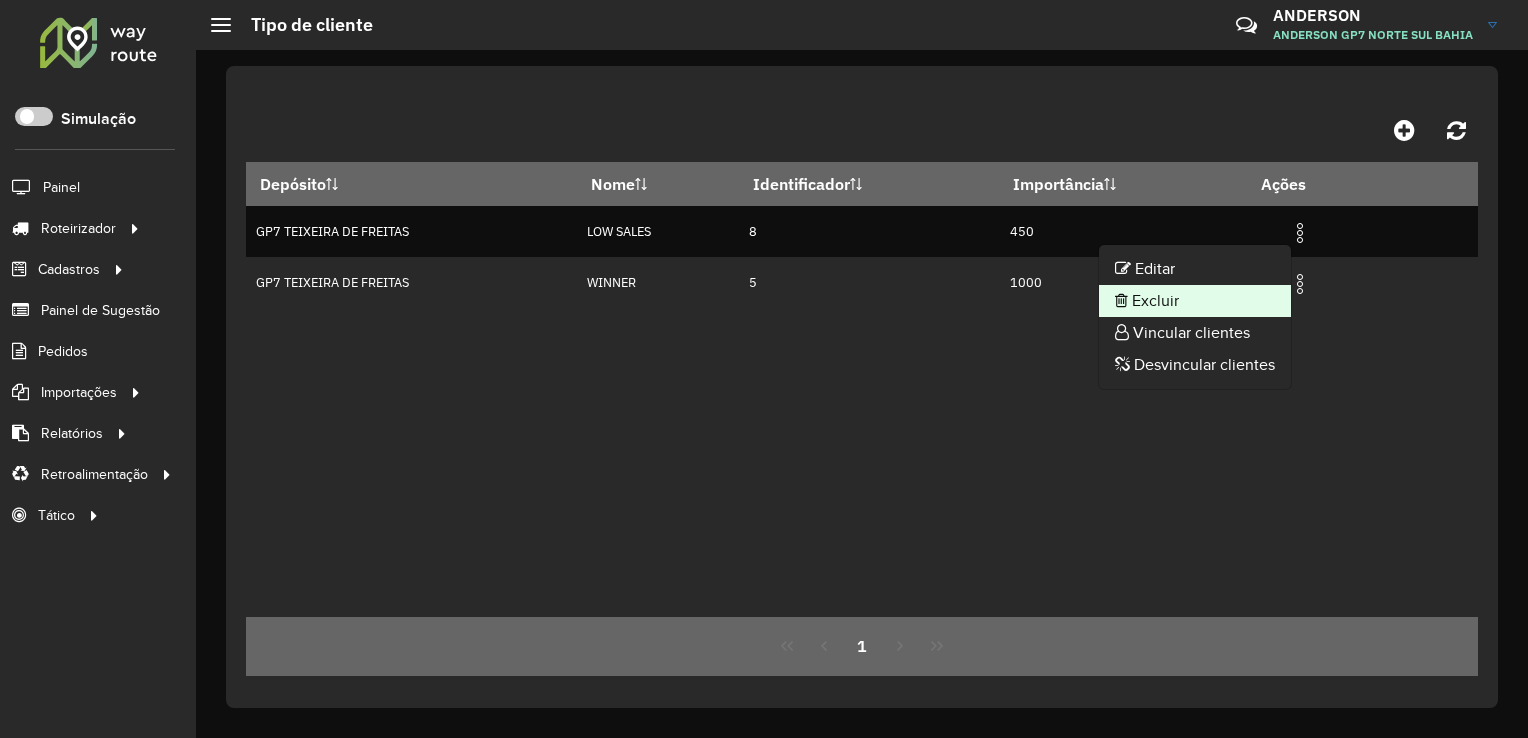 click on "Excluir" 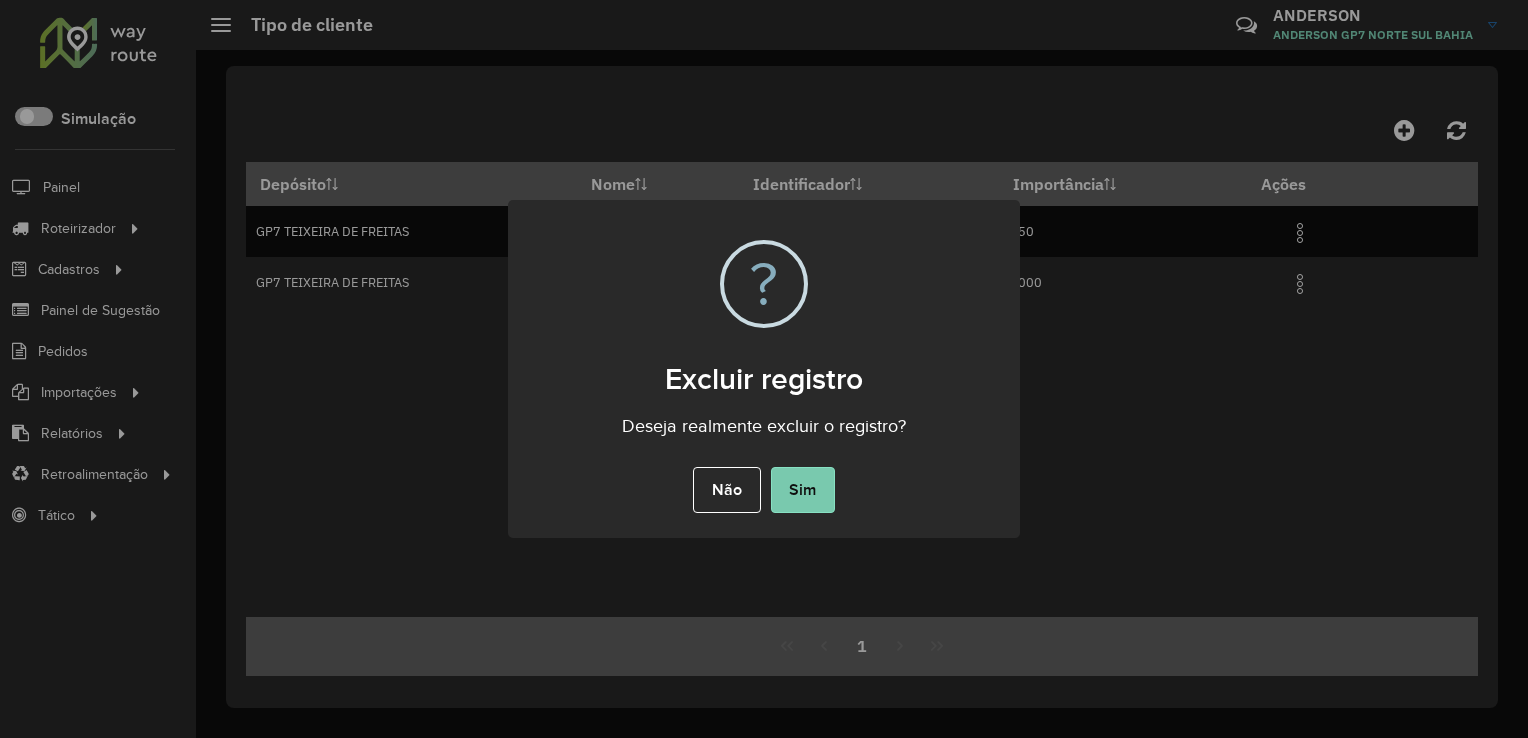 click on "Sim" at bounding box center [803, 490] 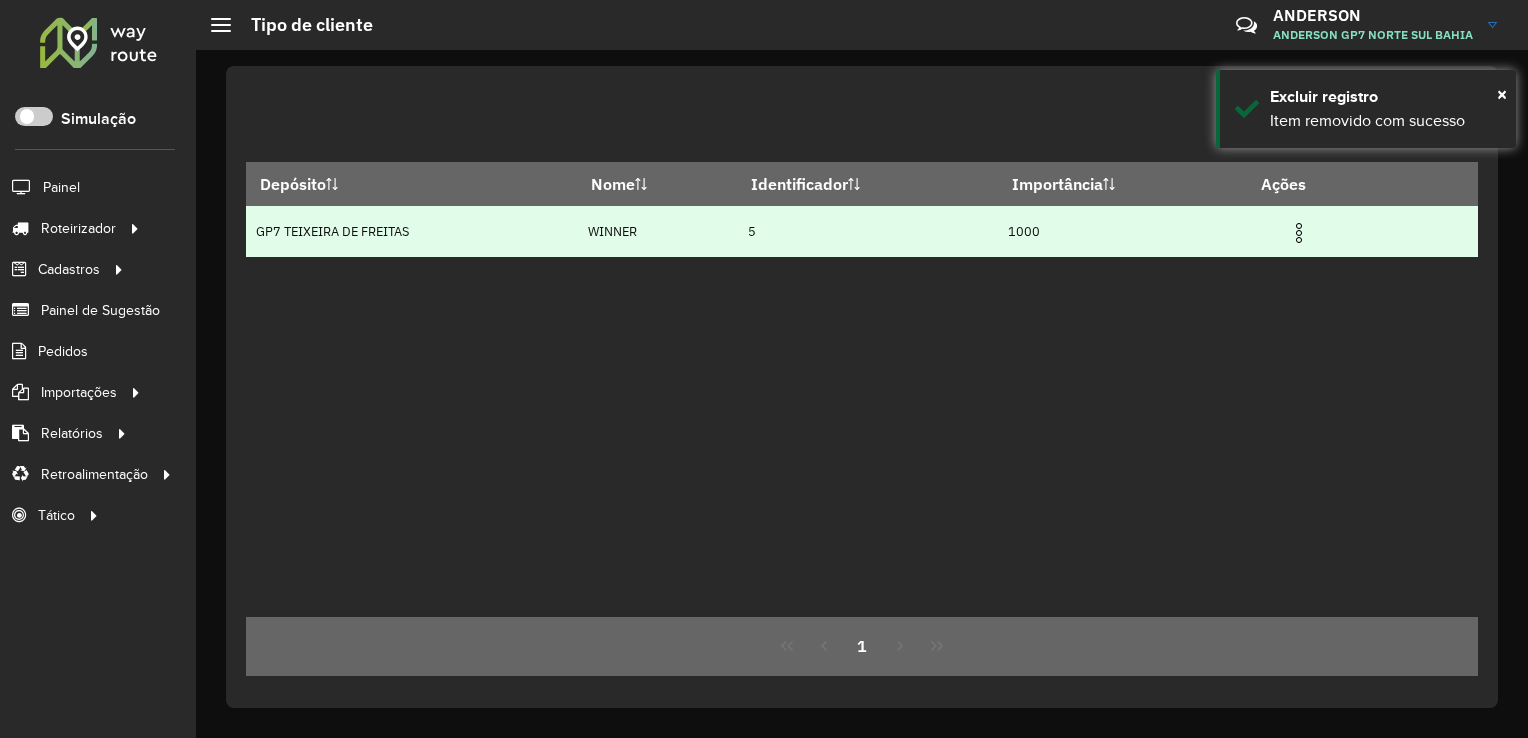 click at bounding box center [1299, 233] 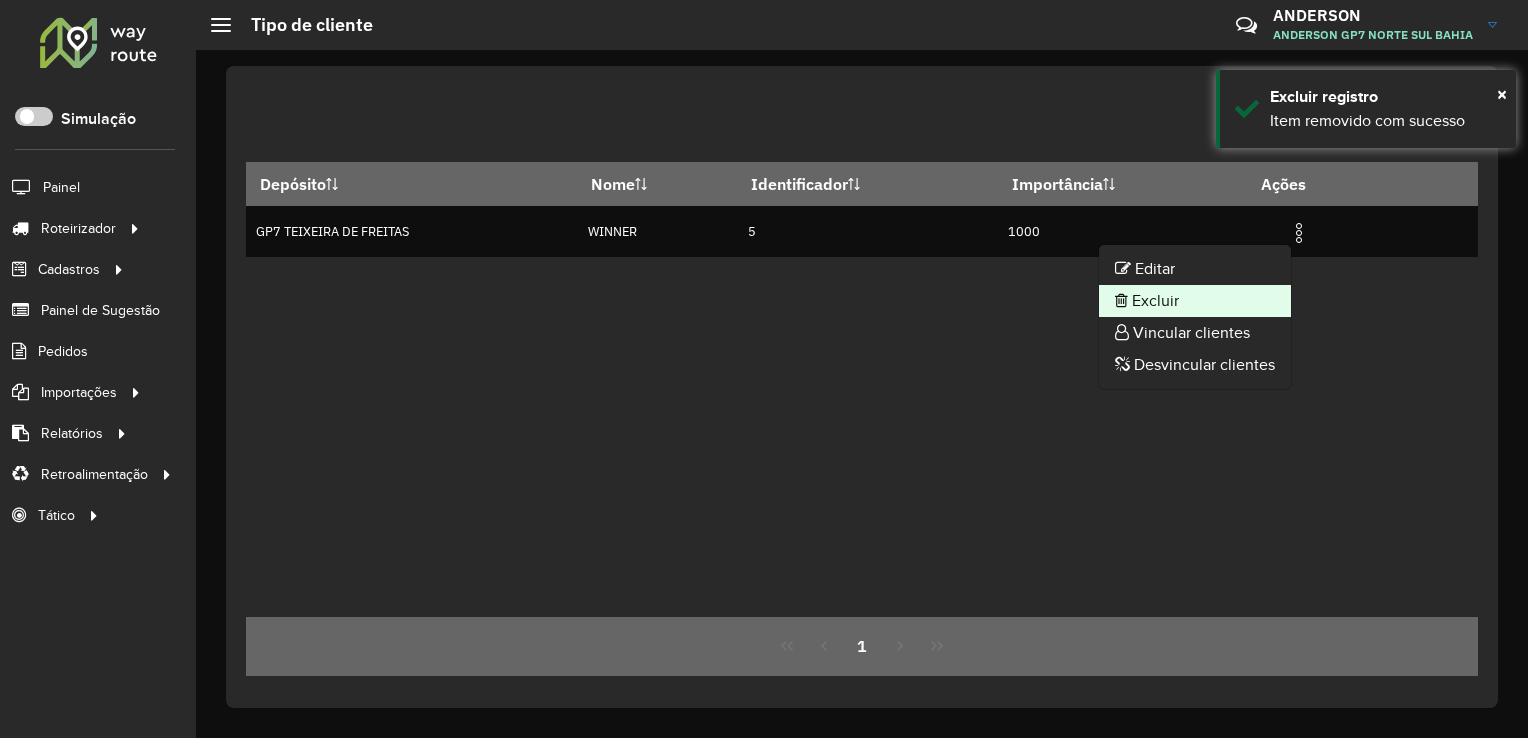 click on "Excluir" 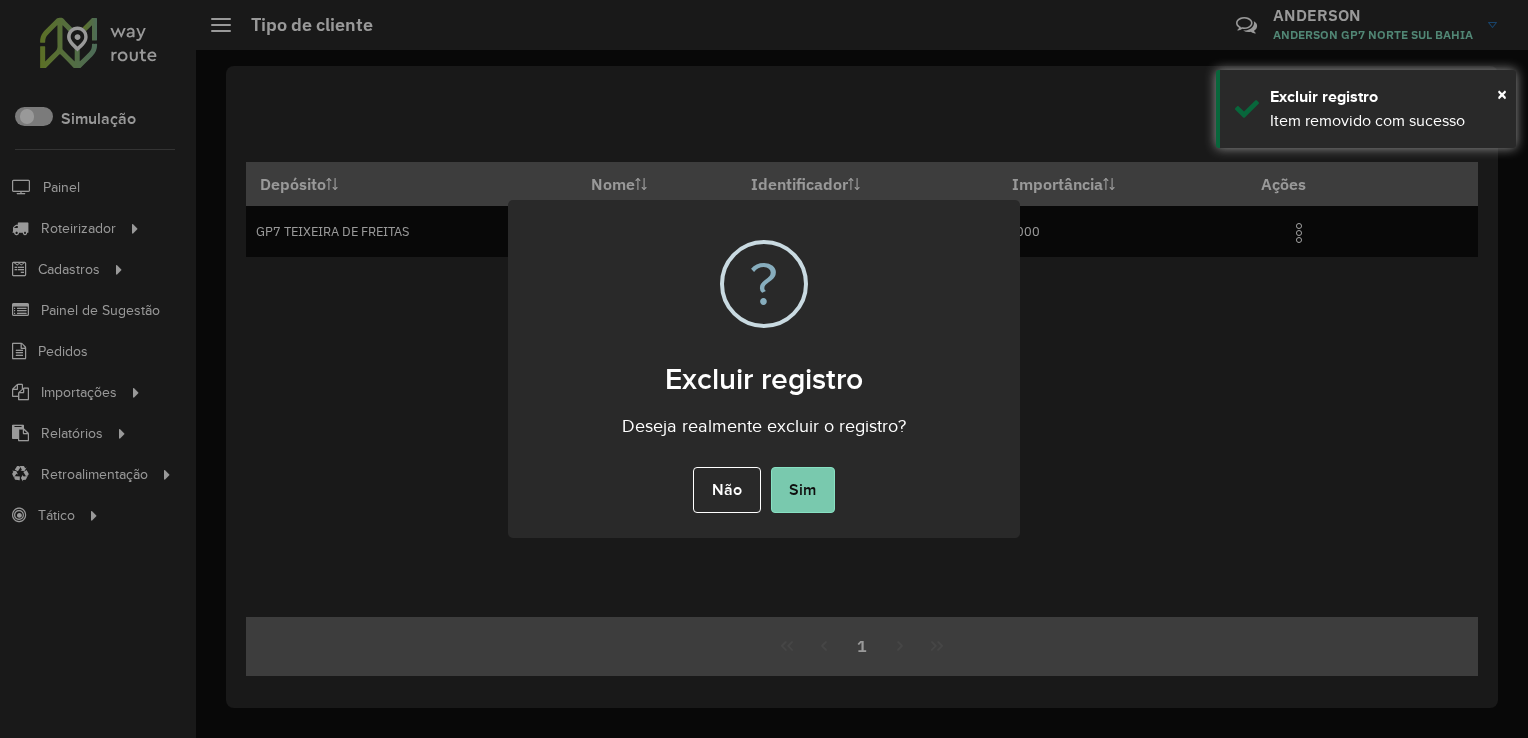 click on "Sim" at bounding box center [803, 490] 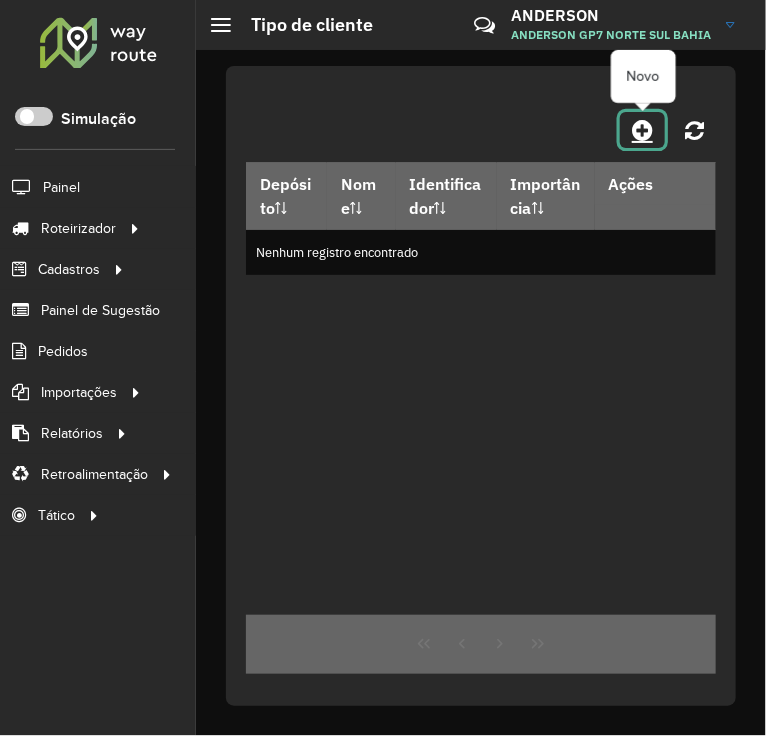 click 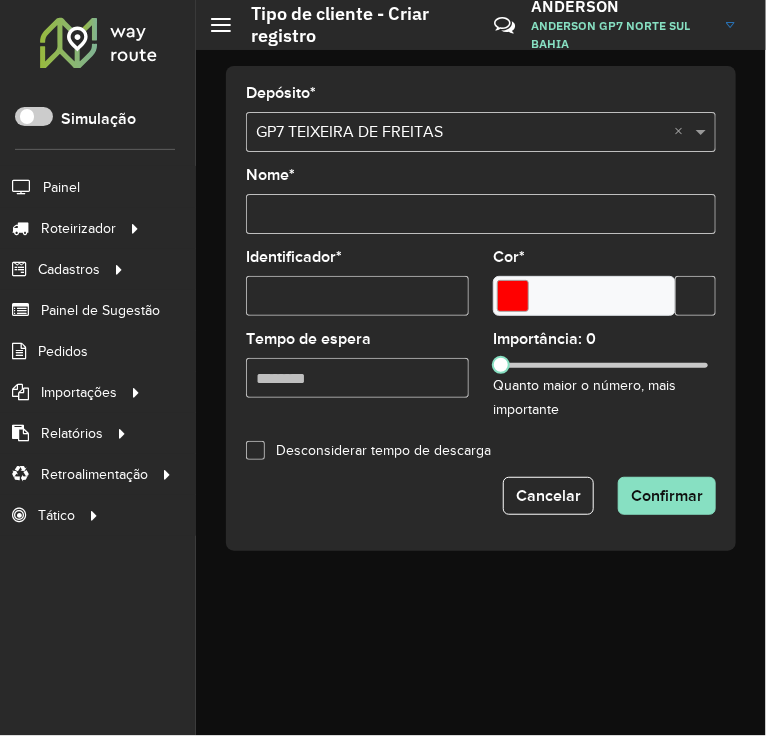 click on "Nome  *" at bounding box center (481, 214) 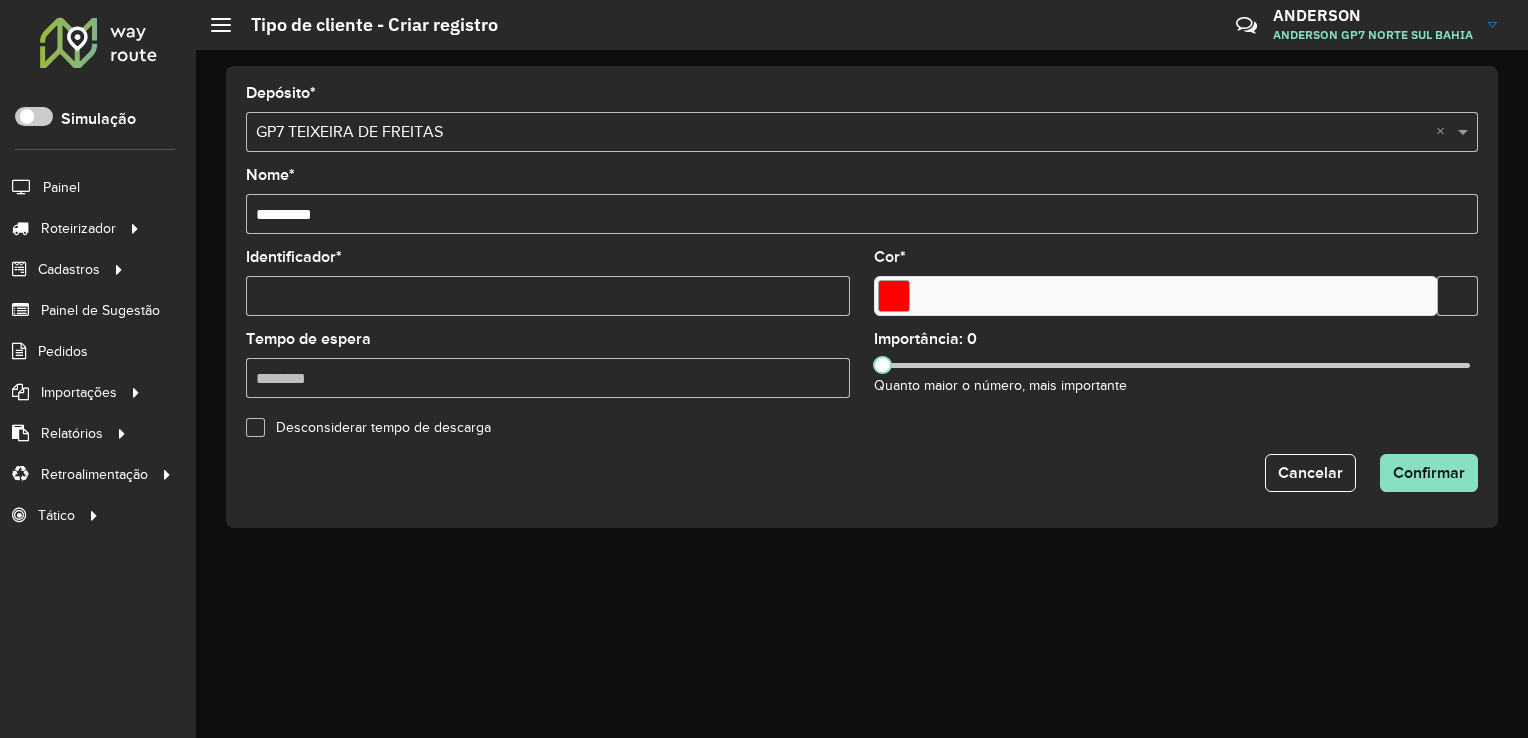 type on "*********" 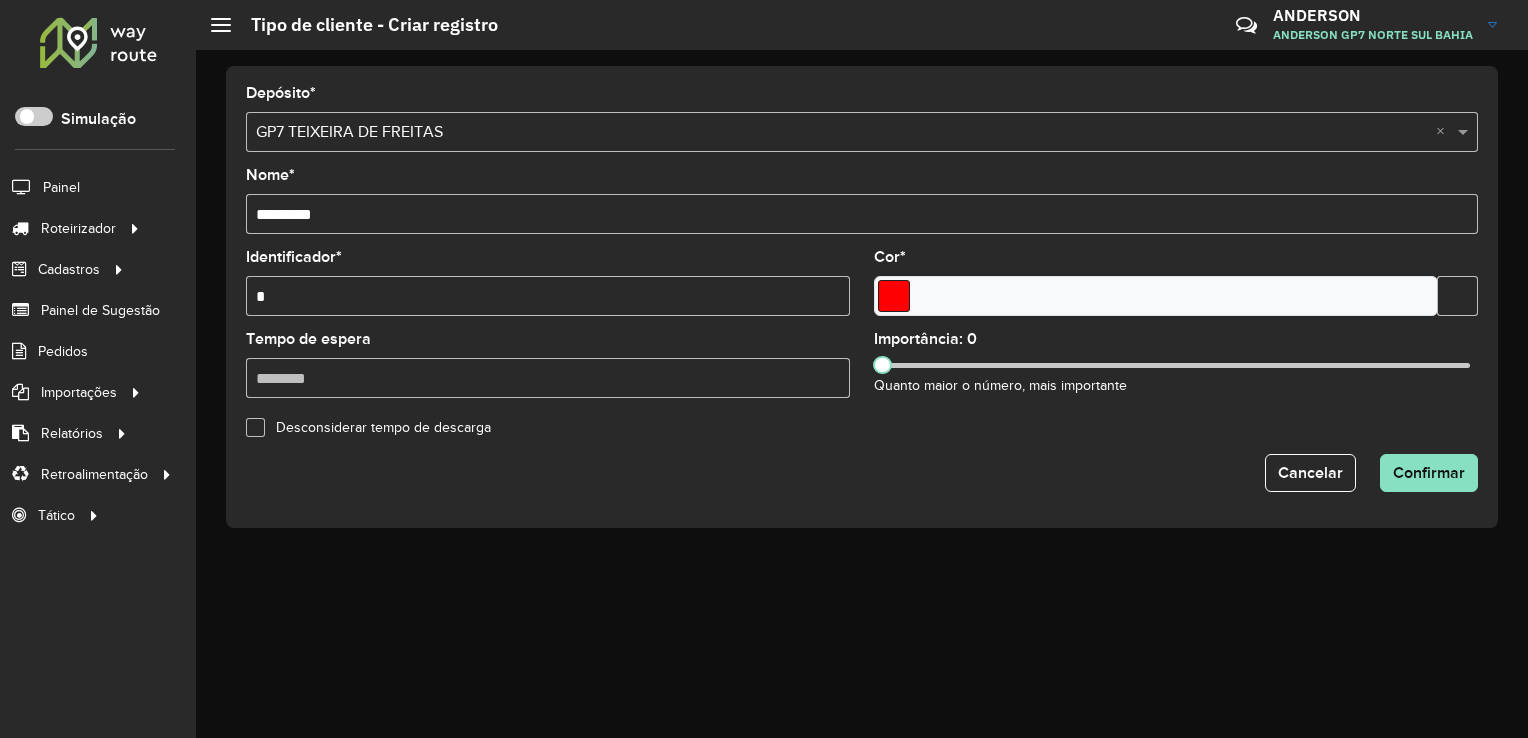 type on "*" 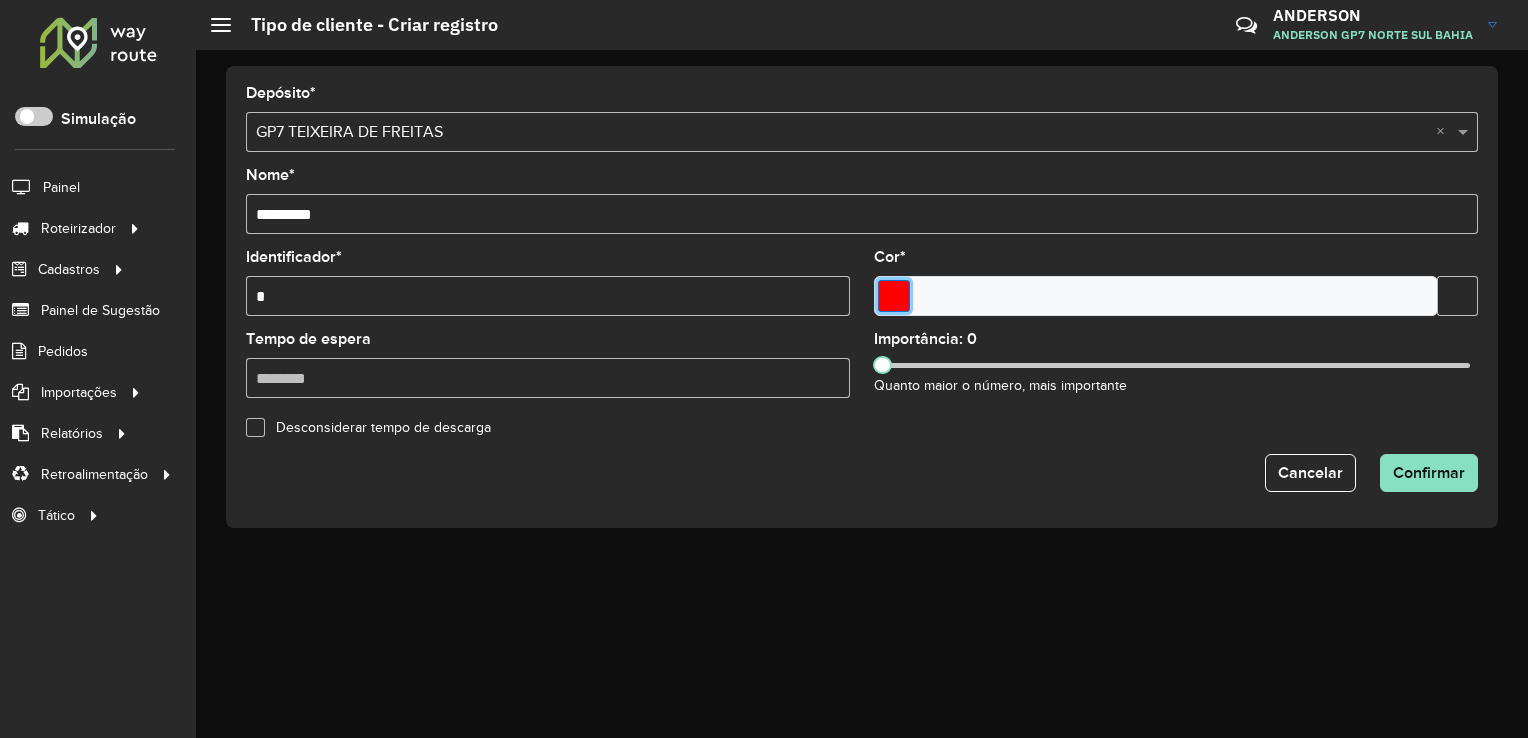 click at bounding box center [894, 296] 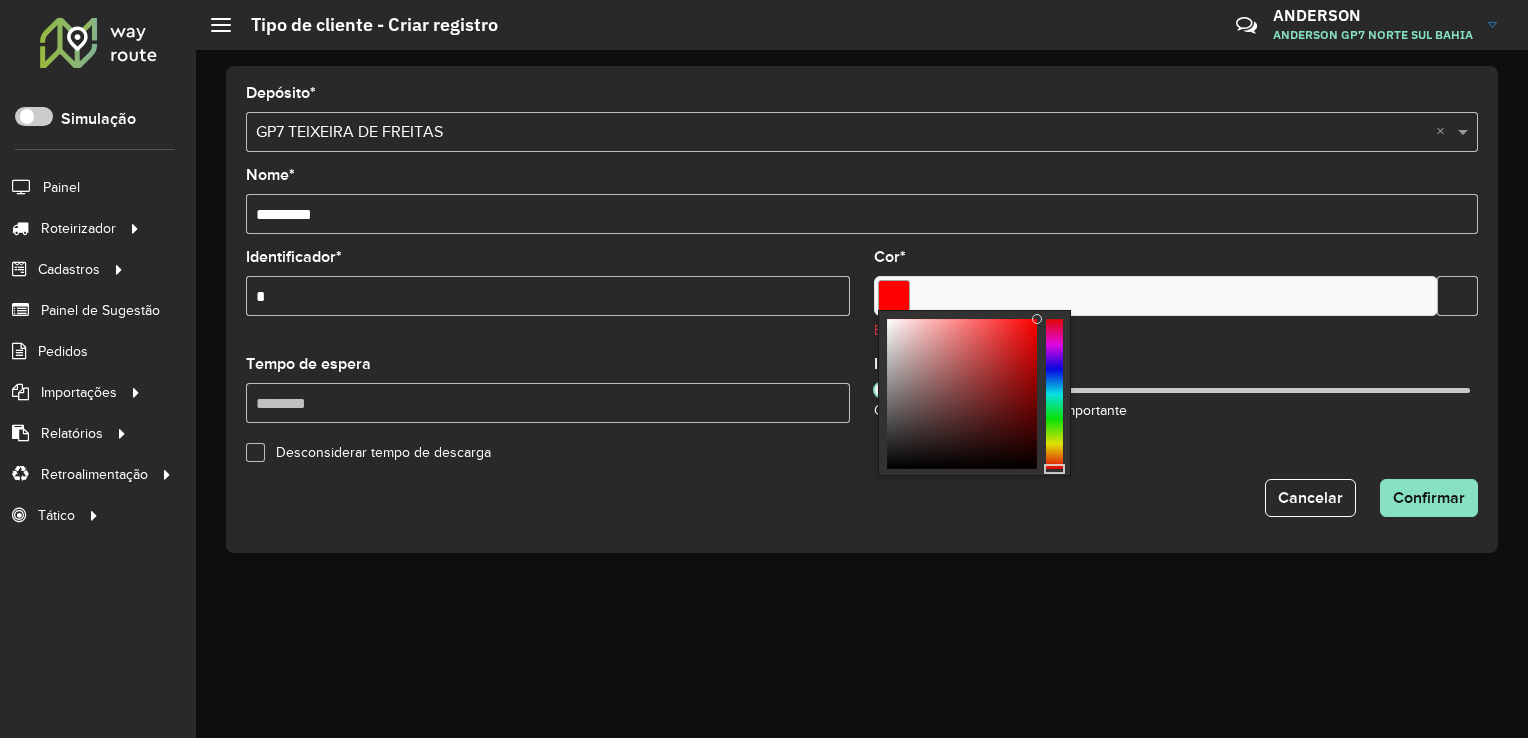 type on "*******" 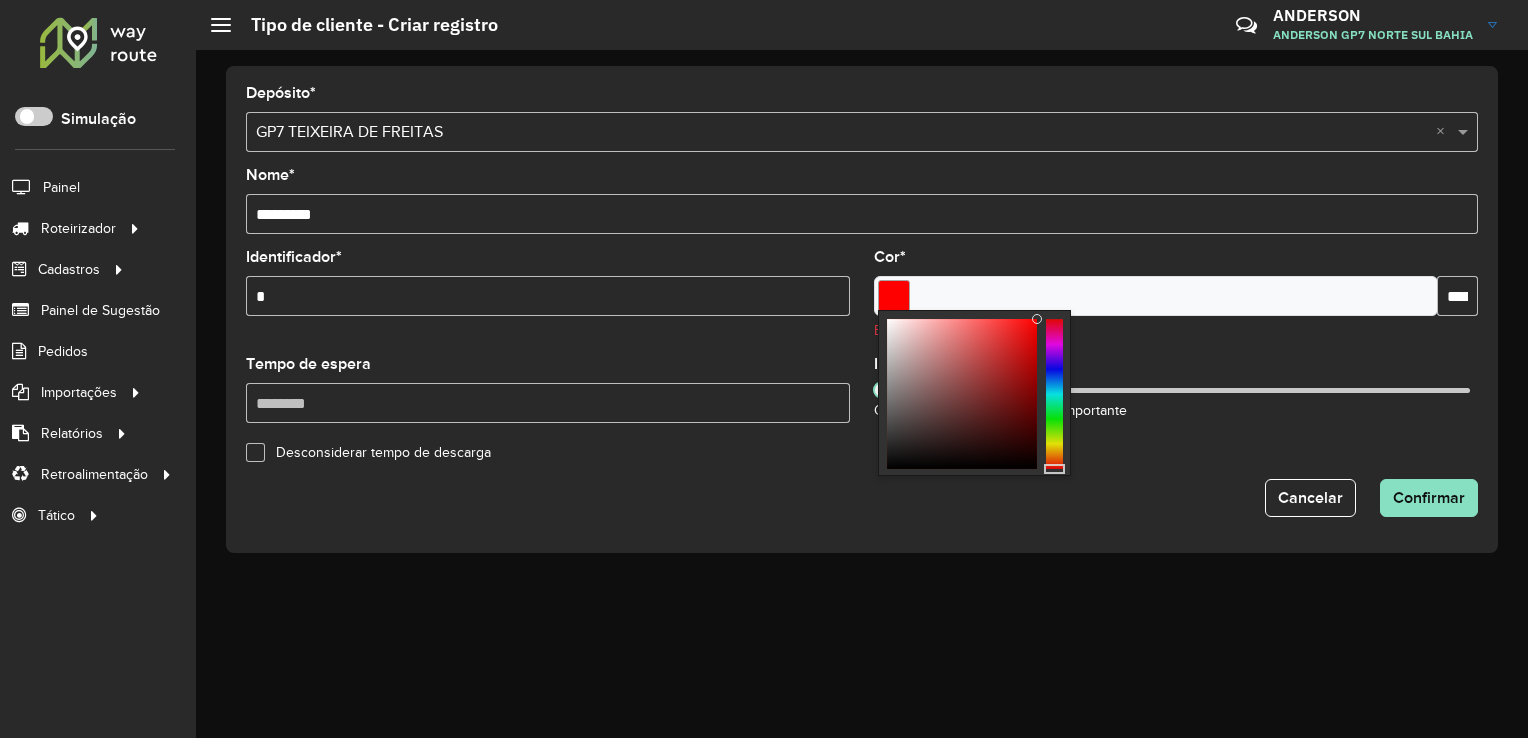 click at bounding box center [1054, 394] 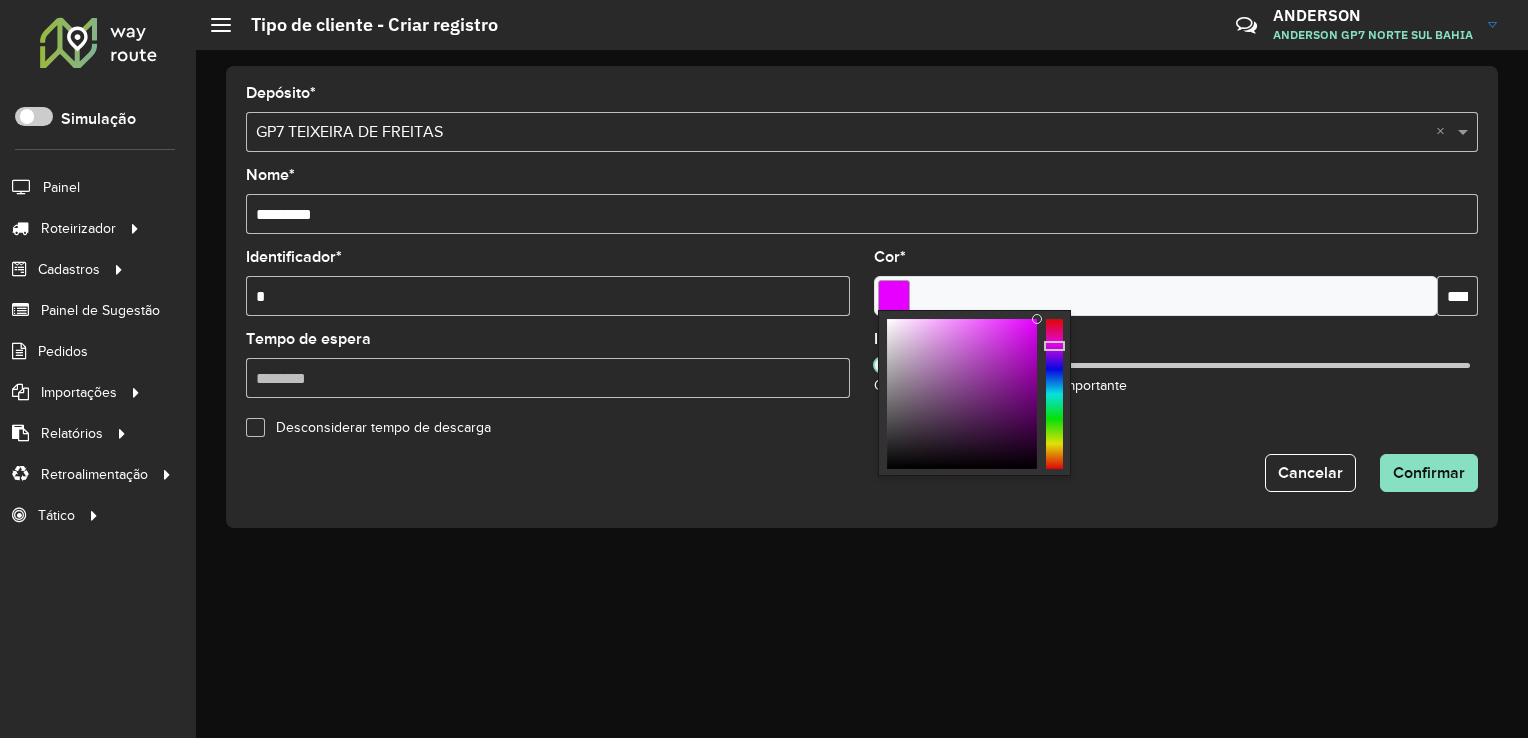 click on "Tempo de espera" at bounding box center (548, 378) 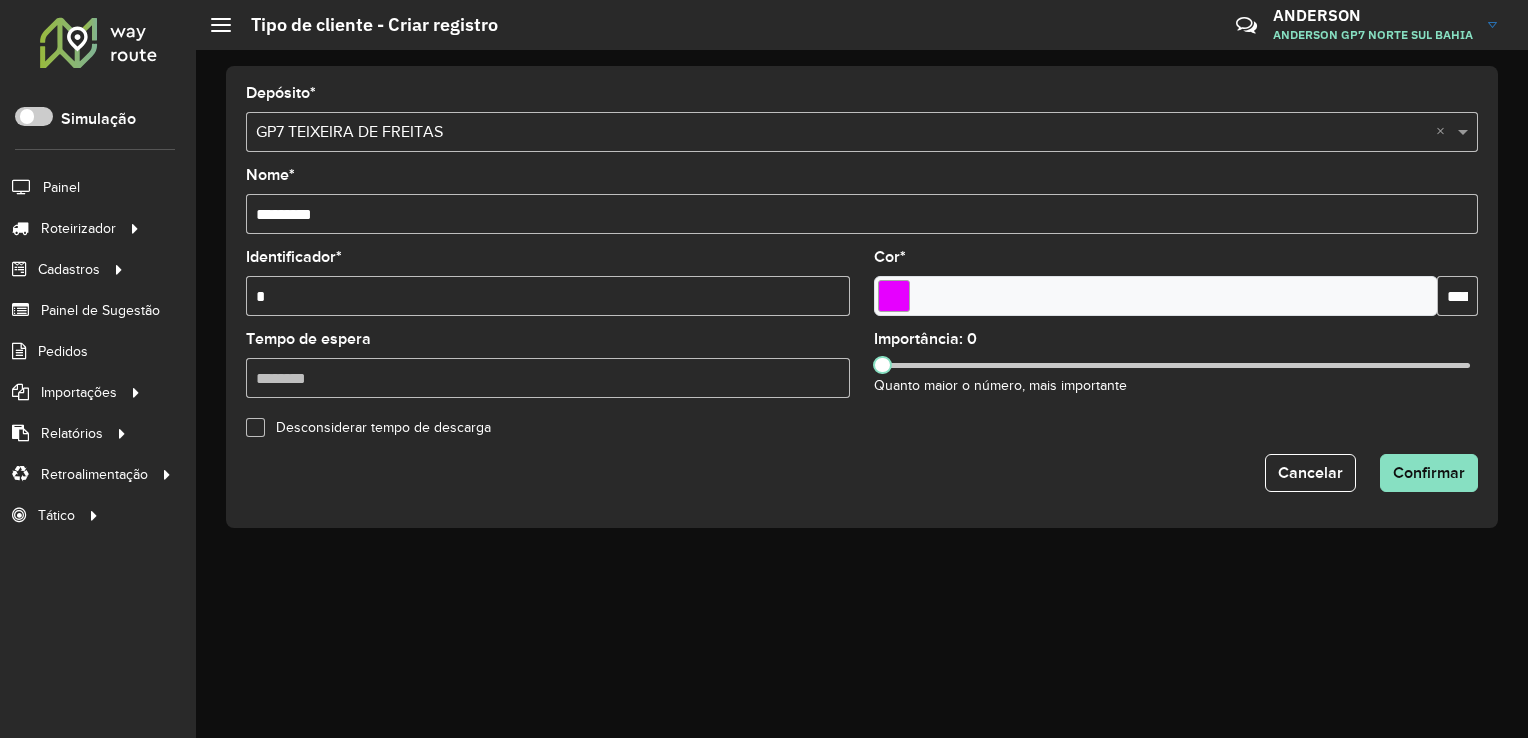 click at bounding box center (1176, 365) 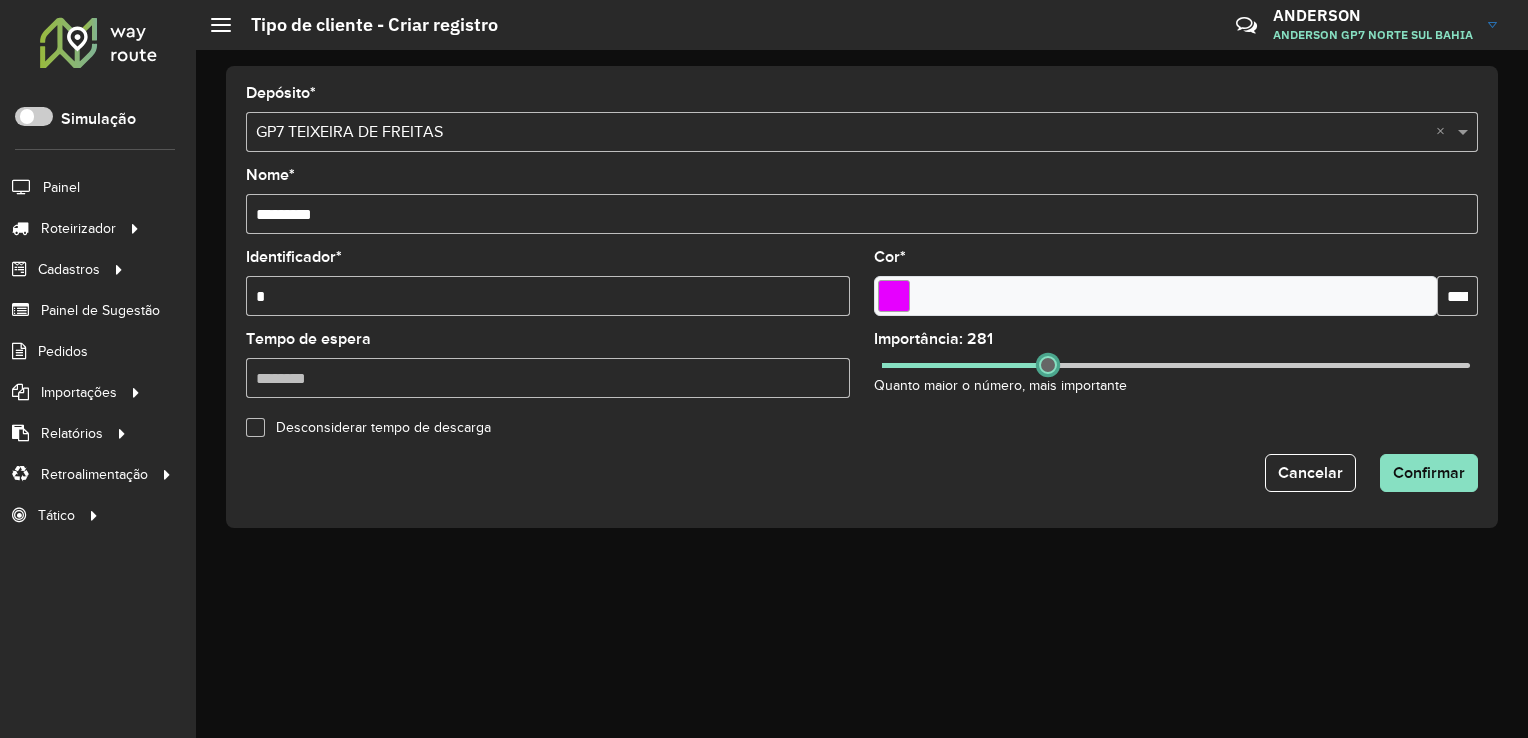 drag, startPoint x: 1036, startPoint y: 363, endPoint x: 1048, endPoint y: 364, distance: 12.0415945 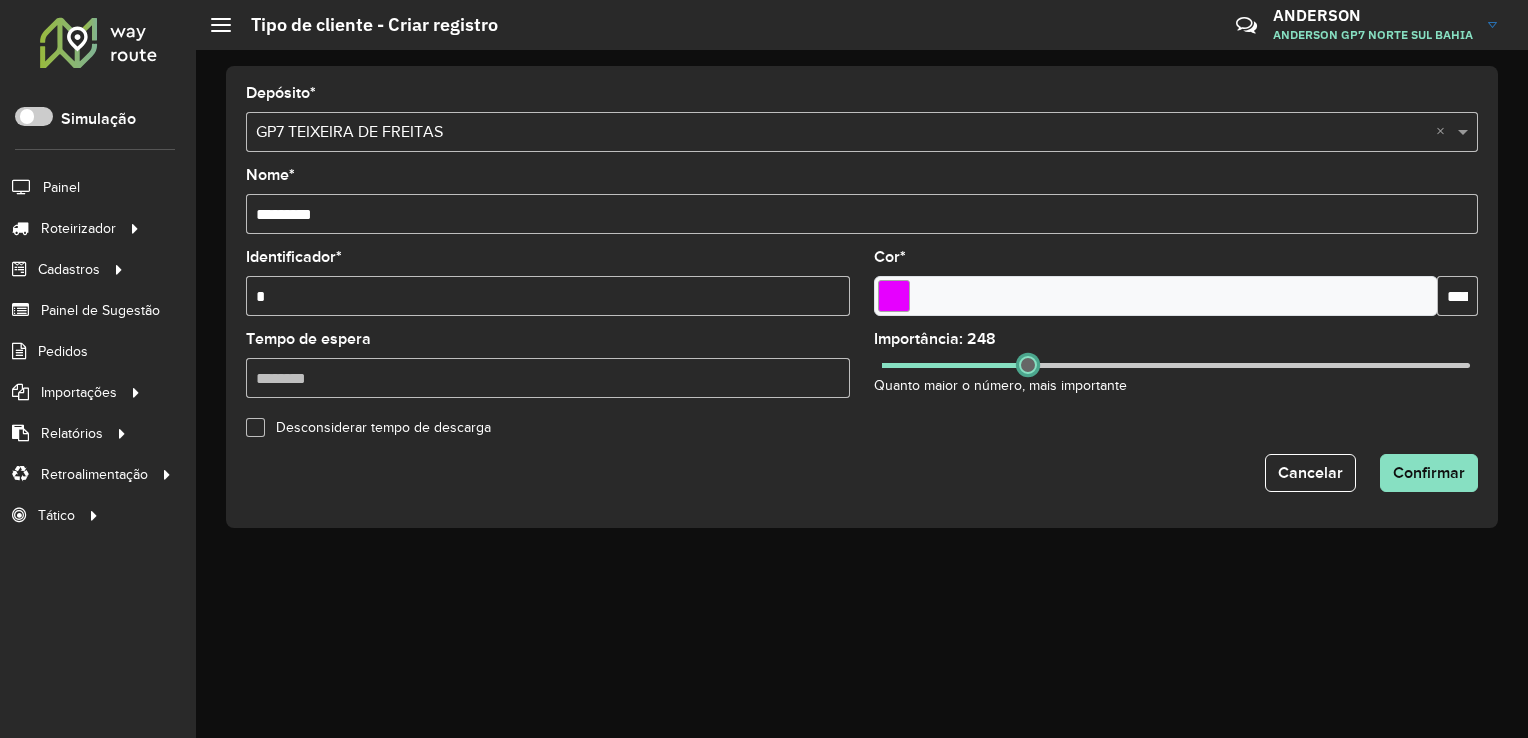 drag, startPoint x: 1046, startPoint y: 364, endPoint x: 1028, endPoint y: 368, distance: 18.439089 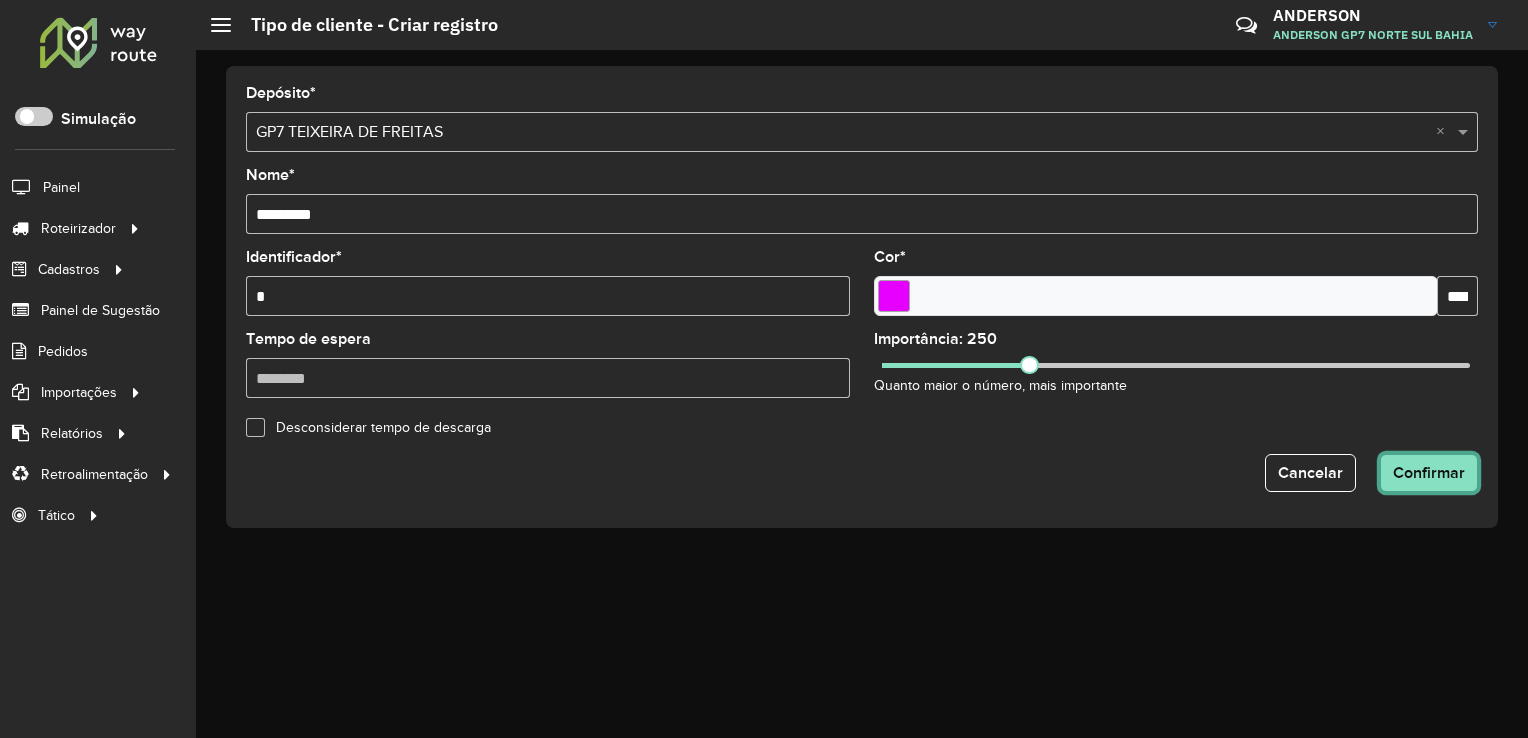 click on "Confirmar" 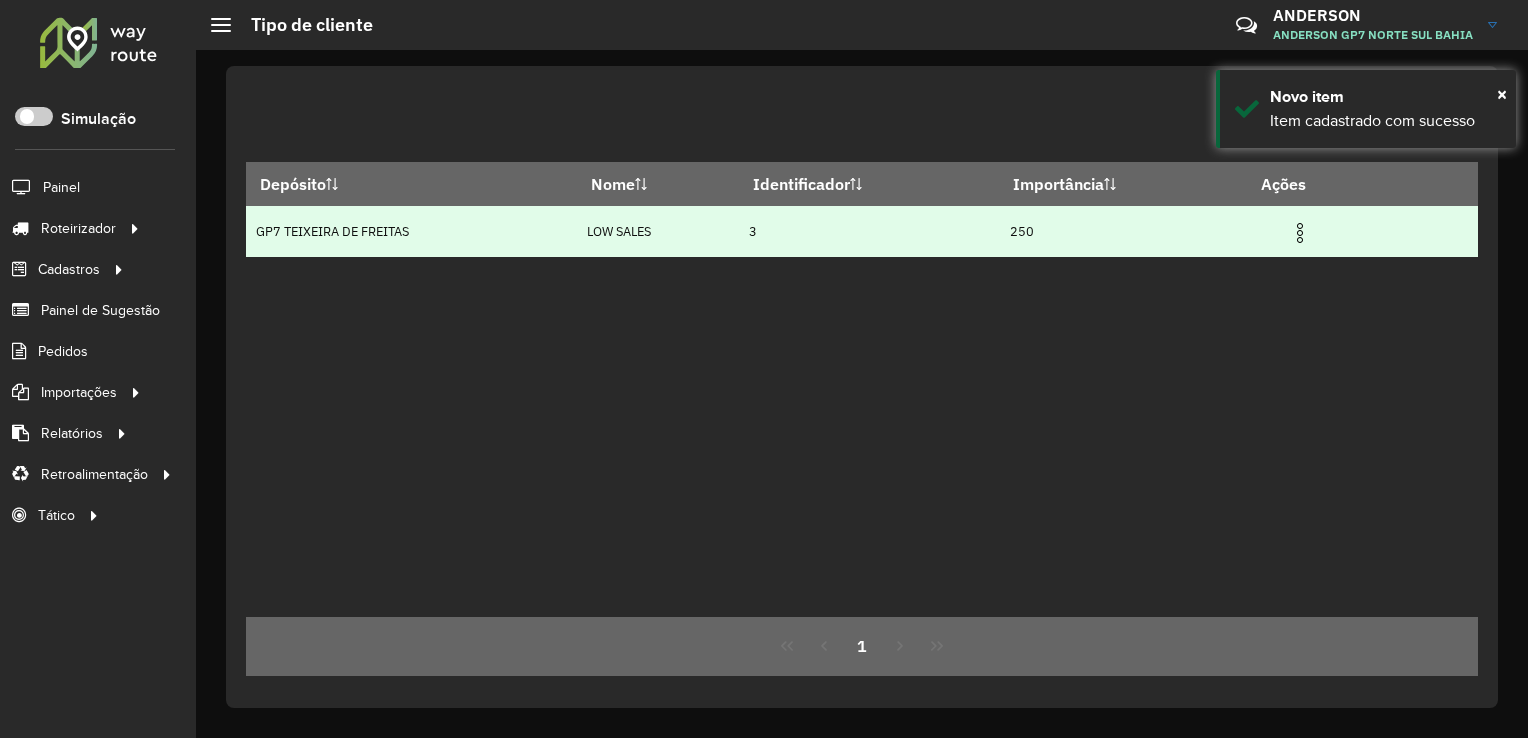 click at bounding box center (1300, 233) 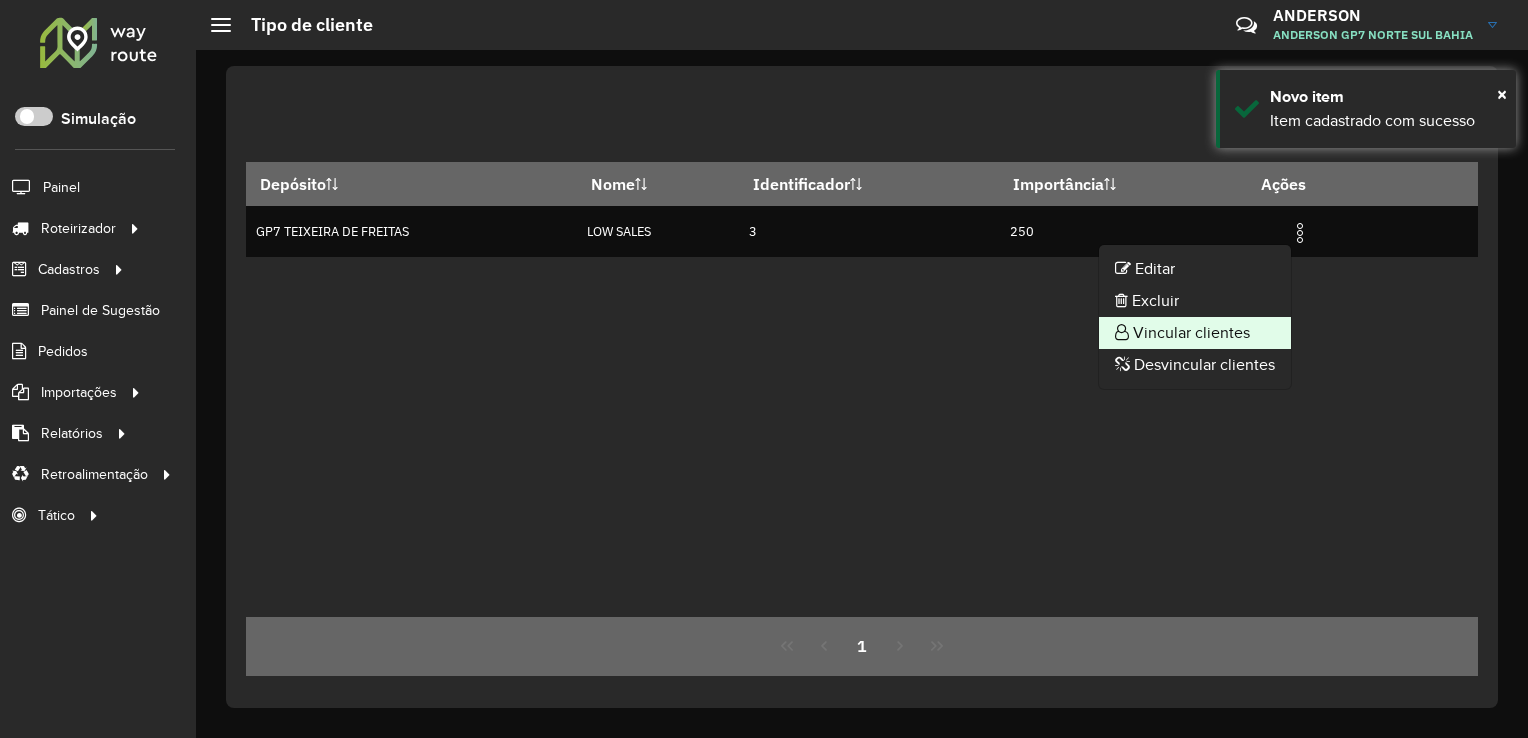 click on "Vincular clientes" 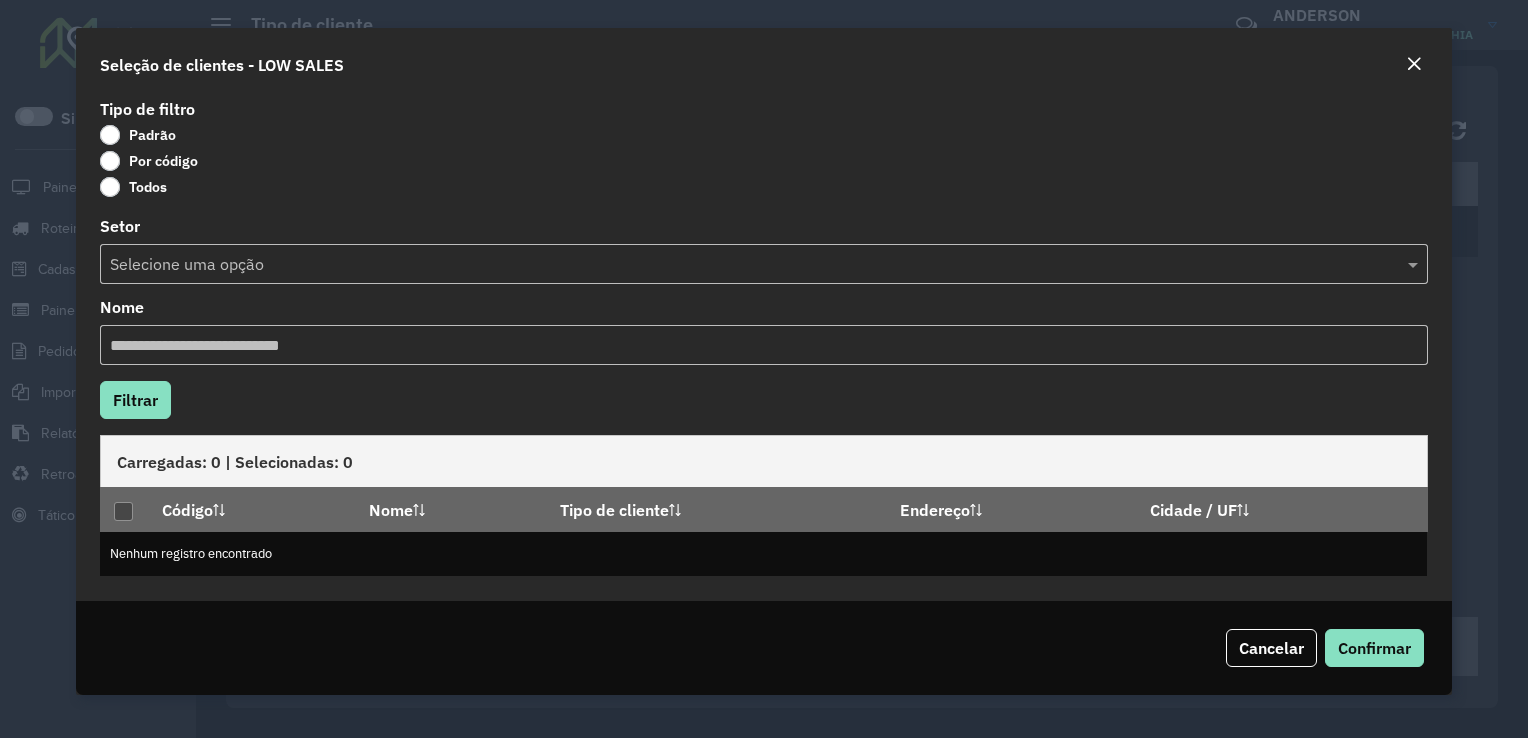 click on "Por código" 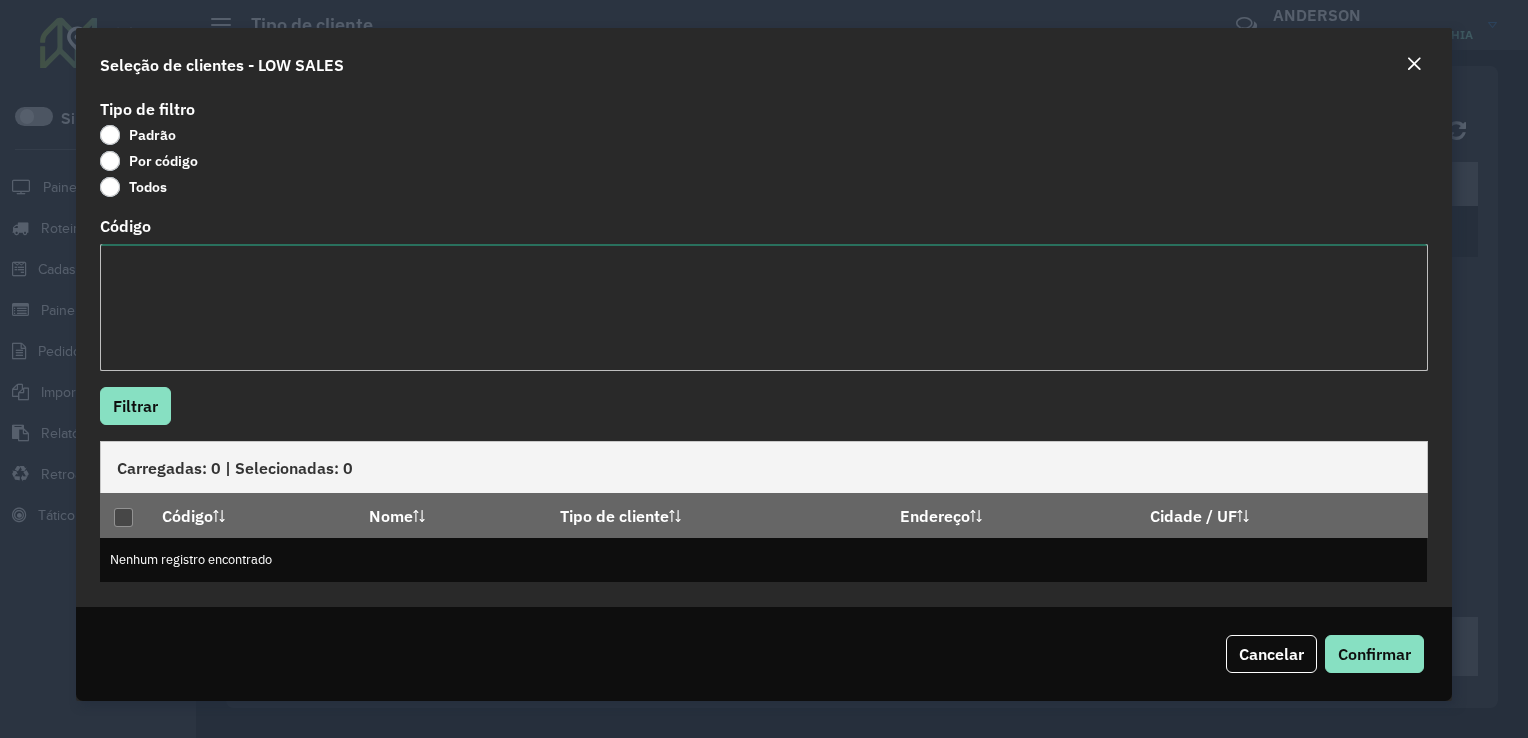 click on "Código" at bounding box center (763, 307) 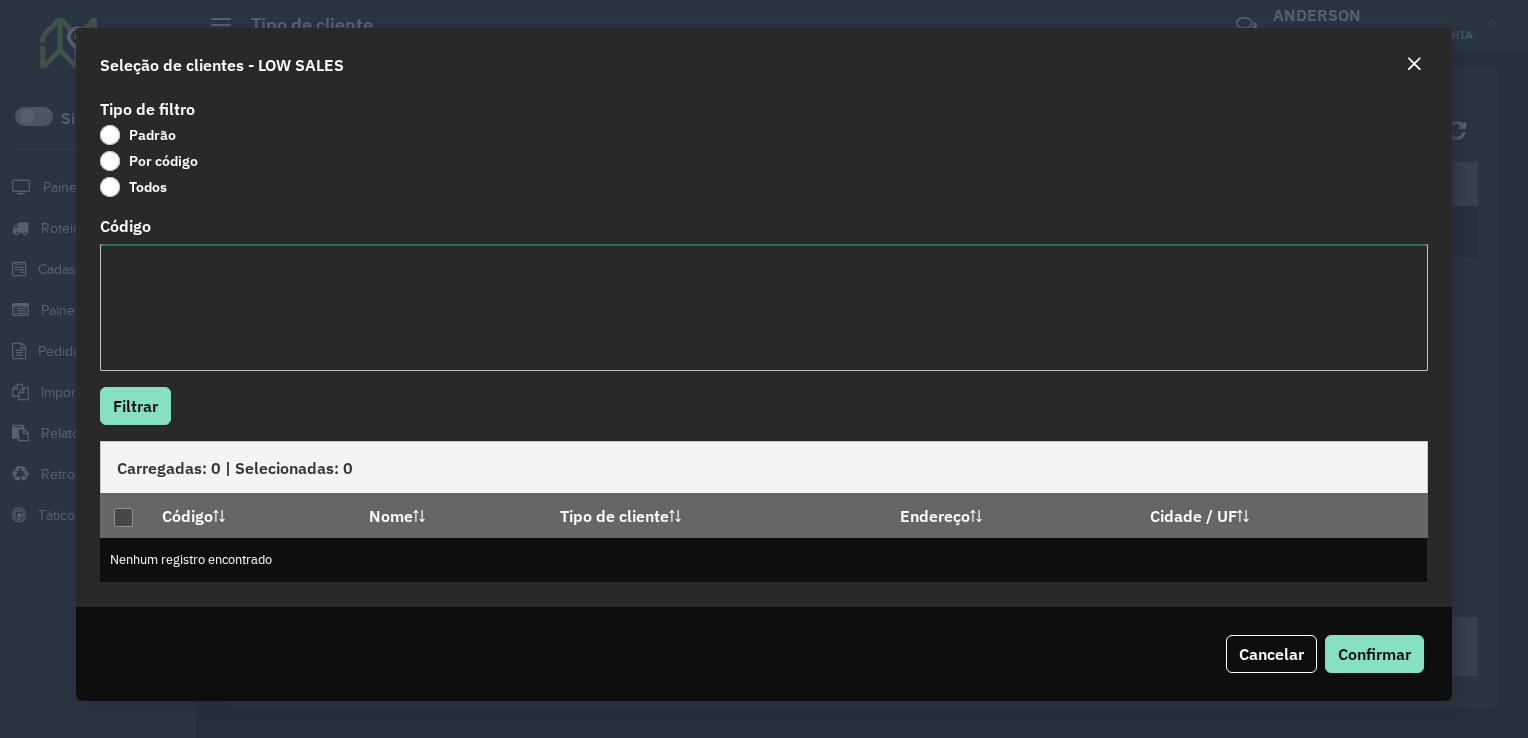 paste on "**
***
***
***
***
***
***
****
****
****
****
****
****
****
****
****
****
****
****
****
****
****
****
****
****
****
****
****
****
****
****
****
****
****
*****
*****
*****
*****
*****
*****
*****
*****
*****
*****
*****
*****
*****
*****
*****
*****
*****
*****
*****
*****
*****
*****
*****
*****
*****
*****
*****
*****
*****
*****
*****
*****
*****
*****
*****
*****
*****
*****
*****
*****
*****
*****
*****
*****
*****
*****
*****
*****
*****
*****
*****
*****
*****
*****
*****
*****
*****
*****
*****
*****
*****
*****
*****
*****
*****
*****
*****
*****
*****
*****
*****
*****
*****
*****
*****
*****
*****" 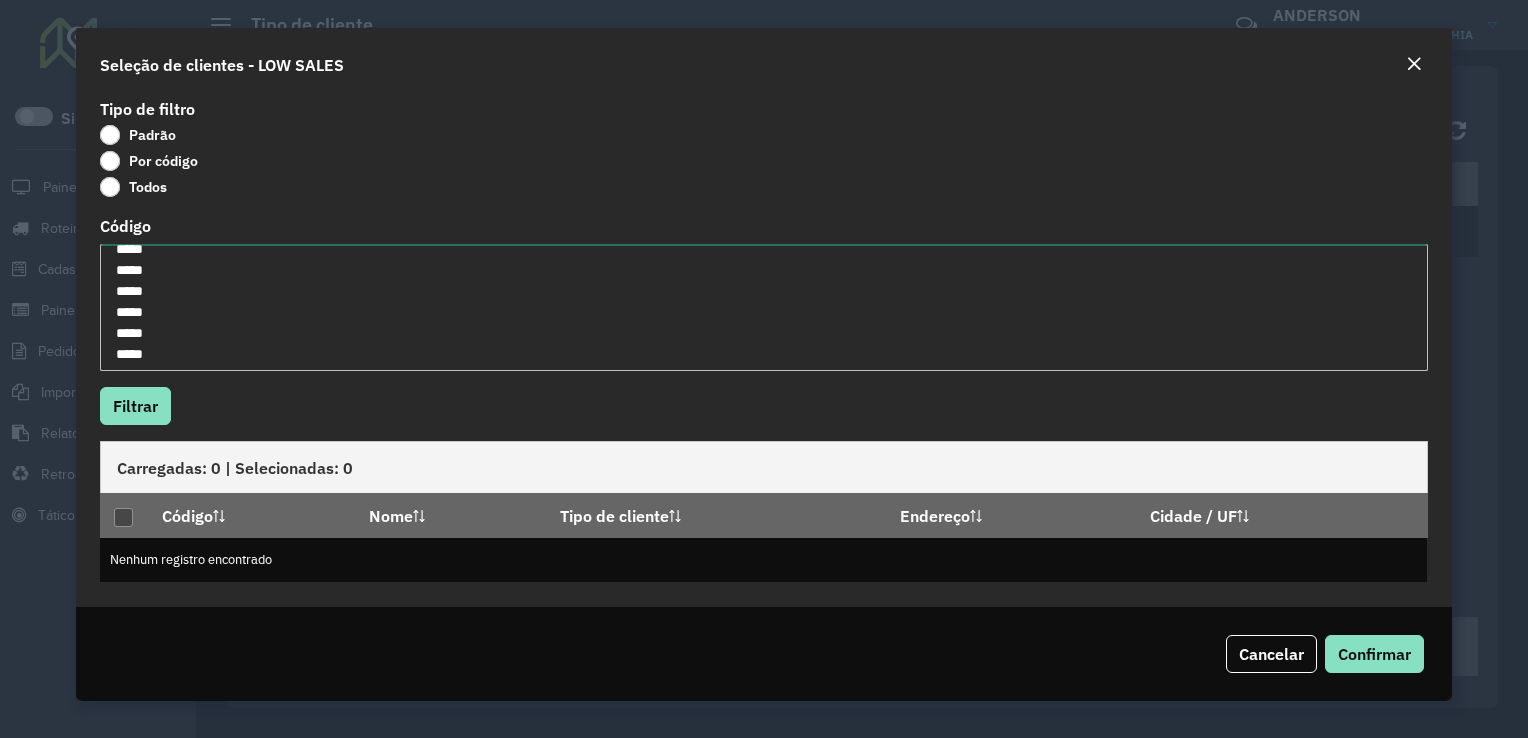 scroll, scrollTop: 1747, scrollLeft: 0, axis: vertical 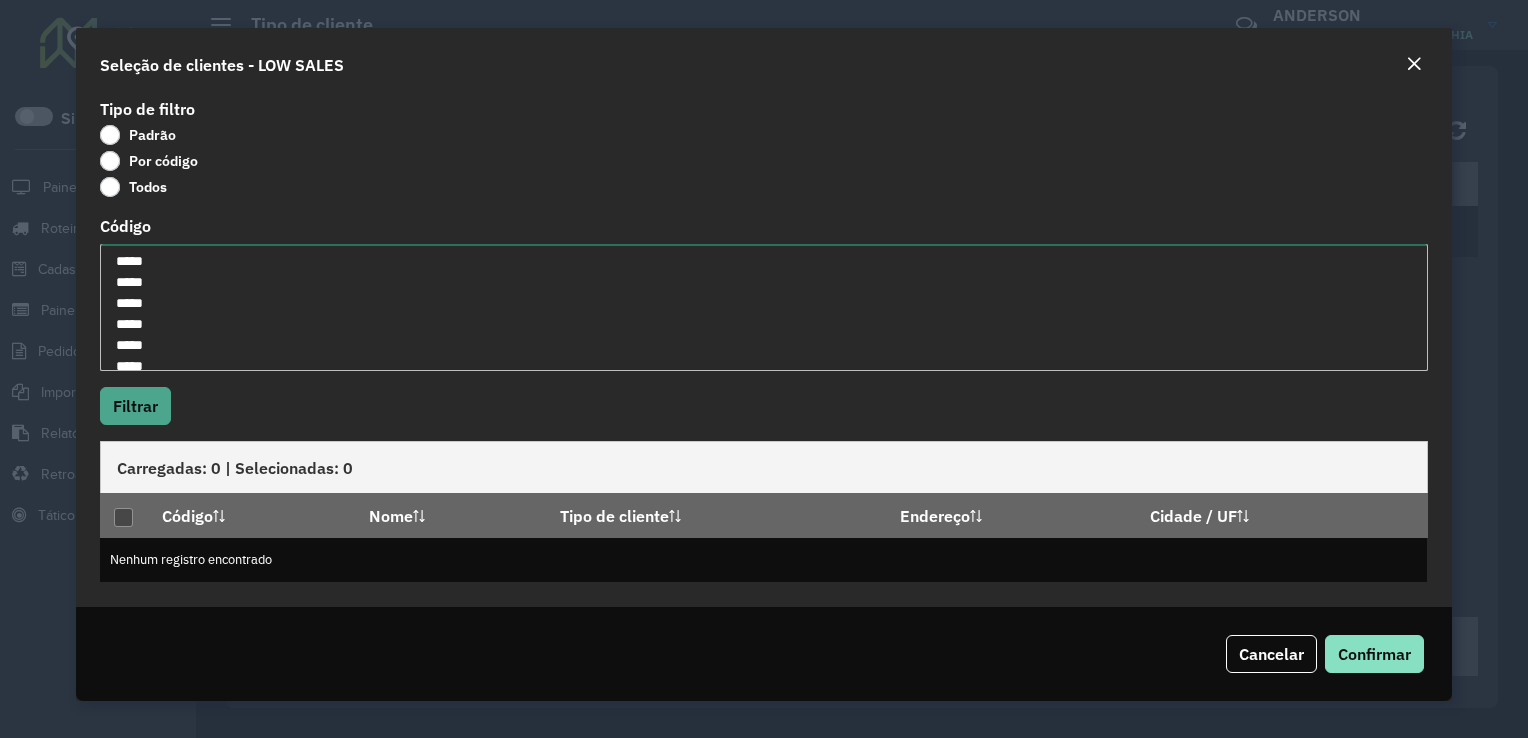 type on "**
***
***
***
***
***
***
****
****
****
****
****
****
****
****
****
****
****
****
****
****
****
****
****
****
****
****
****
****
****
****
****
****
****
*****
*****
*****
*****
*****
*****
*****
*****
*****
*****
*****
*****
*****
*****
*****
*****
*****
*****
*****
*****
*****
*****
*****
*****
*****
*****
*****
*****
*****
*****
*****
*****
*****
*****
*****
*****
*****
*****
*****
*****
*****
*****
*****
*****
*****
*****
*****
*****
*****
*****
*****
*****
*****
*****
*****
*****
*****
*****
*****
*****
*****
*****
*****
*****
*****
*****
*****
*****
*****
*****
*****
*****
*****
*****
*****
*****
*****" 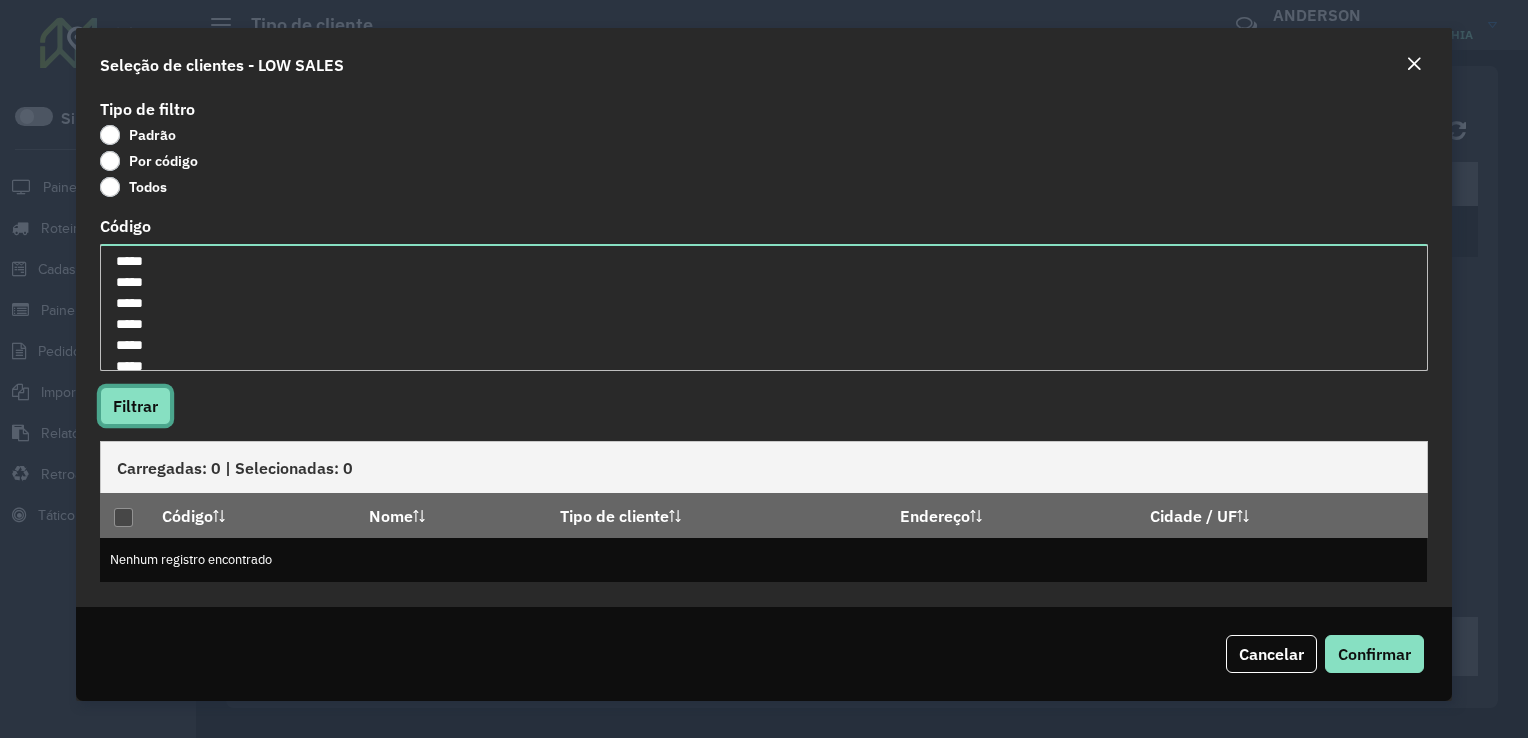click on "Filtrar" 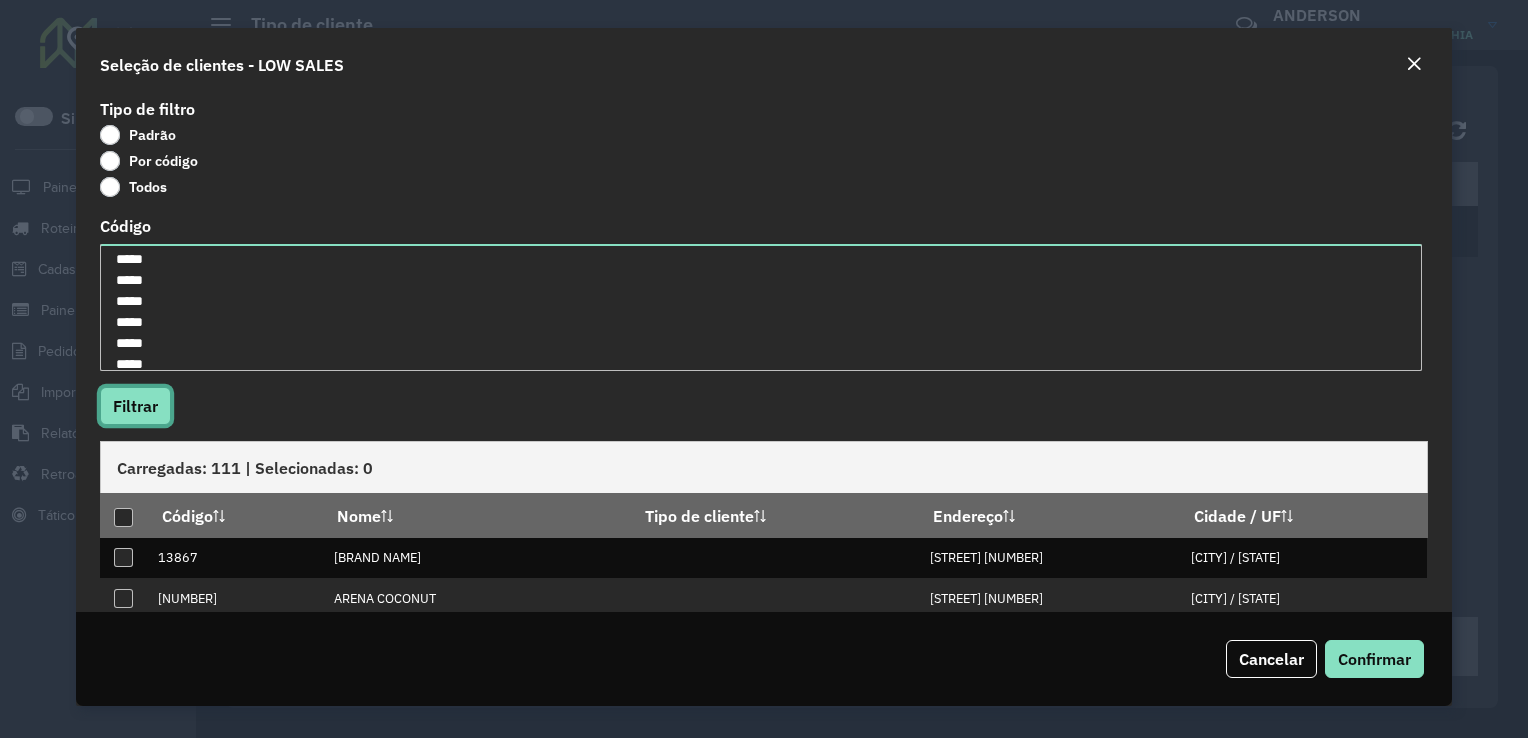 scroll, scrollTop: 1847, scrollLeft: 0, axis: vertical 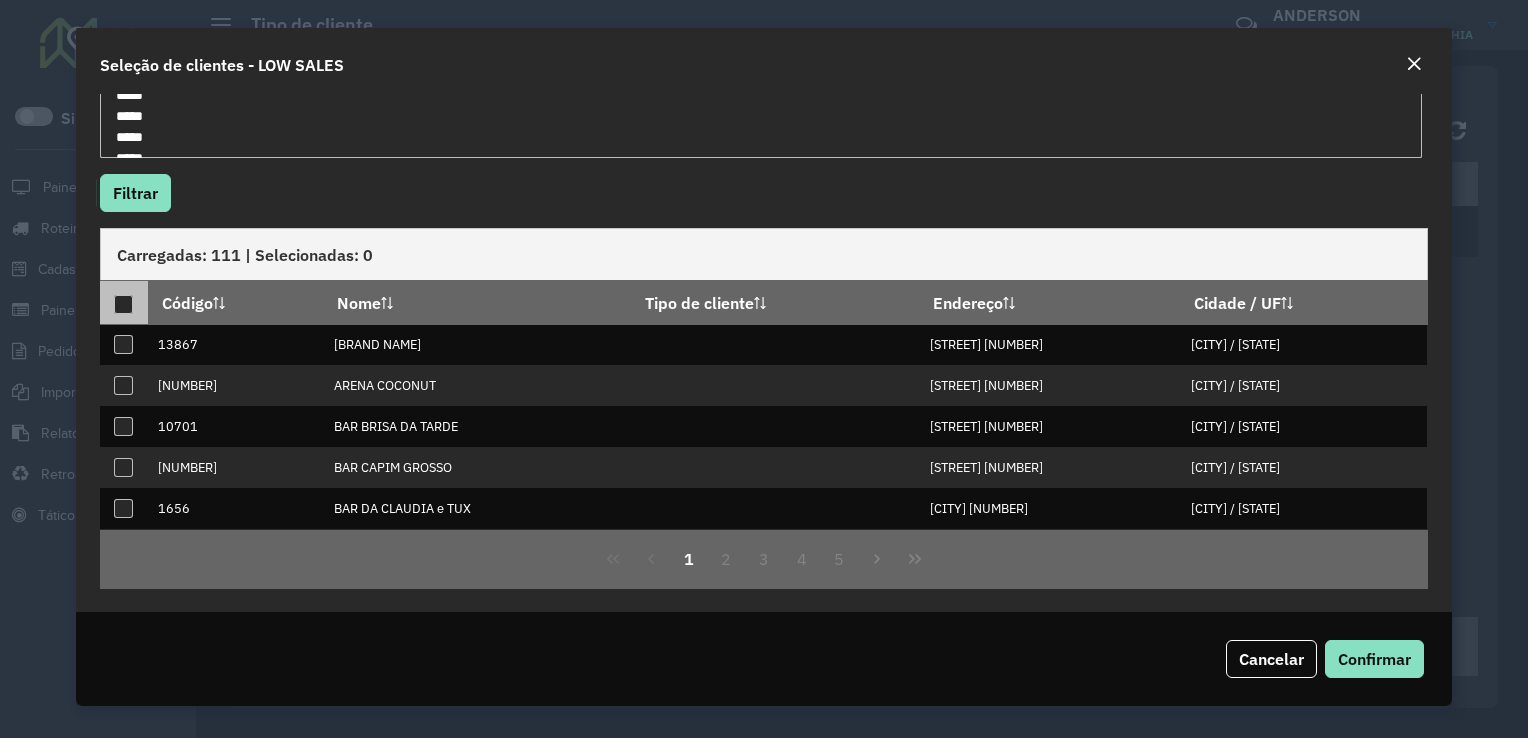 click at bounding box center (123, 304) 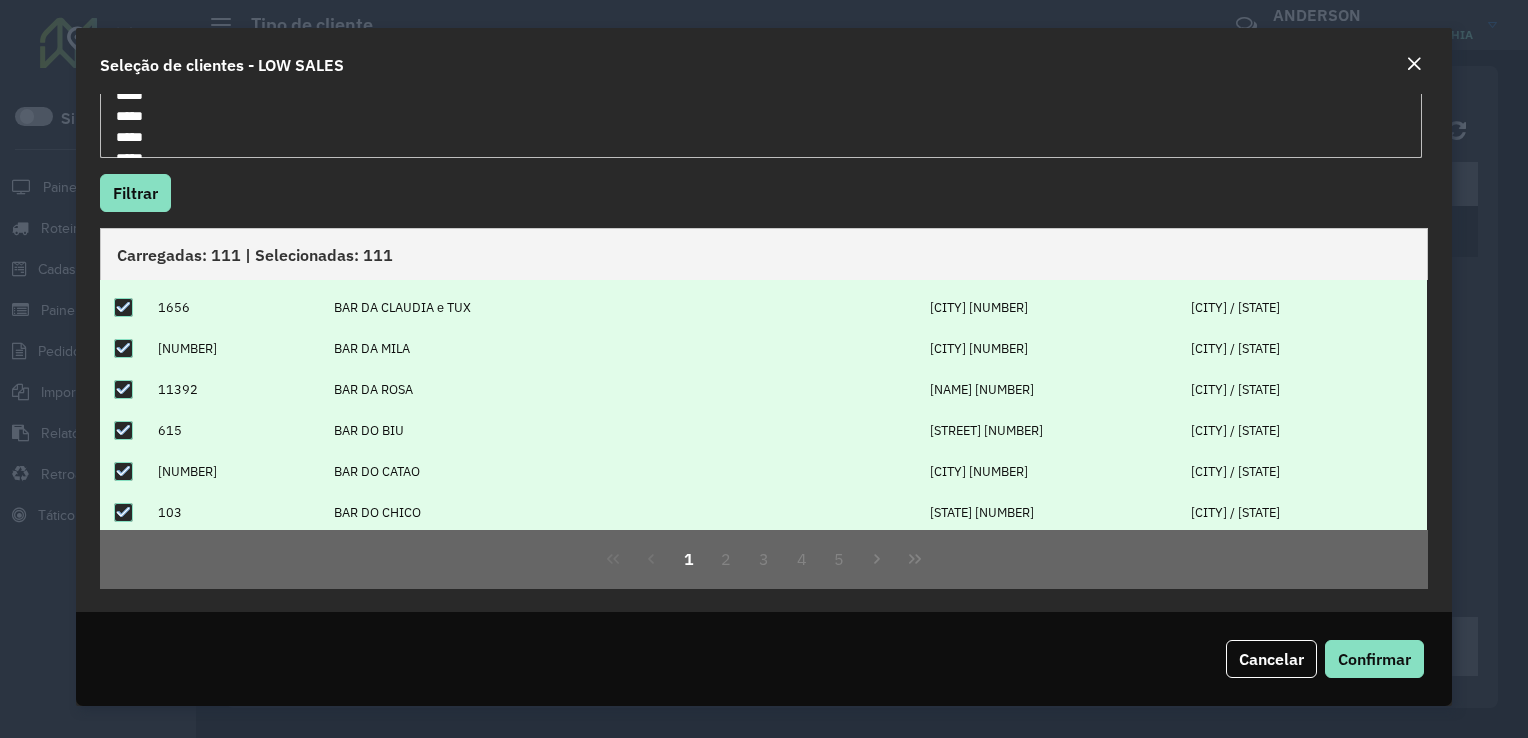 scroll, scrollTop: 0, scrollLeft: 0, axis: both 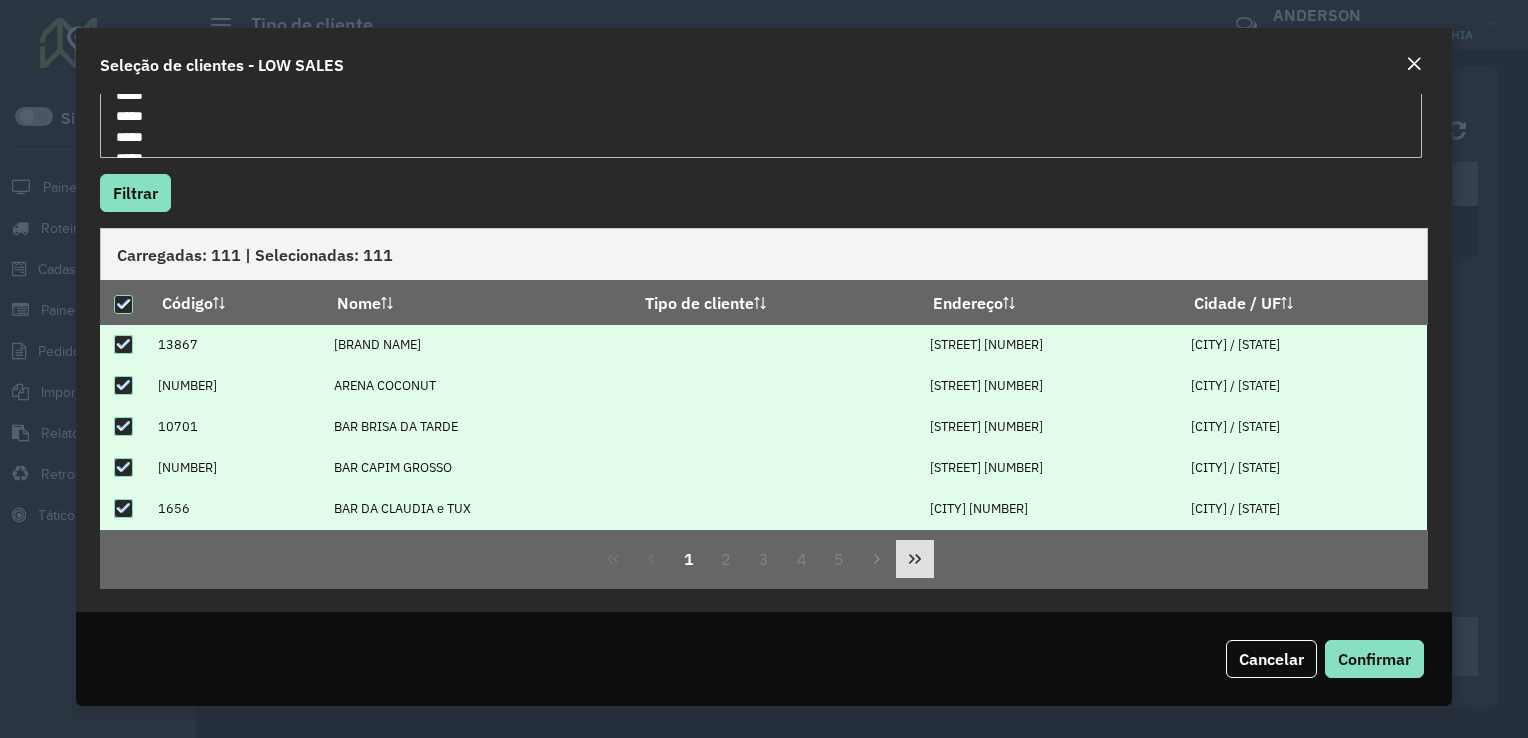 click 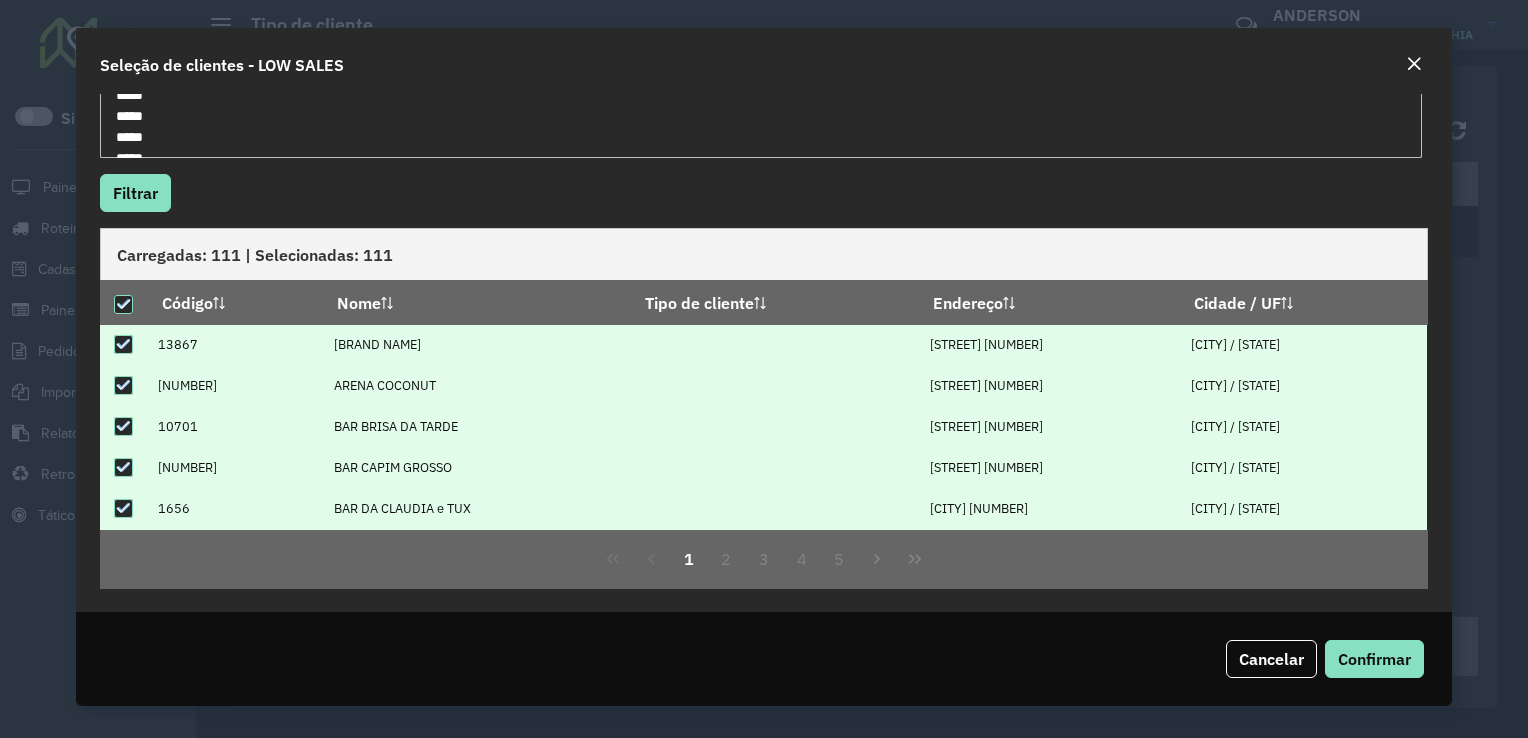 scroll, scrollTop: 48, scrollLeft: 0, axis: vertical 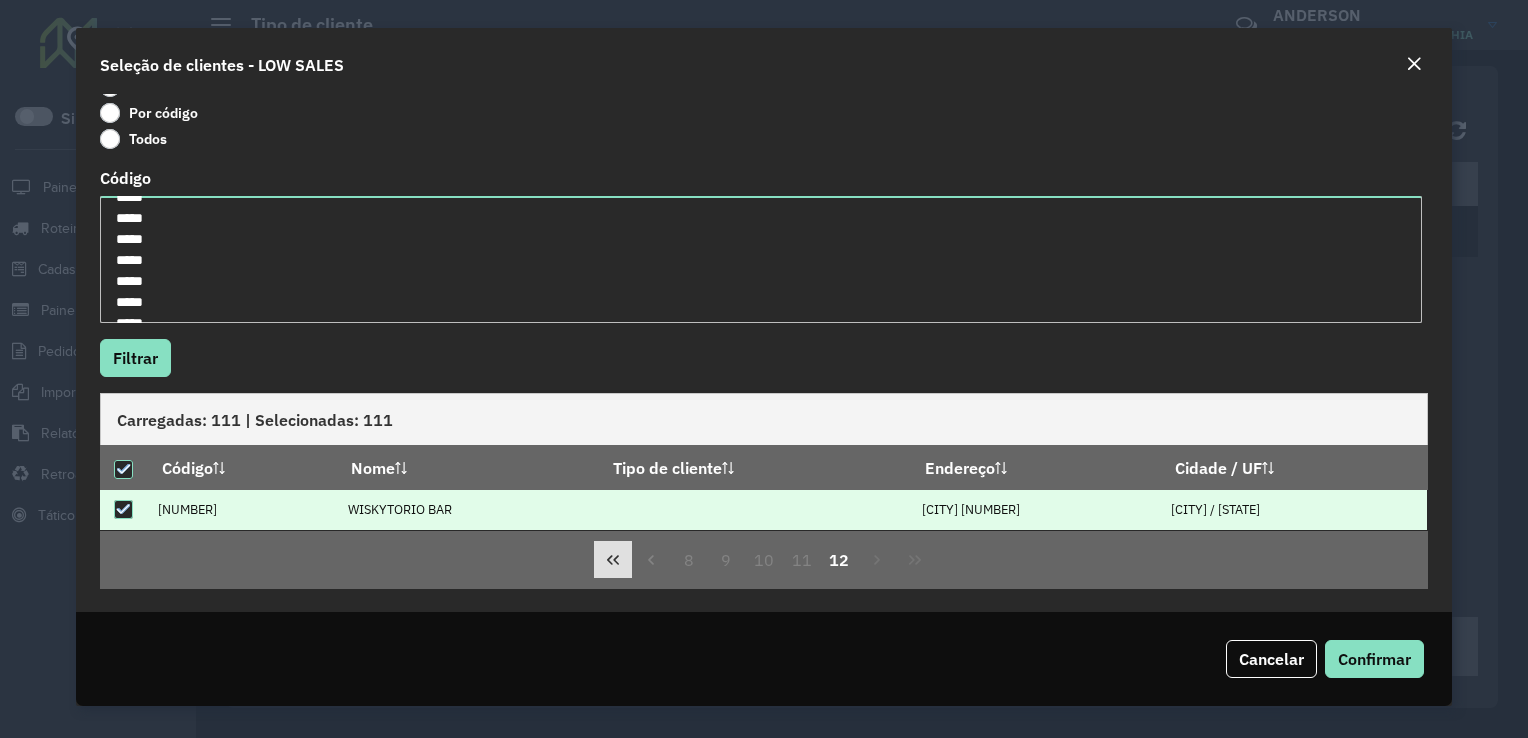 click 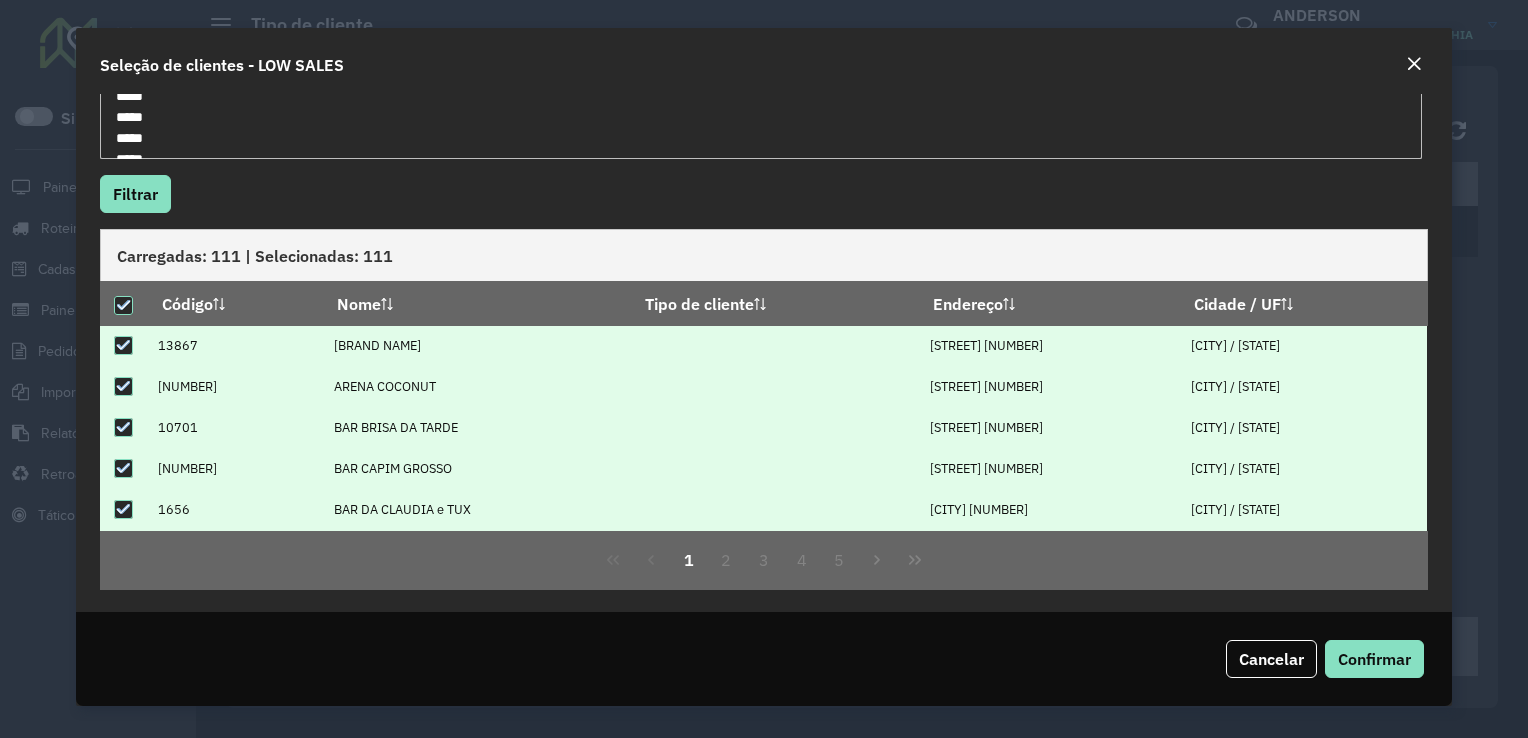 scroll, scrollTop: 213, scrollLeft: 0, axis: vertical 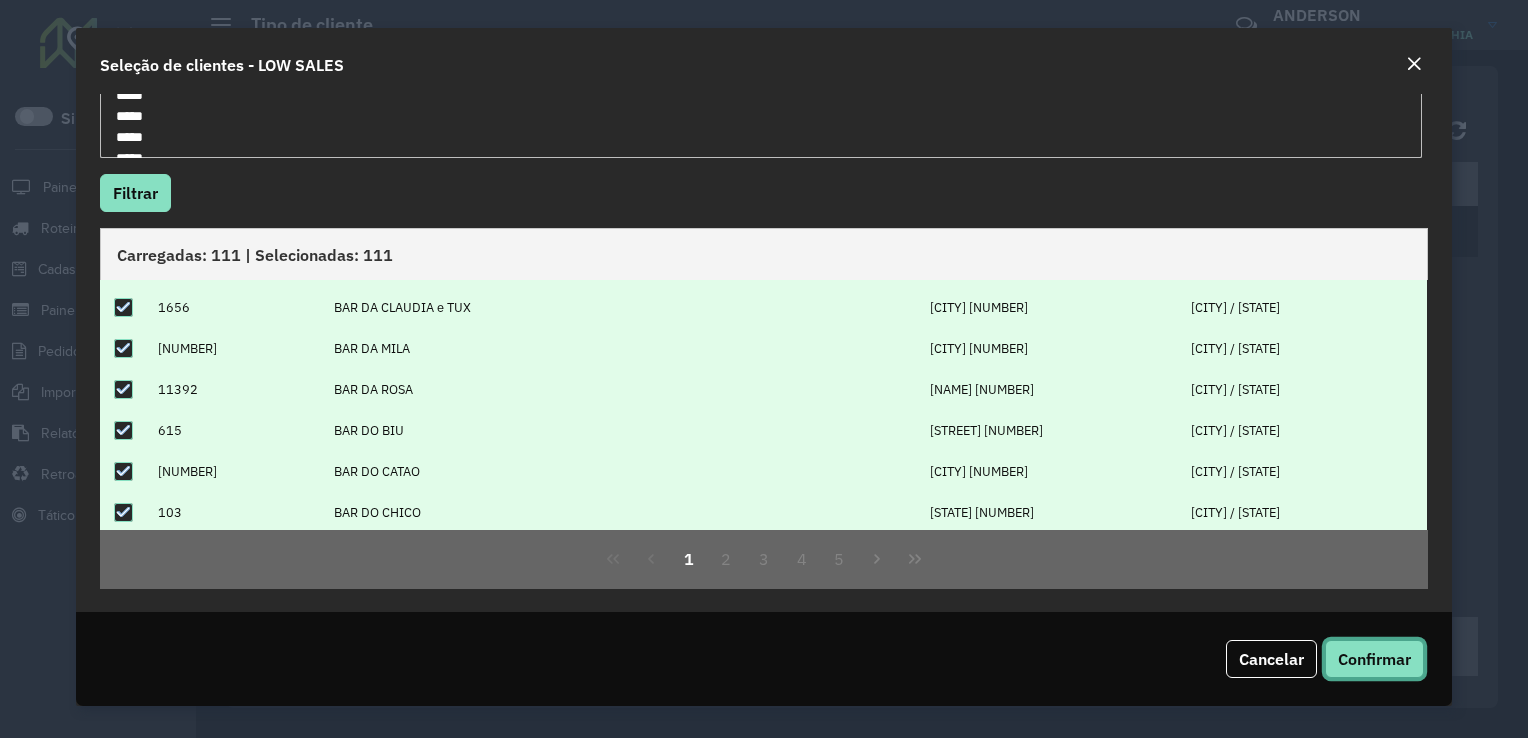 click on "Confirmar" 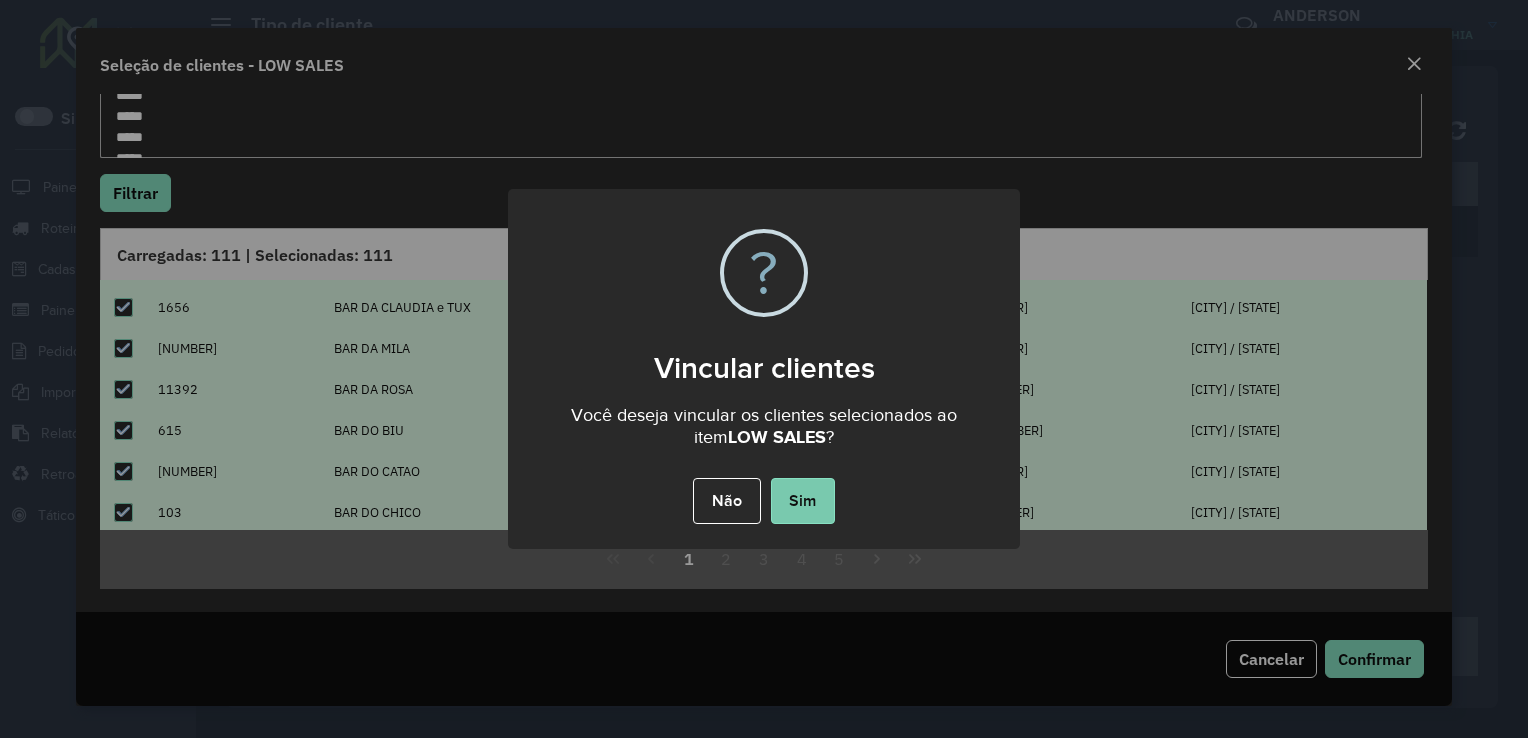 click on "Sim" at bounding box center [803, 501] 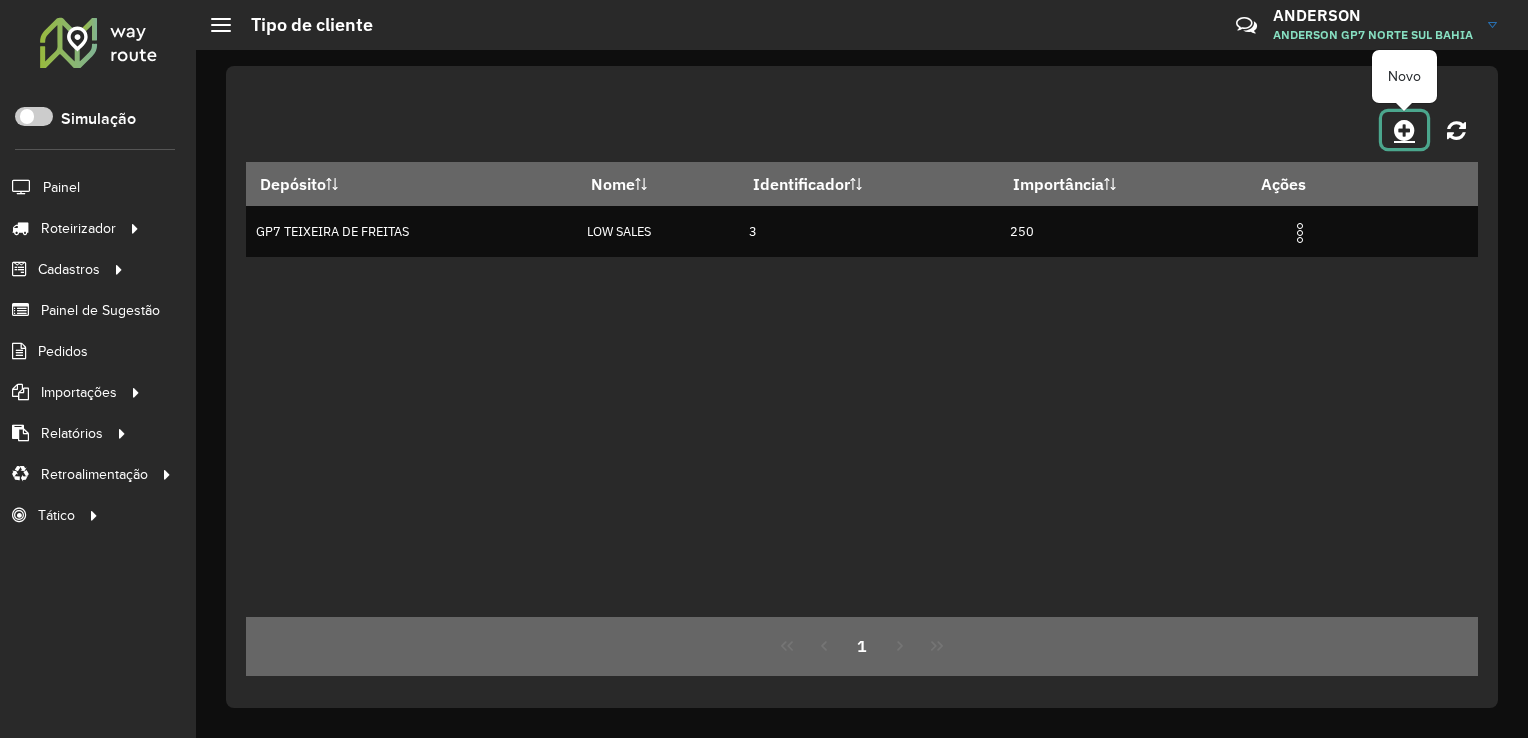 click 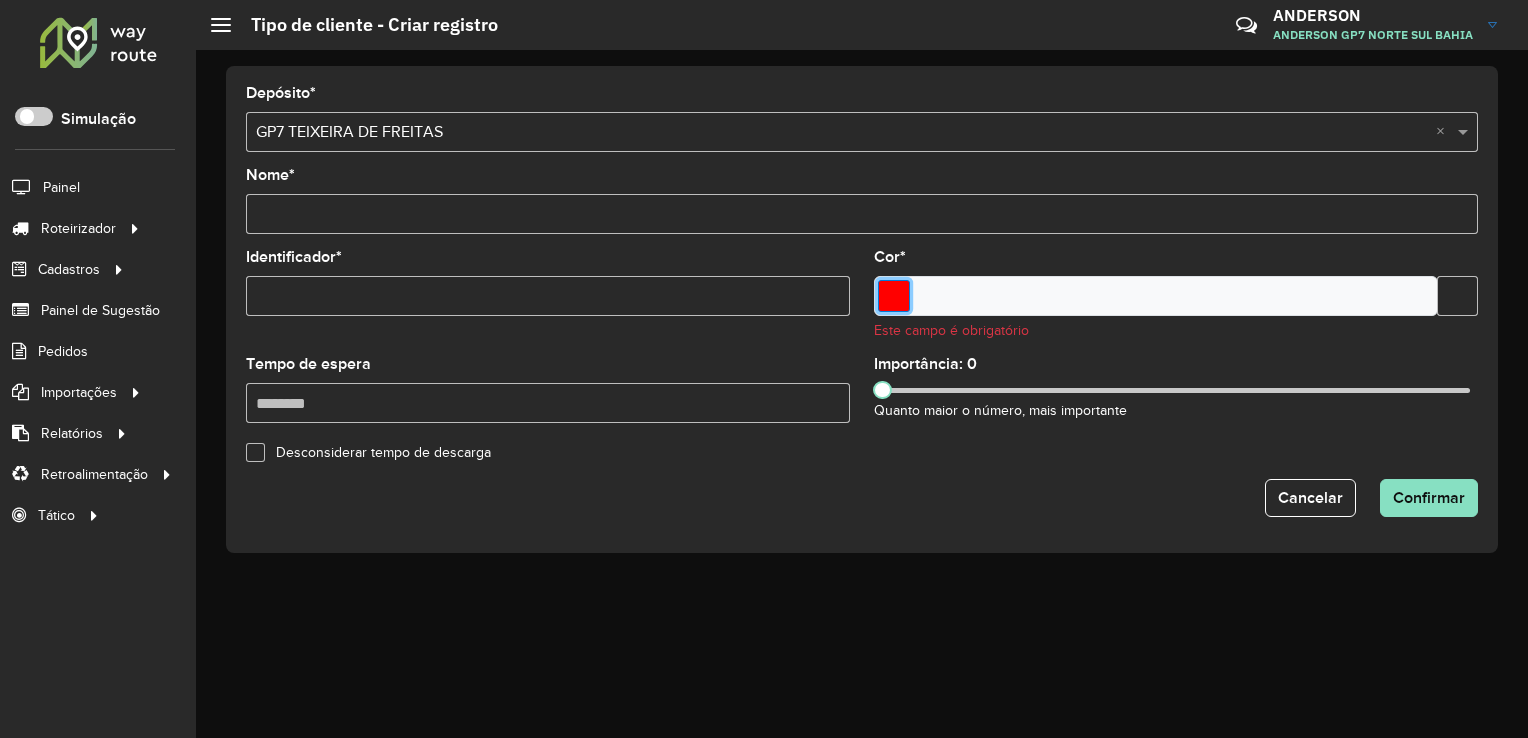 click at bounding box center (894, 296) 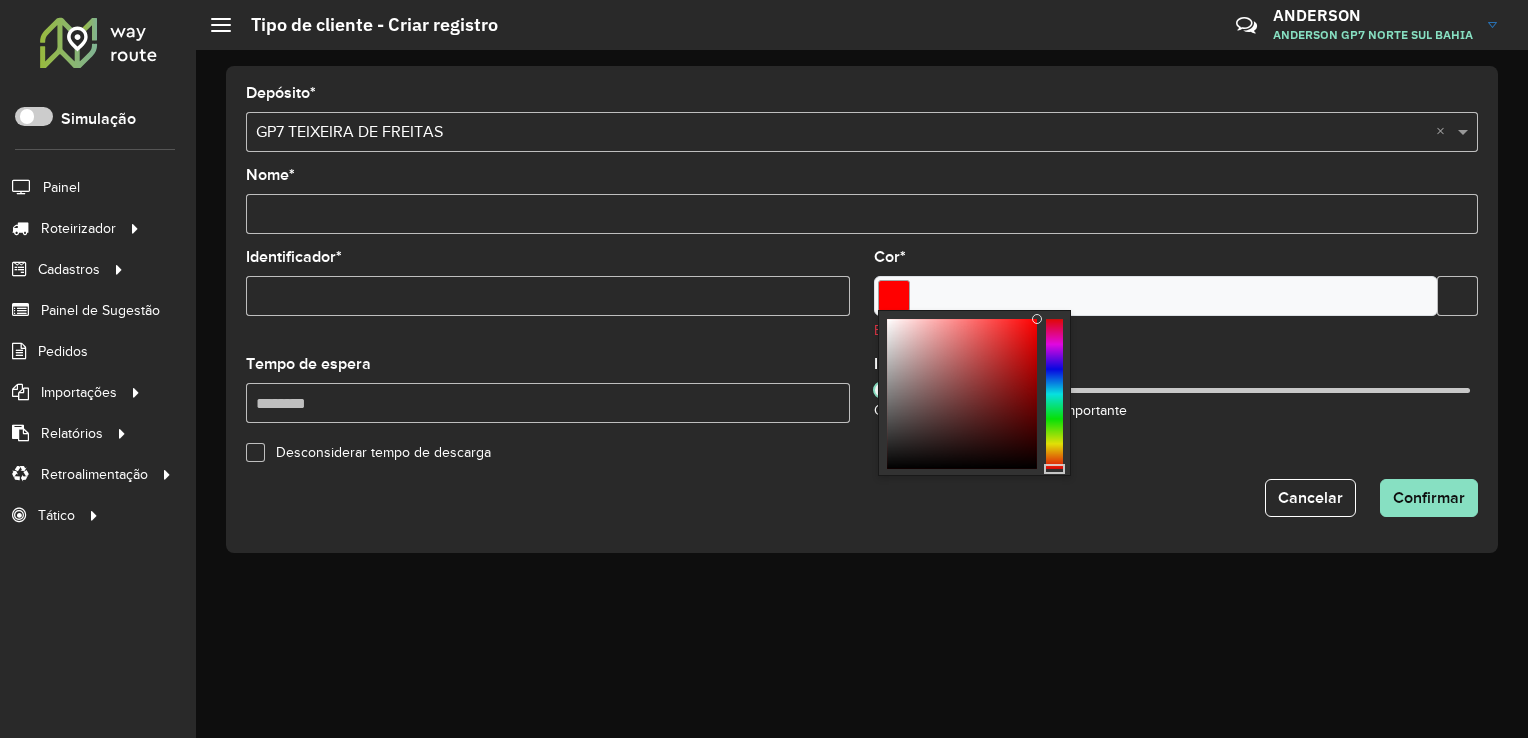 type on "*******" 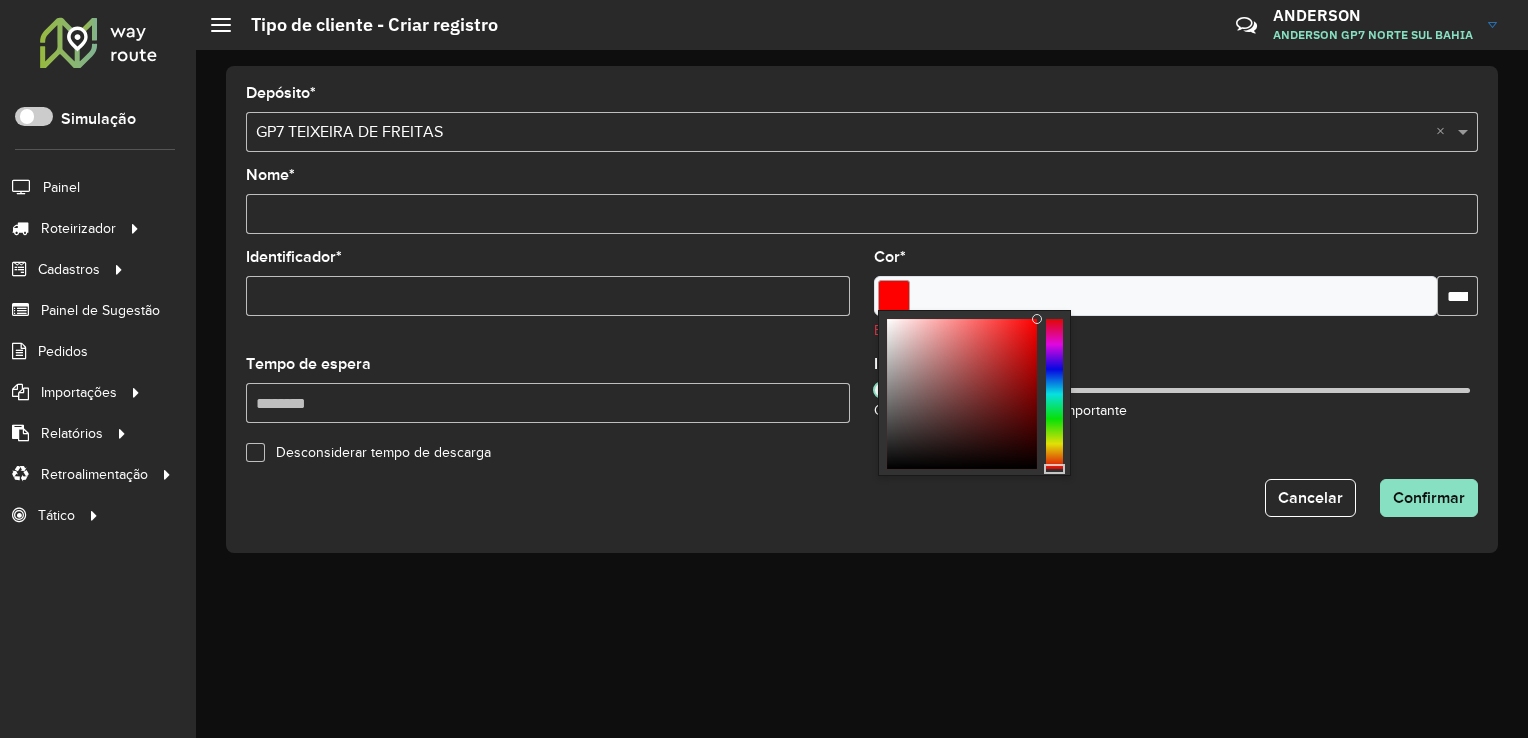 click at bounding box center (1054, 394) 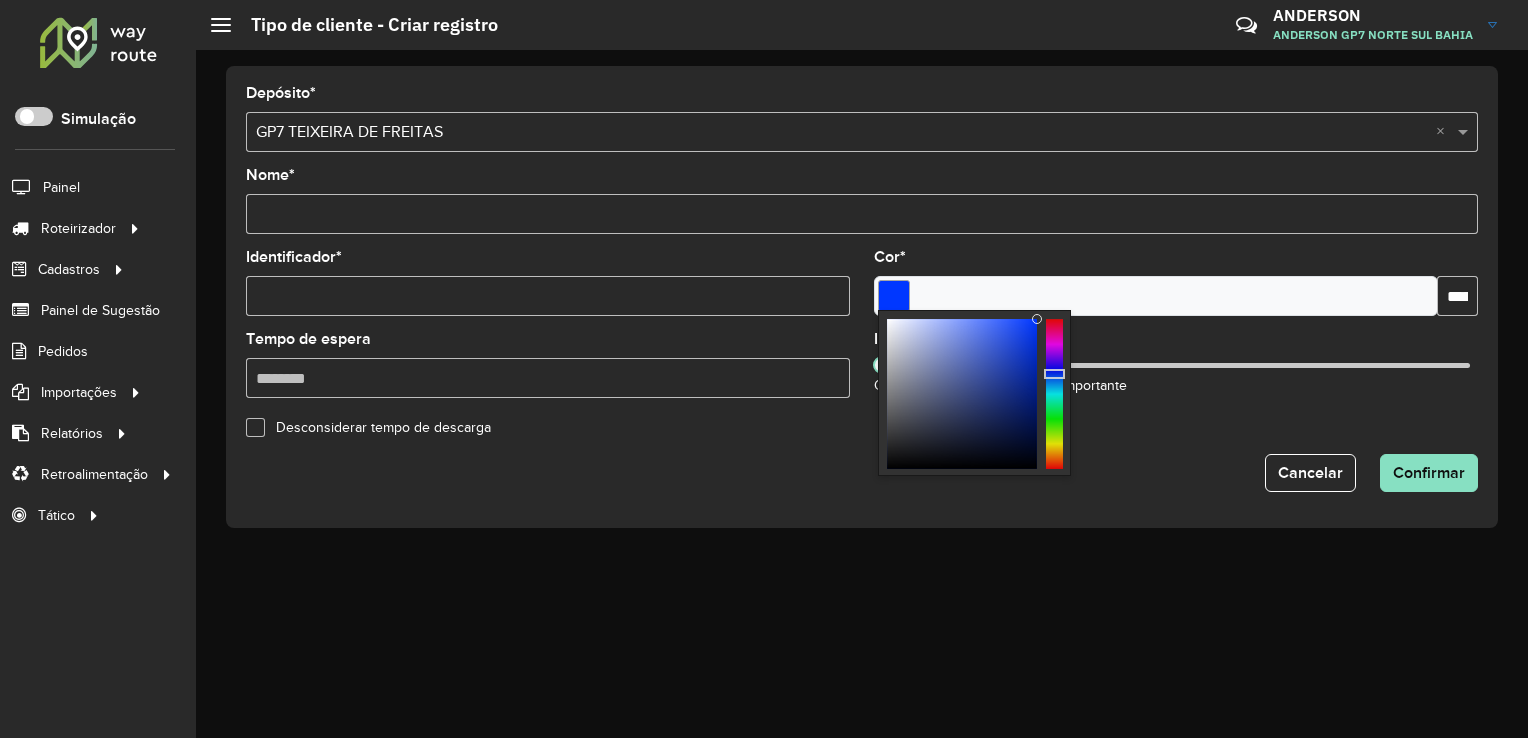 click on "Nome  *" at bounding box center (862, 214) 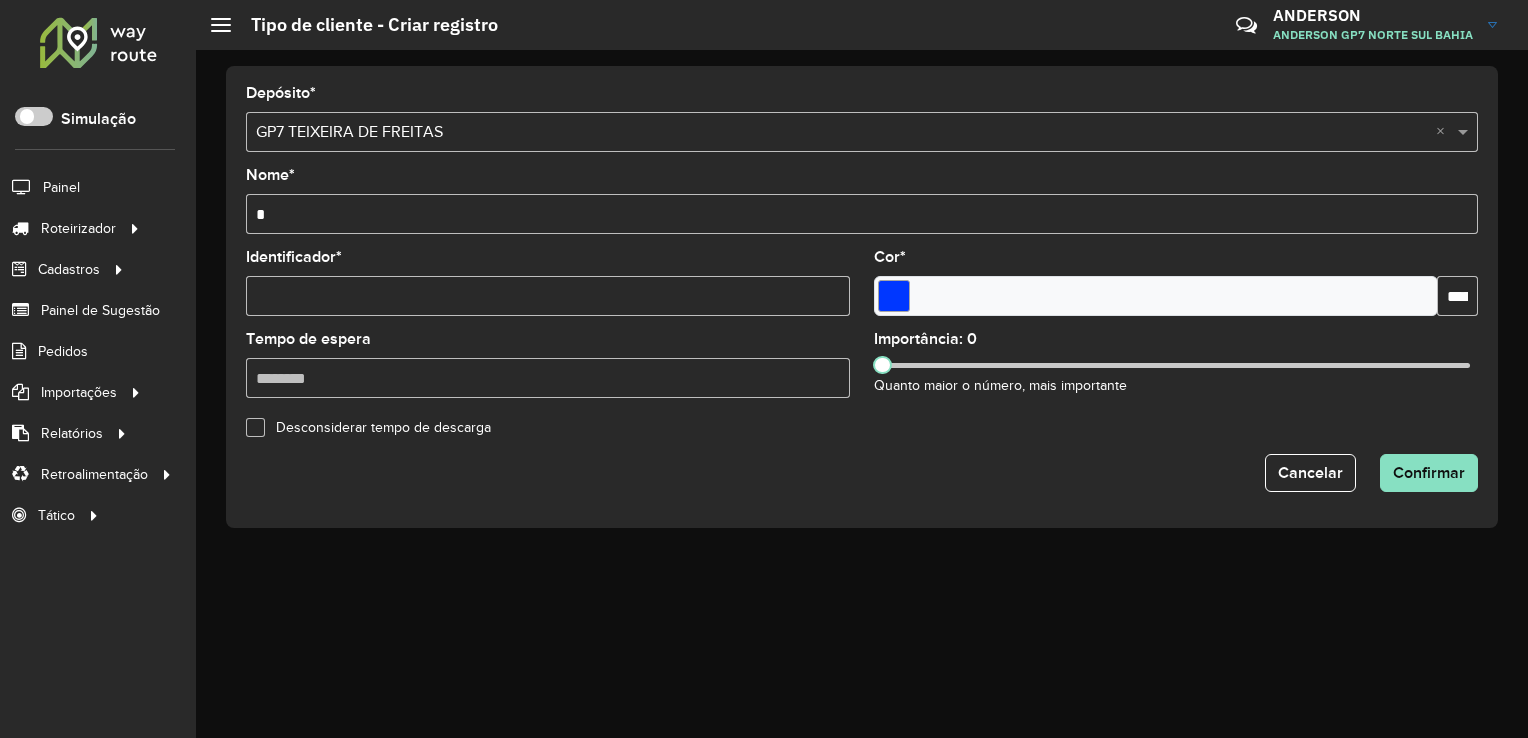 type on "*" 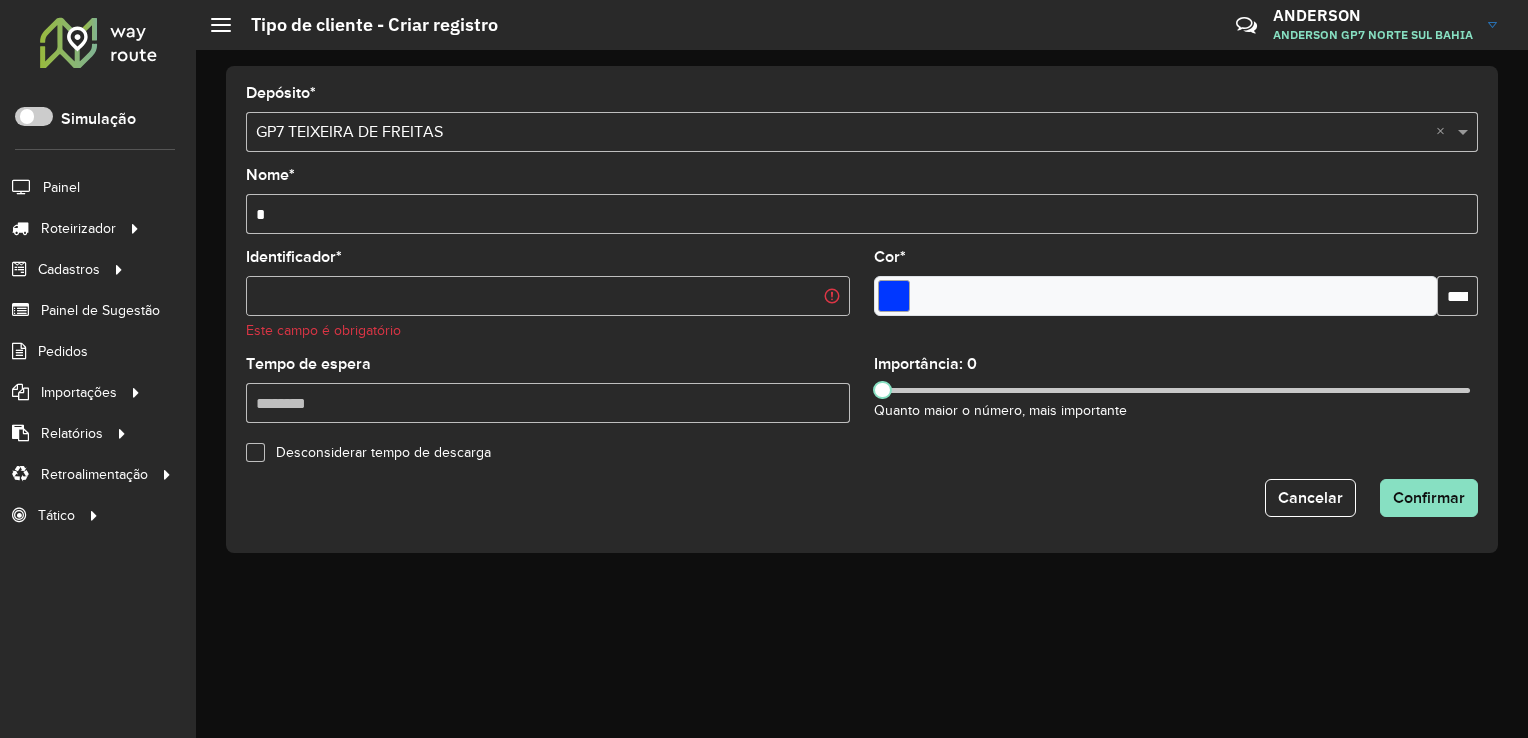 click on "*" at bounding box center [862, 214] 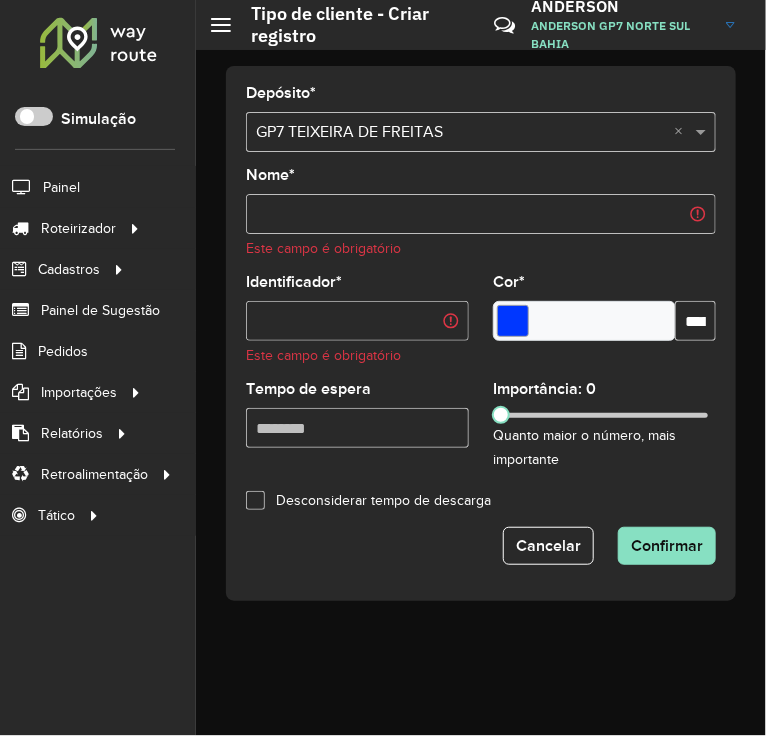 click on "Nome  *" at bounding box center (481, 214) 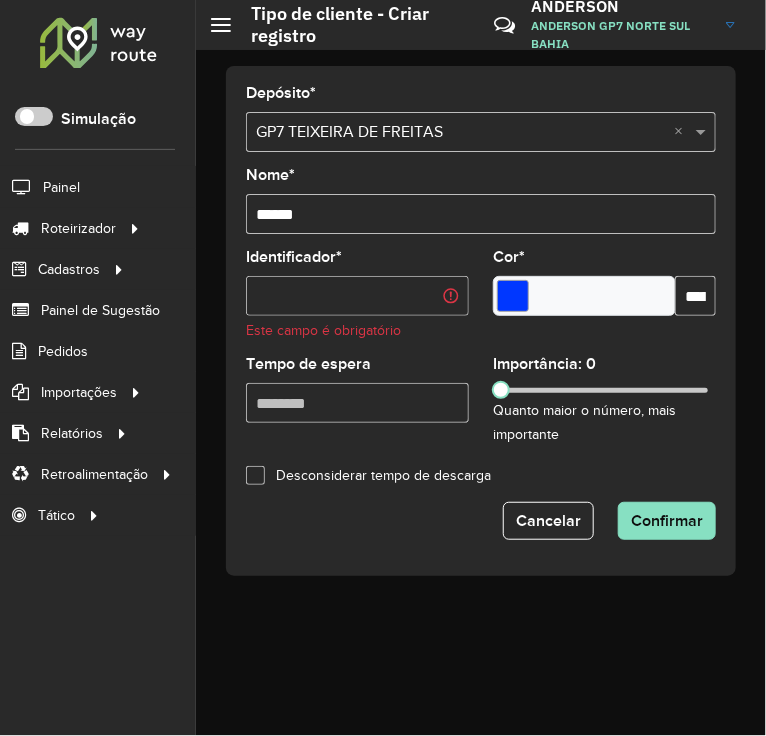 type on "******" 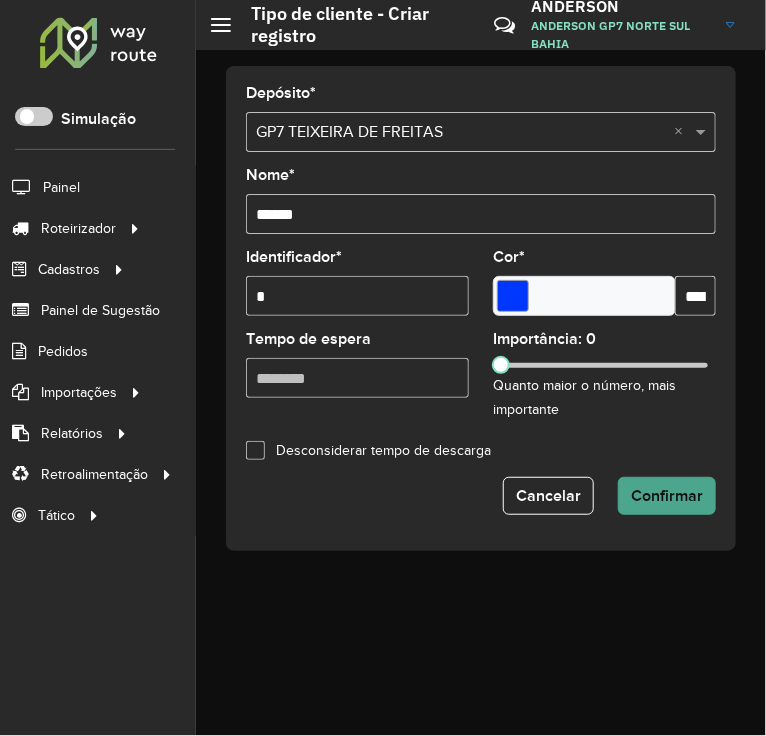 type on "*" 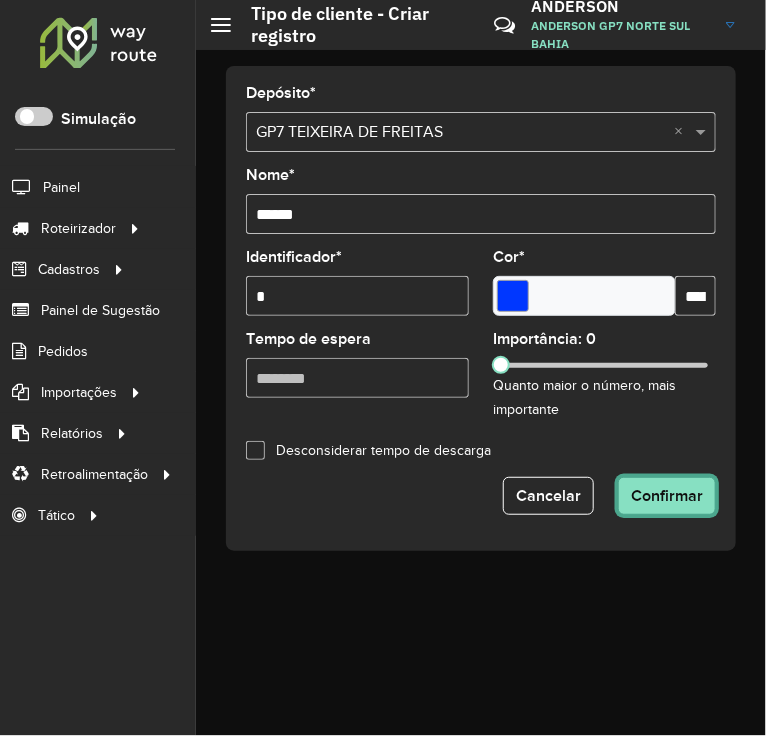 click on "Confirmar" 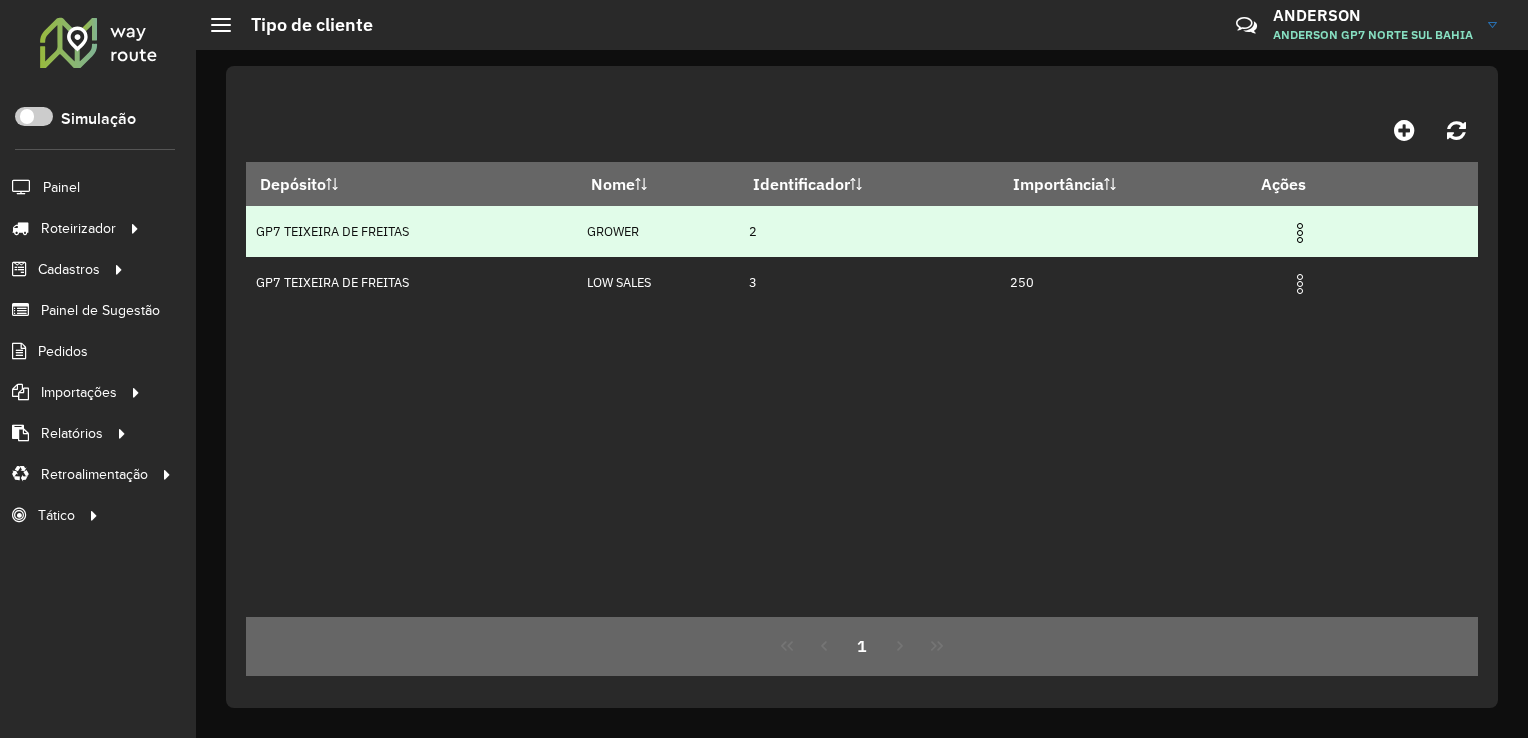 click at bounding box center (1300, 233) 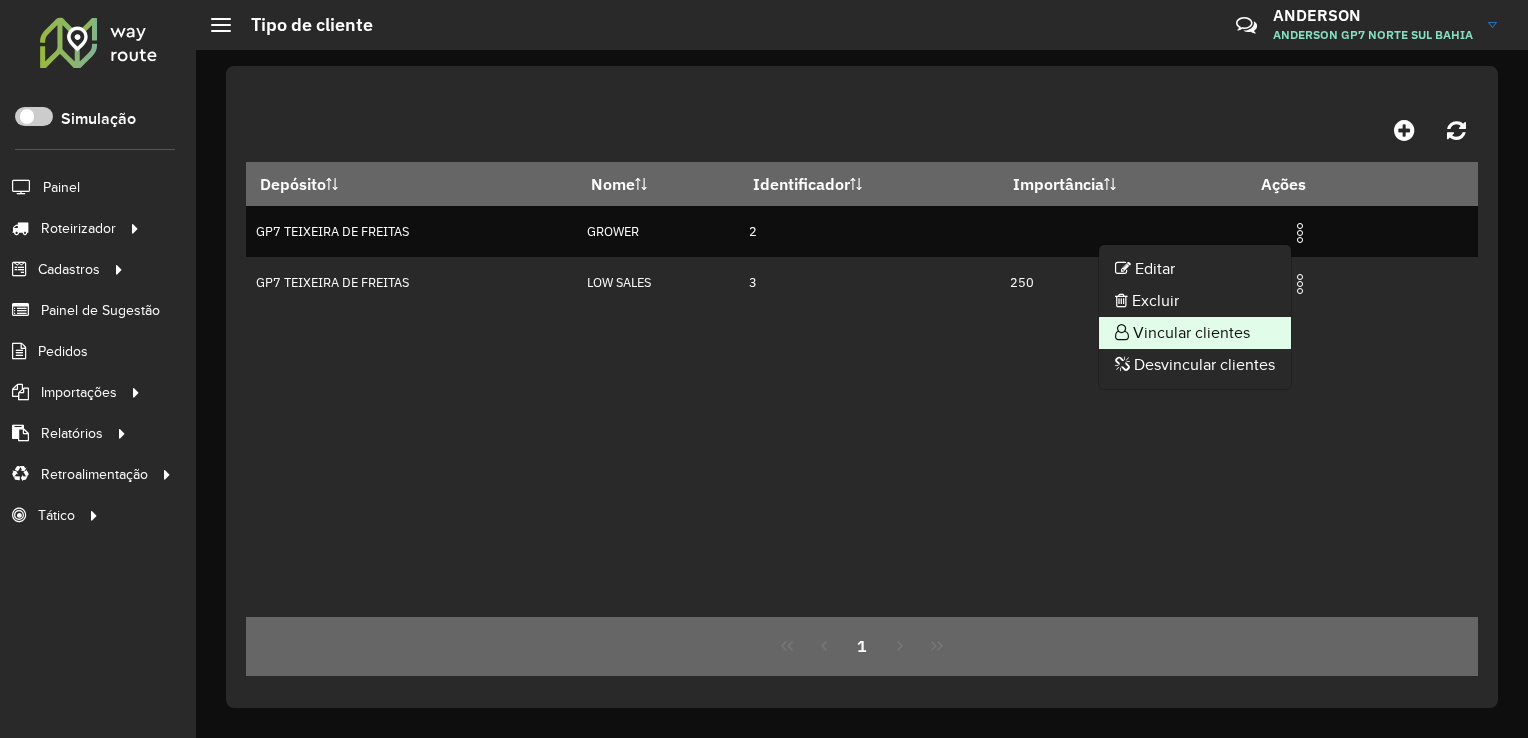 click on "Vincular clientes" 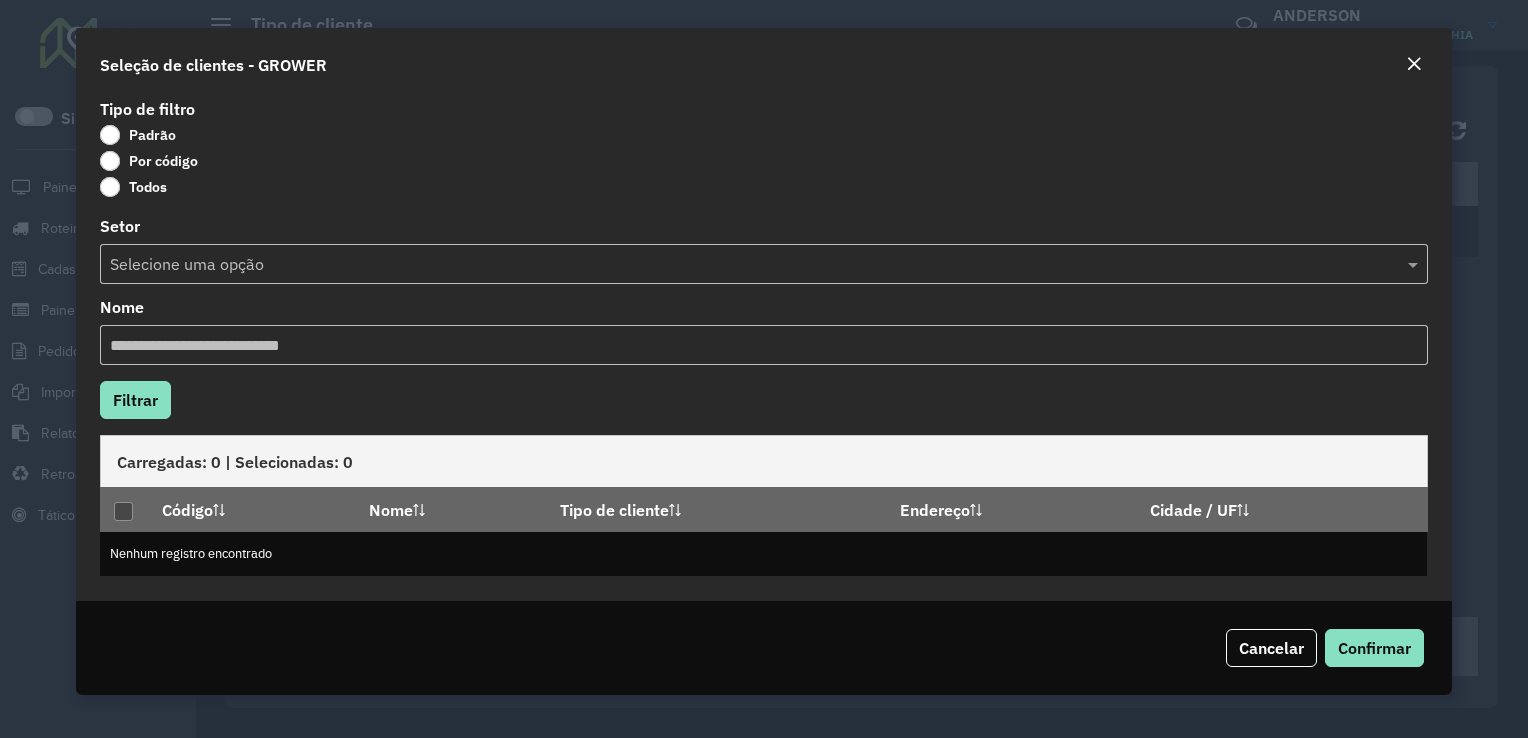 click on "Por código" 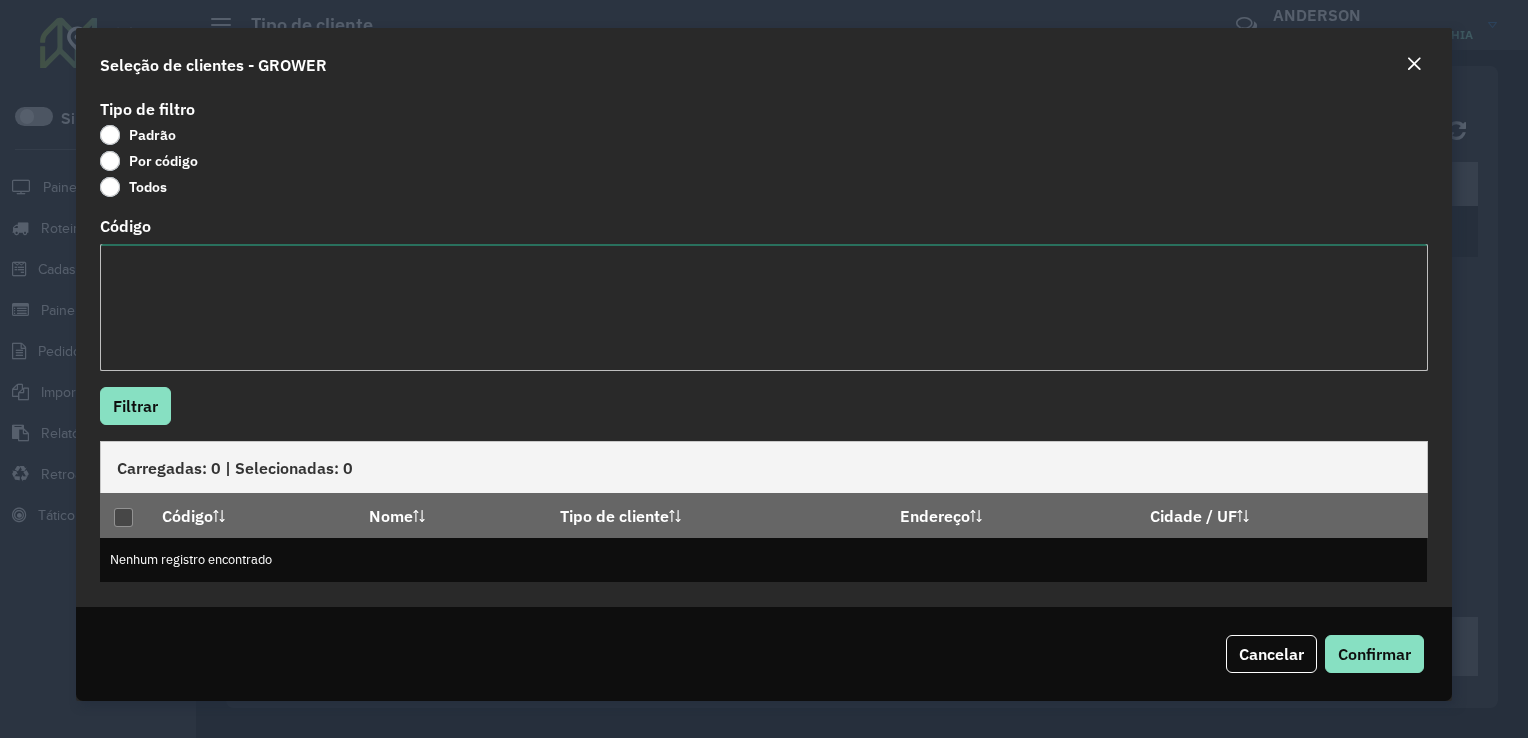 click on "Código" at bounding box center (763, 307) 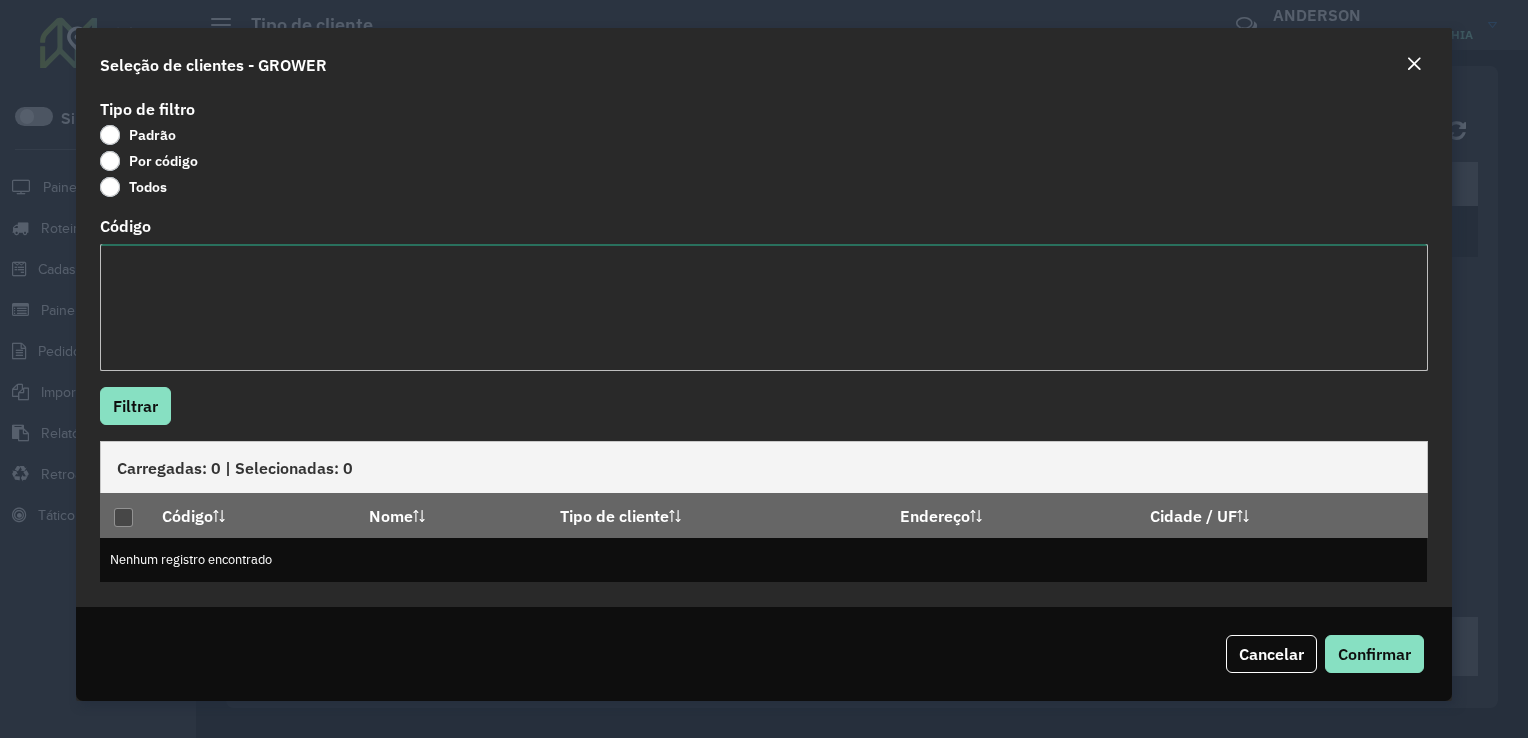 paste on "****
*****
*****
*****
*****
*****
*****" 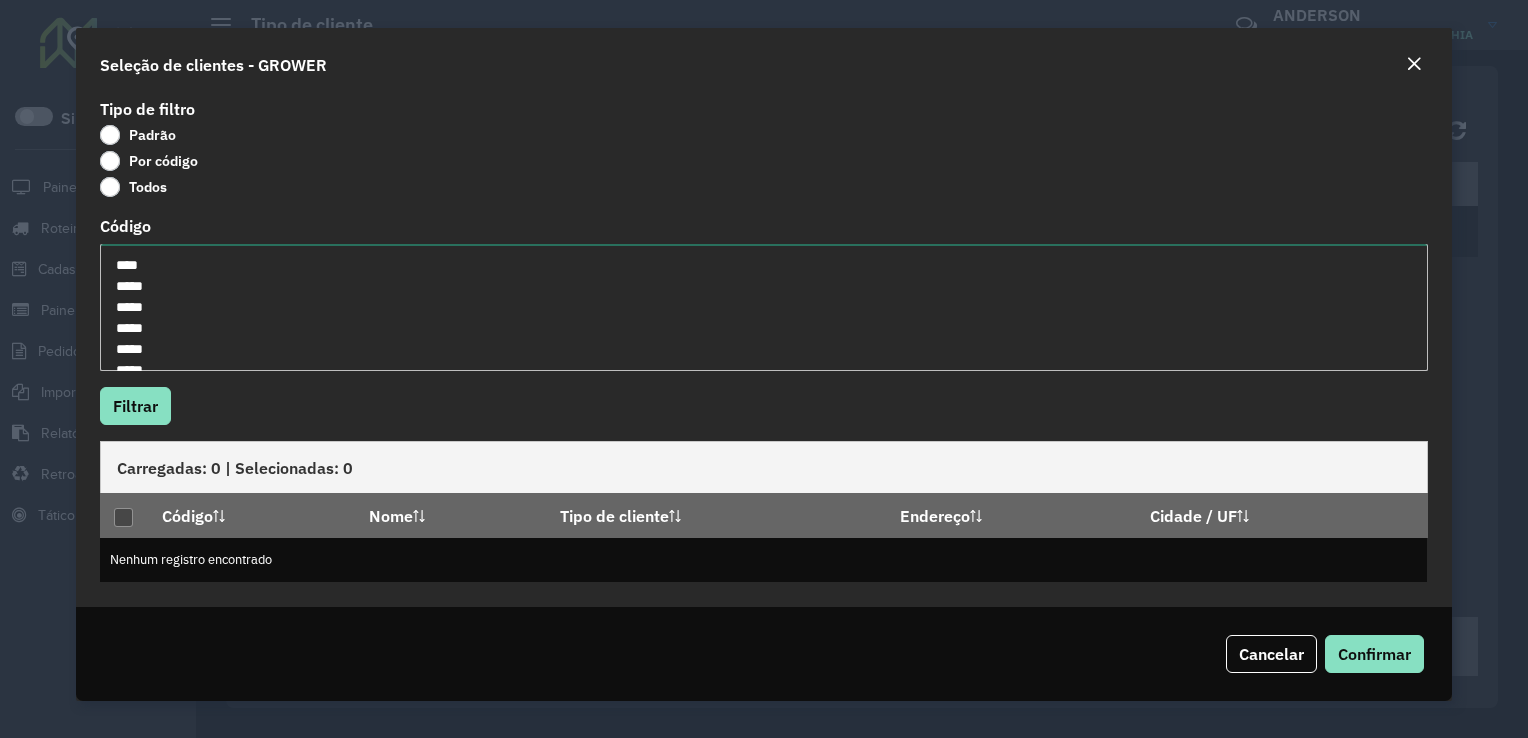 scroll, scrollTop: 50, scrollLeft: 0, axis: vertical 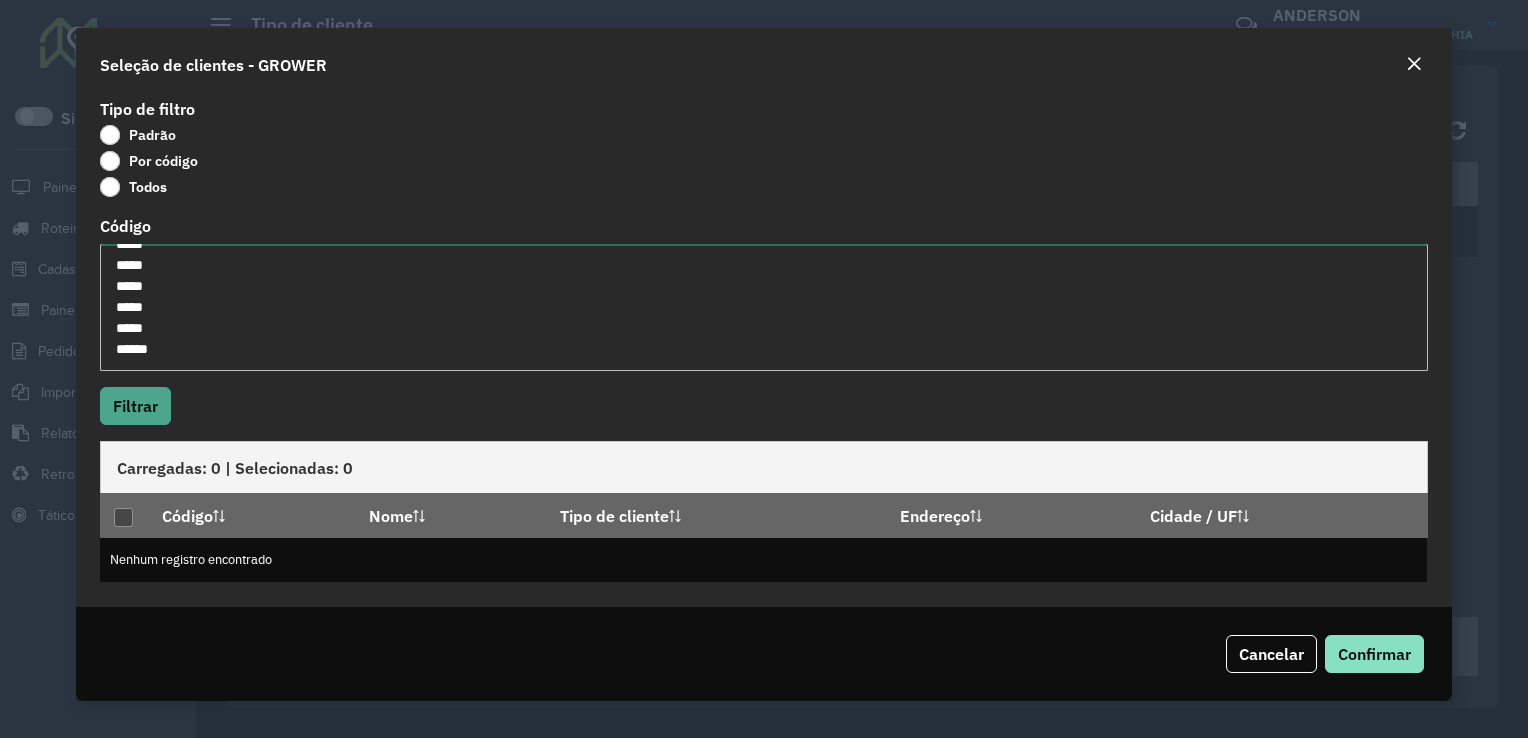 type on "****
*****
*****
*****
*****
*****
*****" 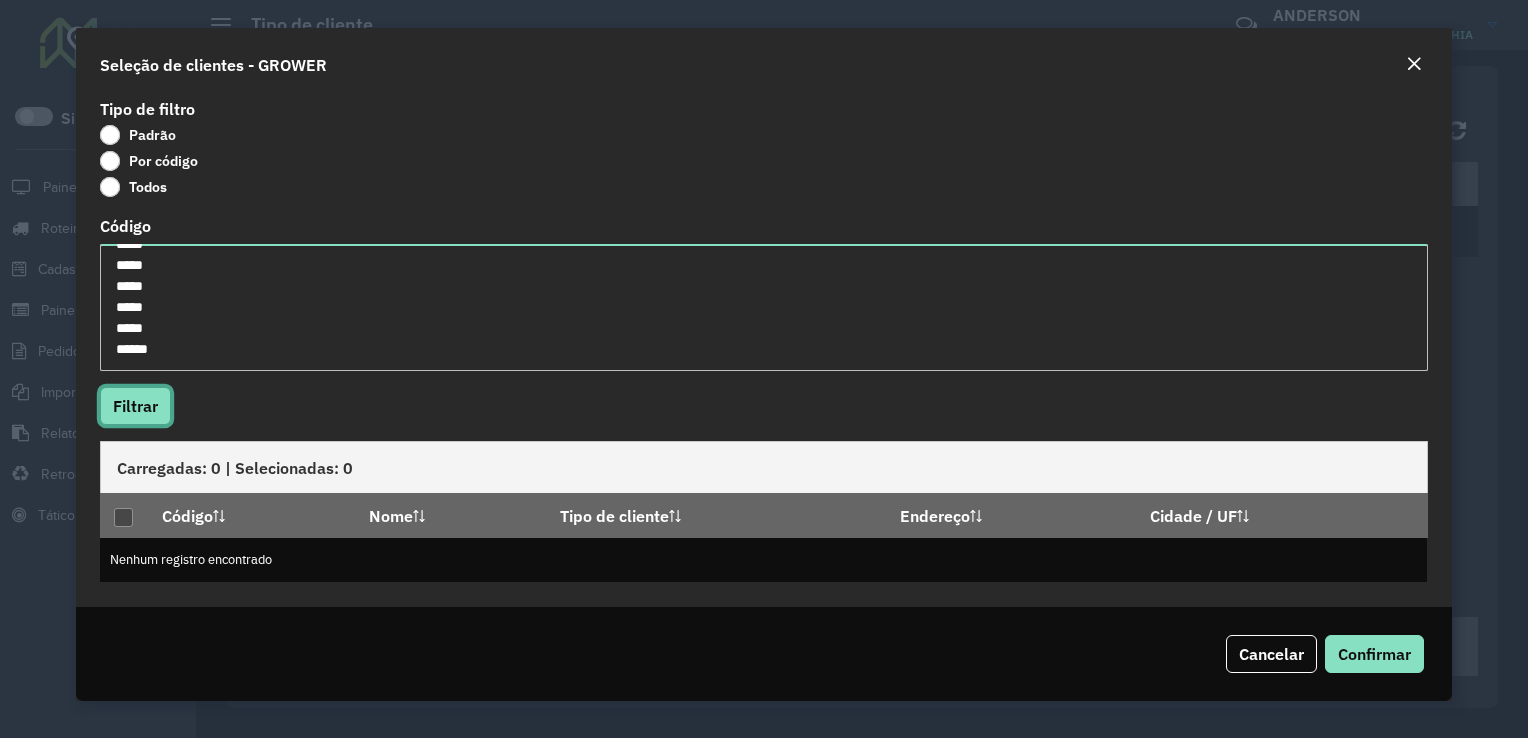 click on "Filtrar" 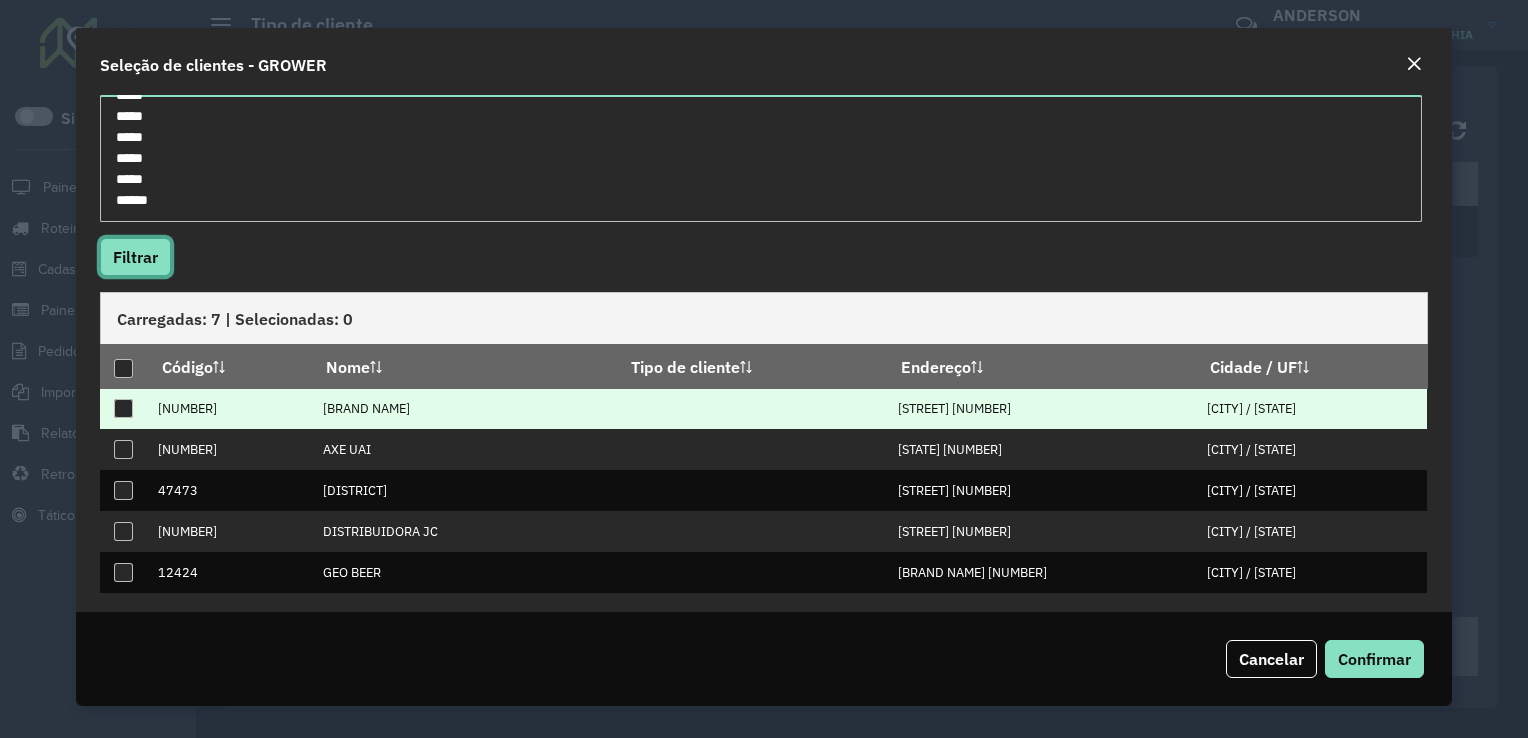 scroll, scrollTop: 155, scrollLeft: 0, axis: vertical 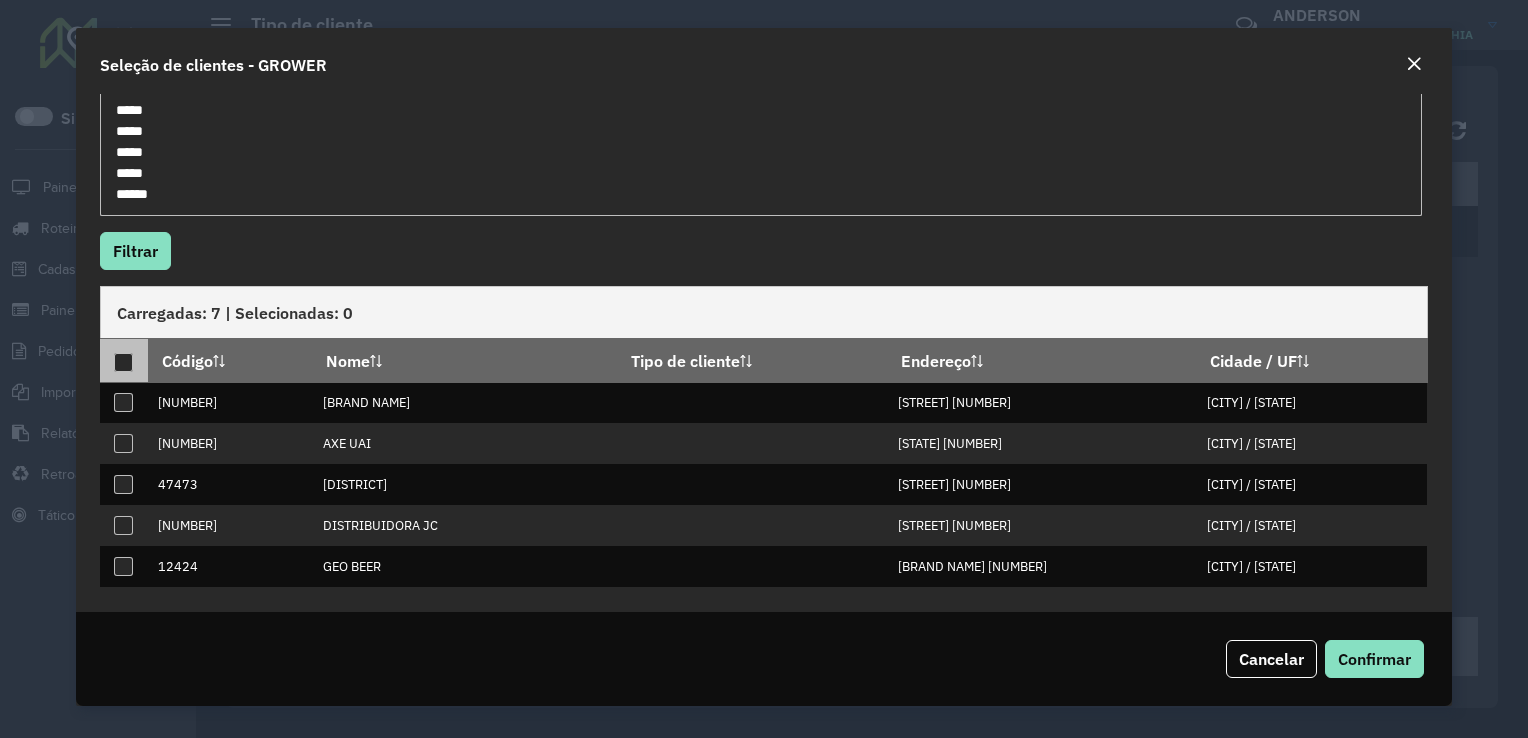 click at bounding box center [123, 362] 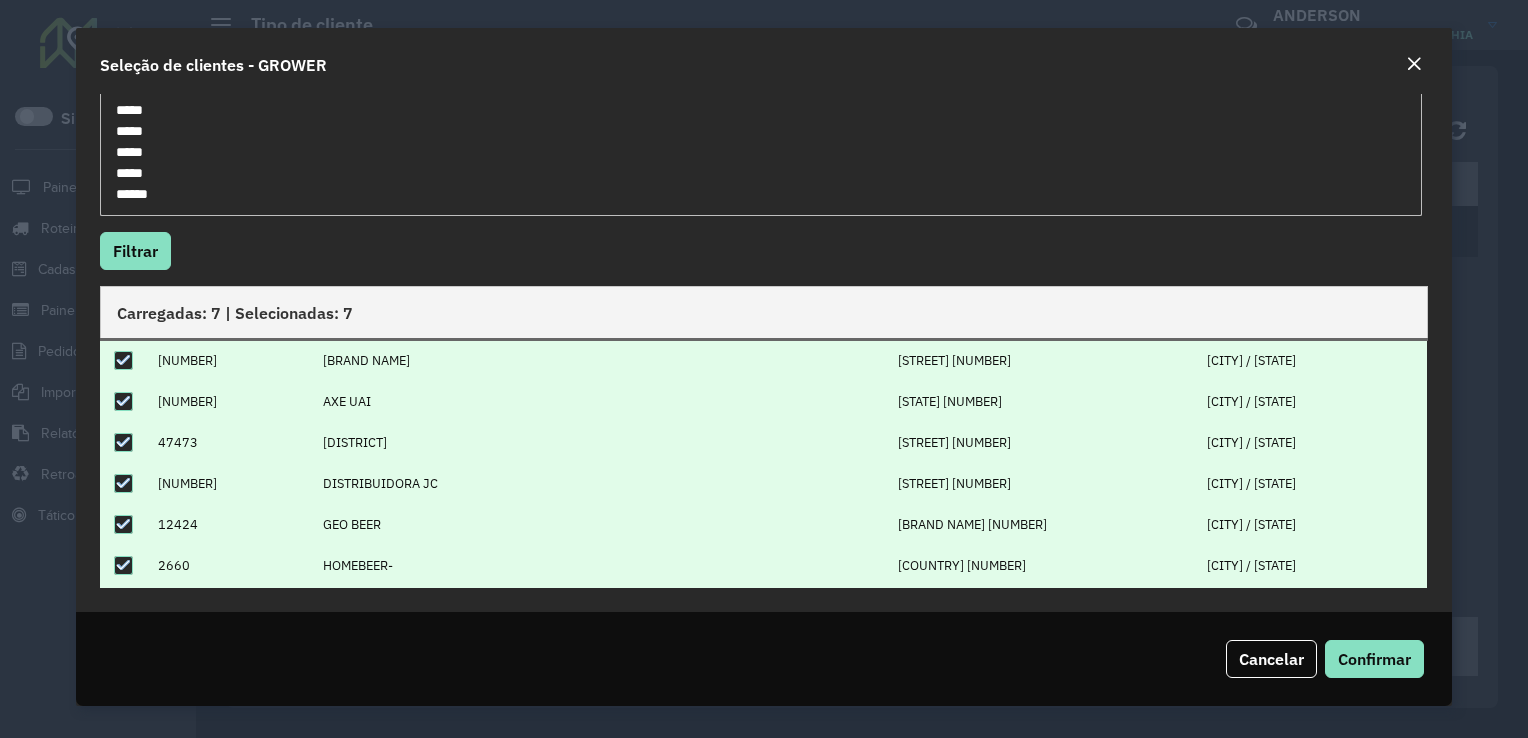 scroll, scrollTop: 79, scrollLeft: 0, axis: vertical 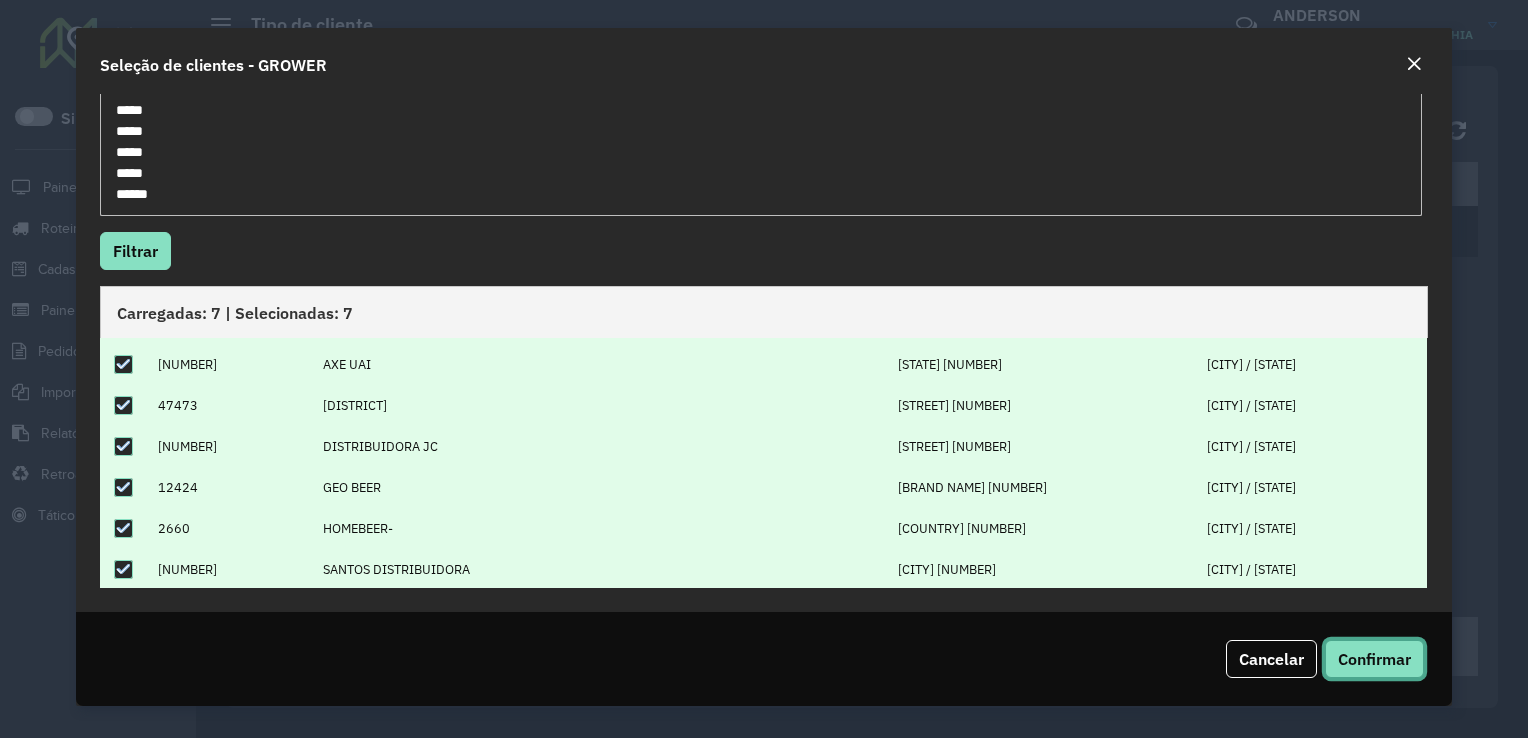 click on "Confirmar" 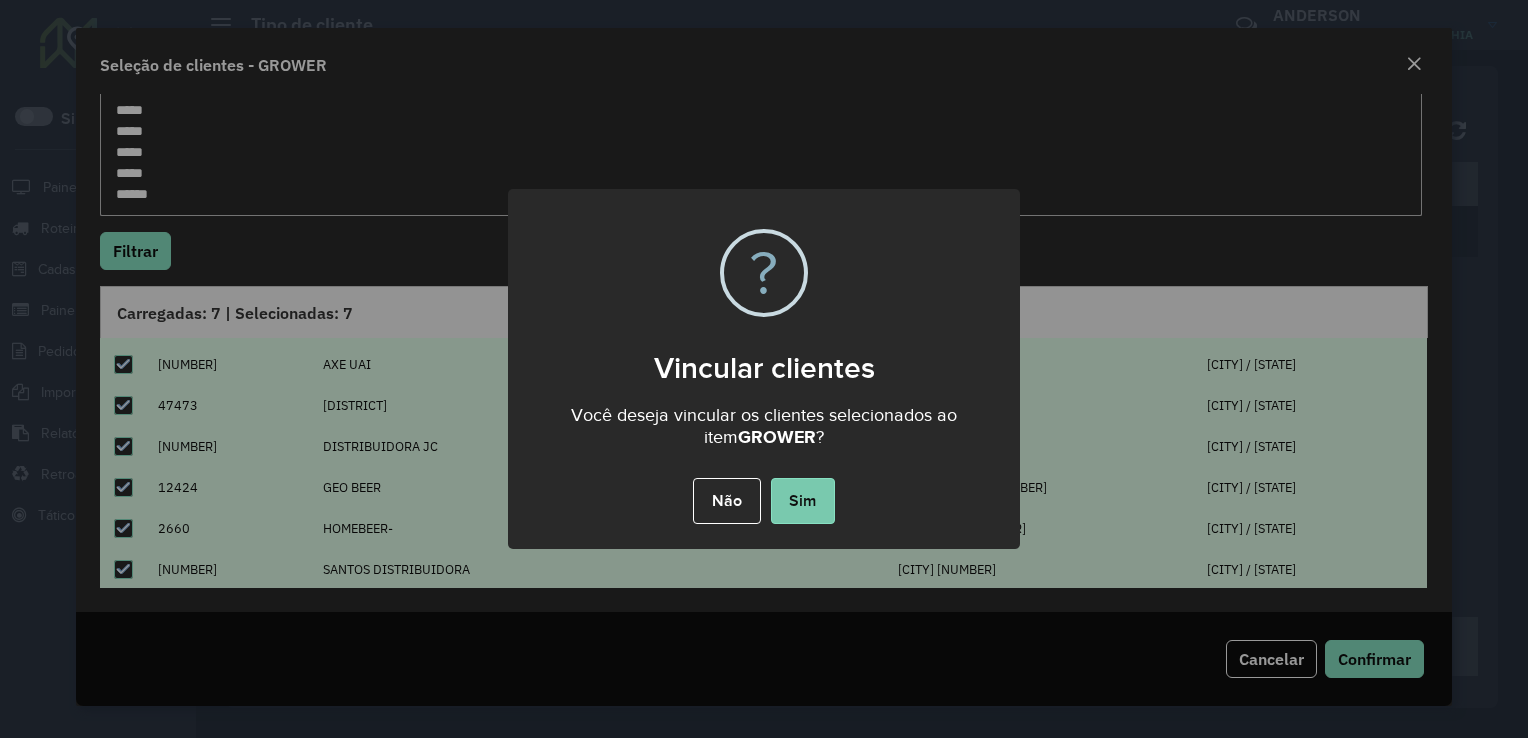 click on "Sim" at bounding box center (803, 501) 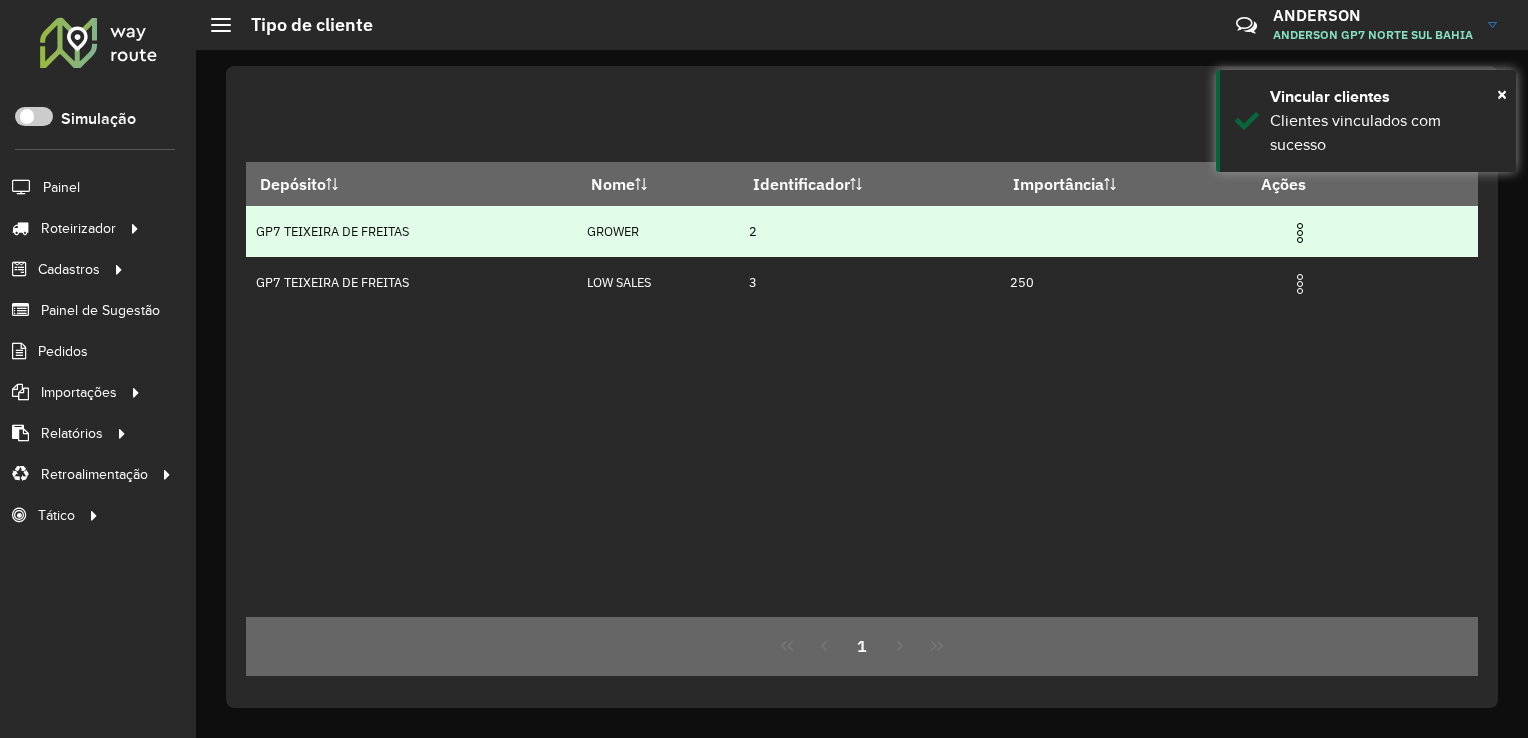 click at bounding box center (1300, 233) 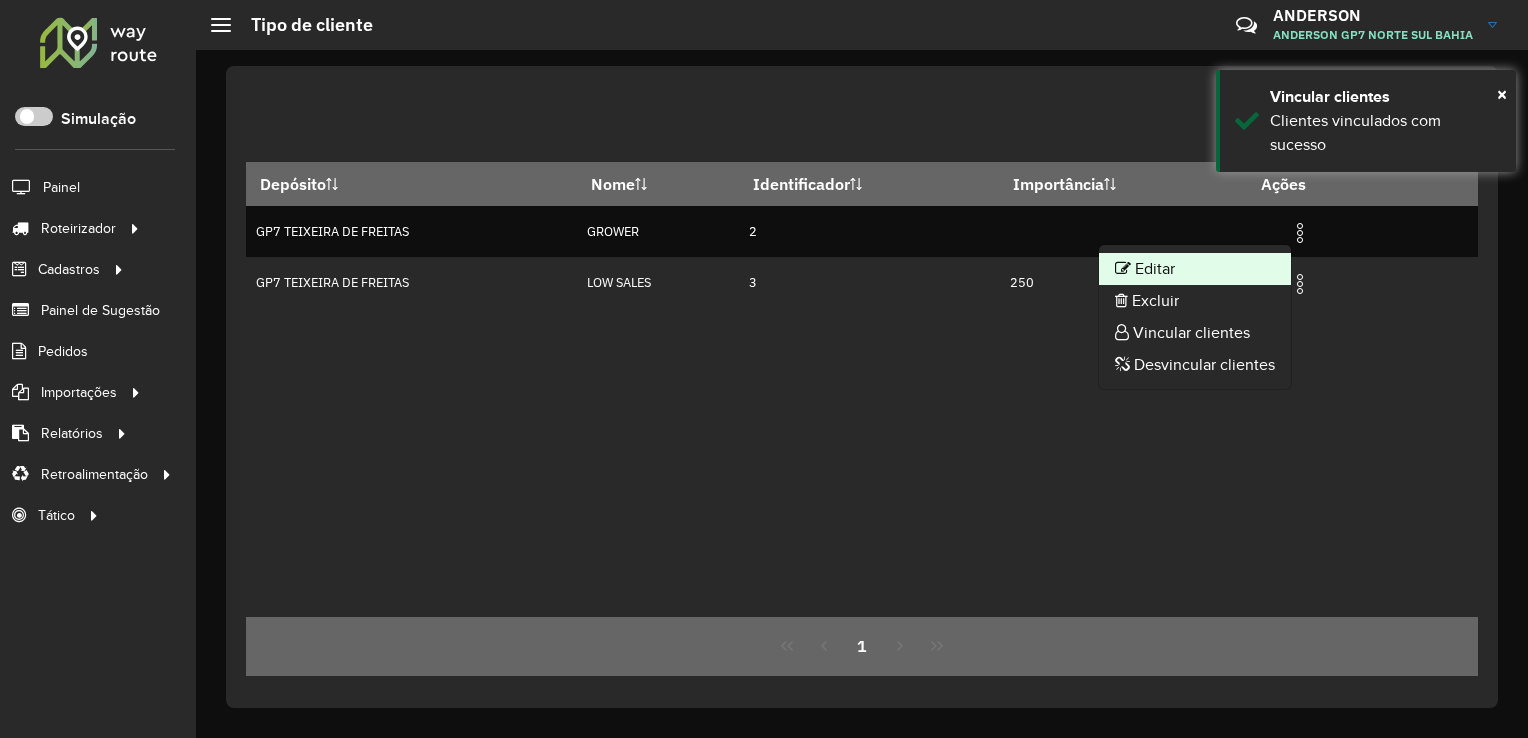 click on "Editar" 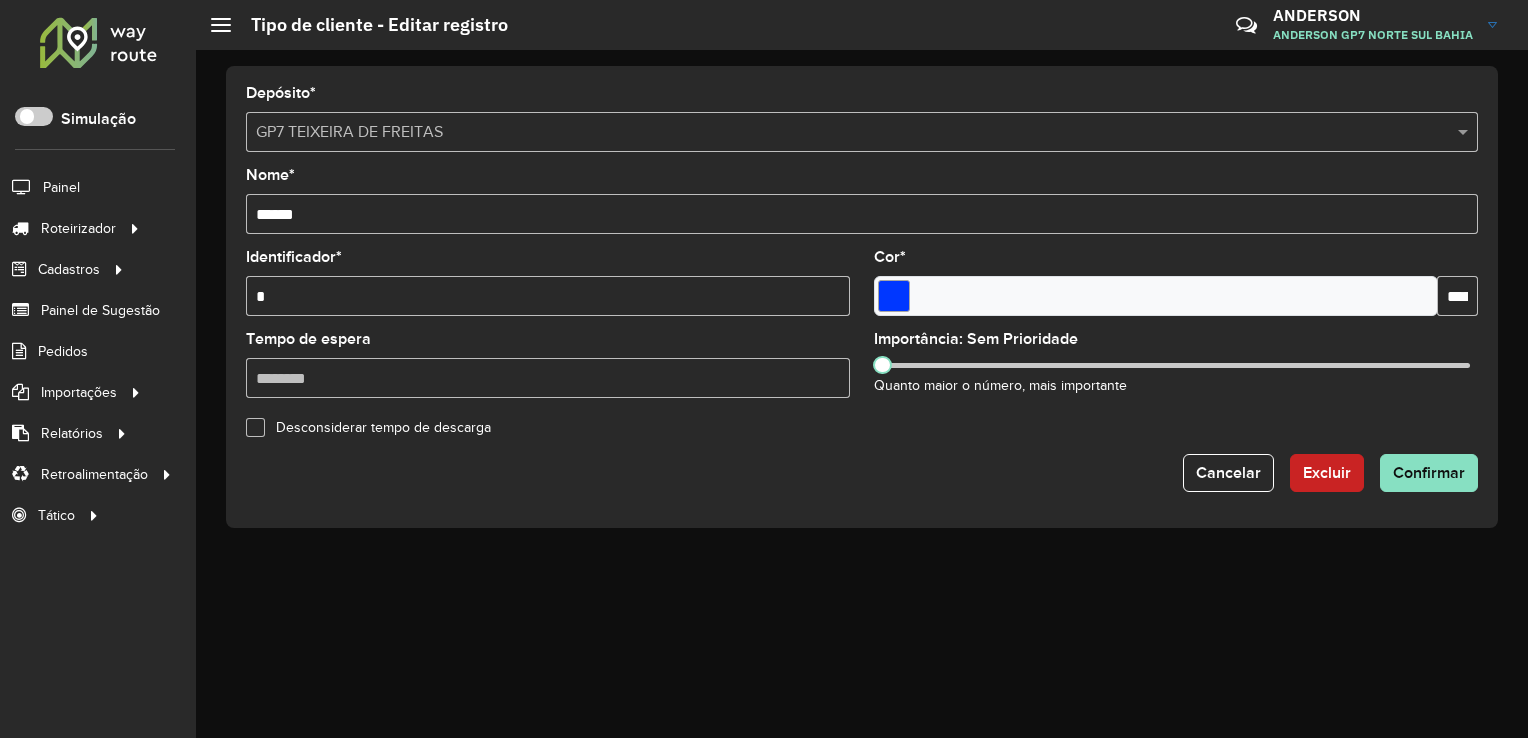 click on "Importância: Sem Prioridade  Quanto maior o número, mais importante" 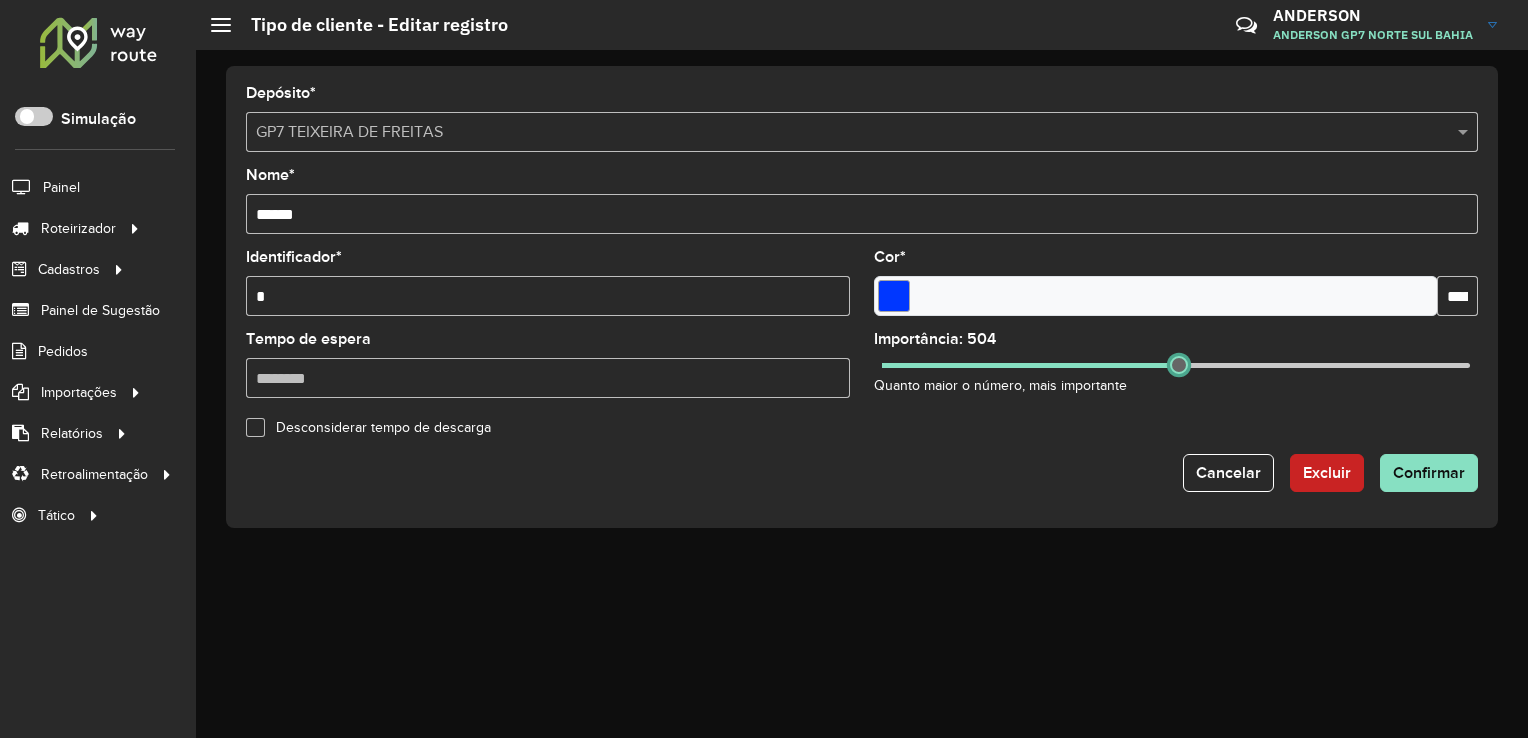 drag, startPoint x: 899, startPoint y: 365, endPoint x: 1179, endPoint y: 366, distance: 280.0018 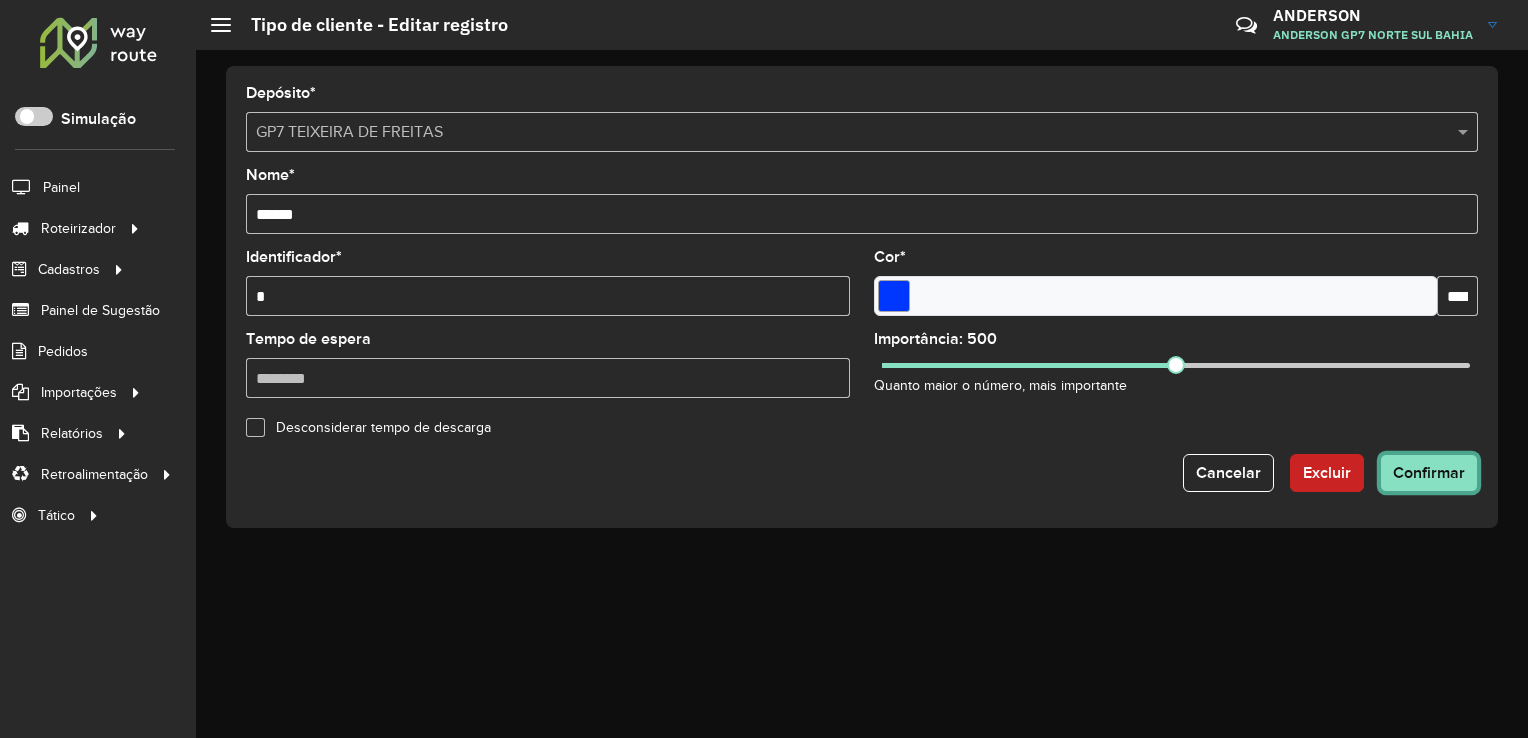 click on "Confirmar" 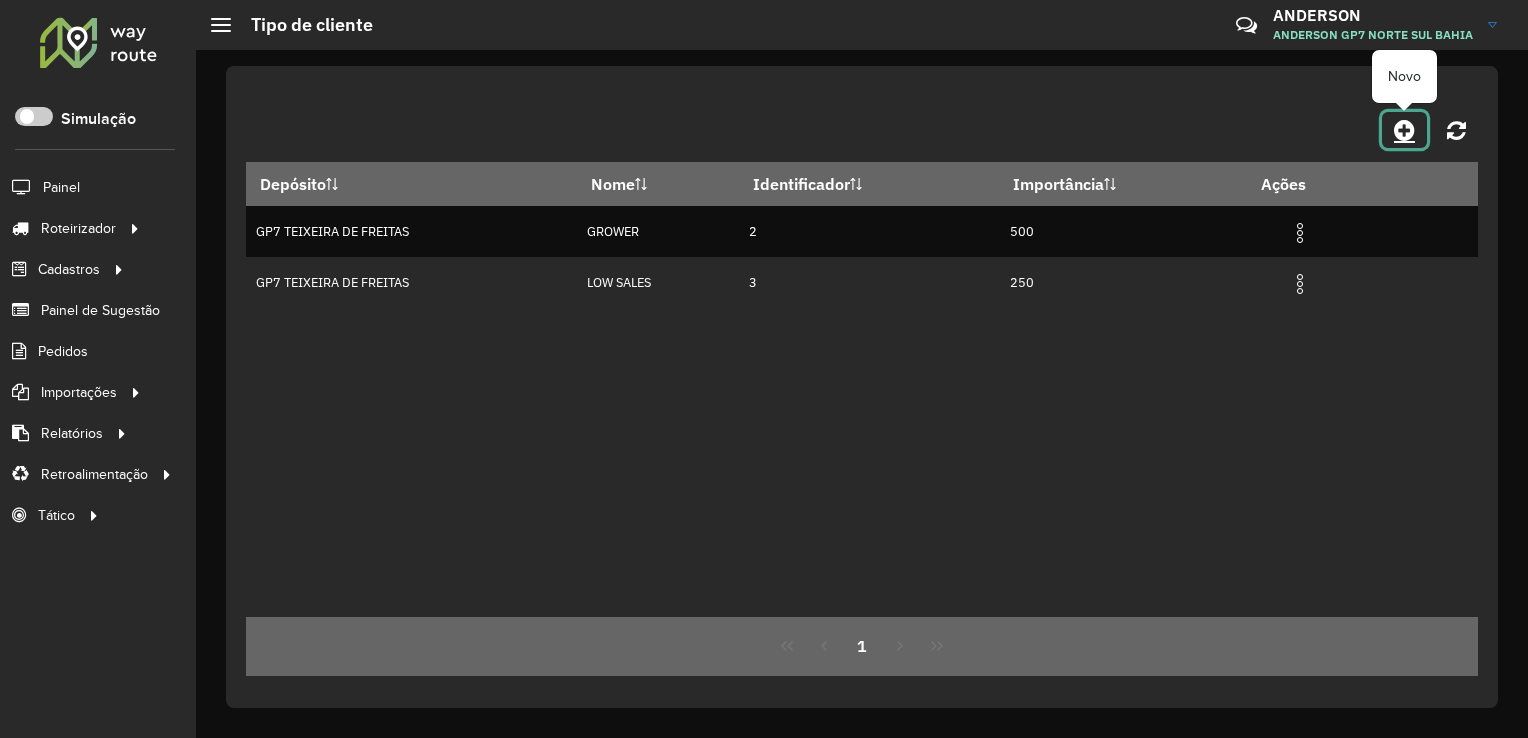 click 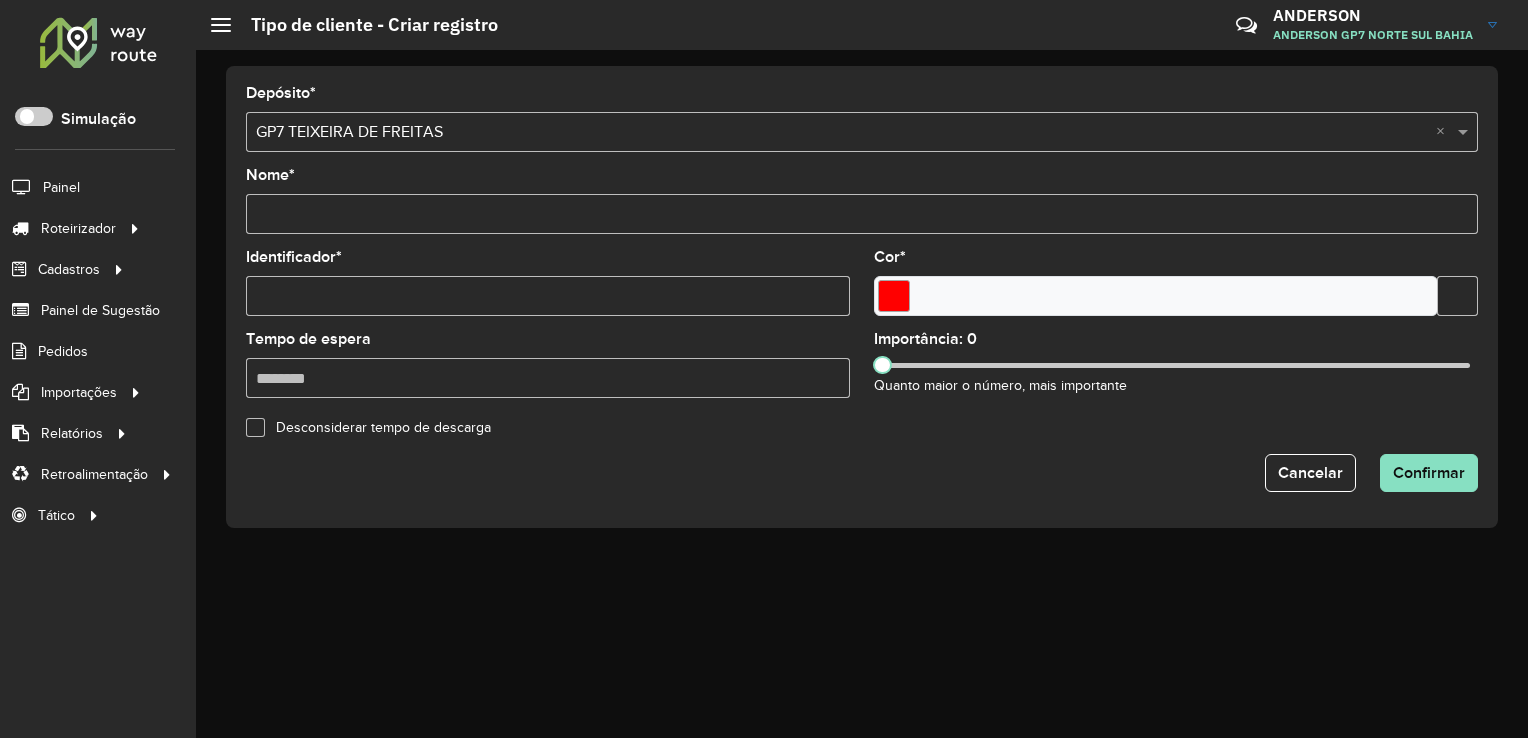 click at bounding box center (1176, 365) 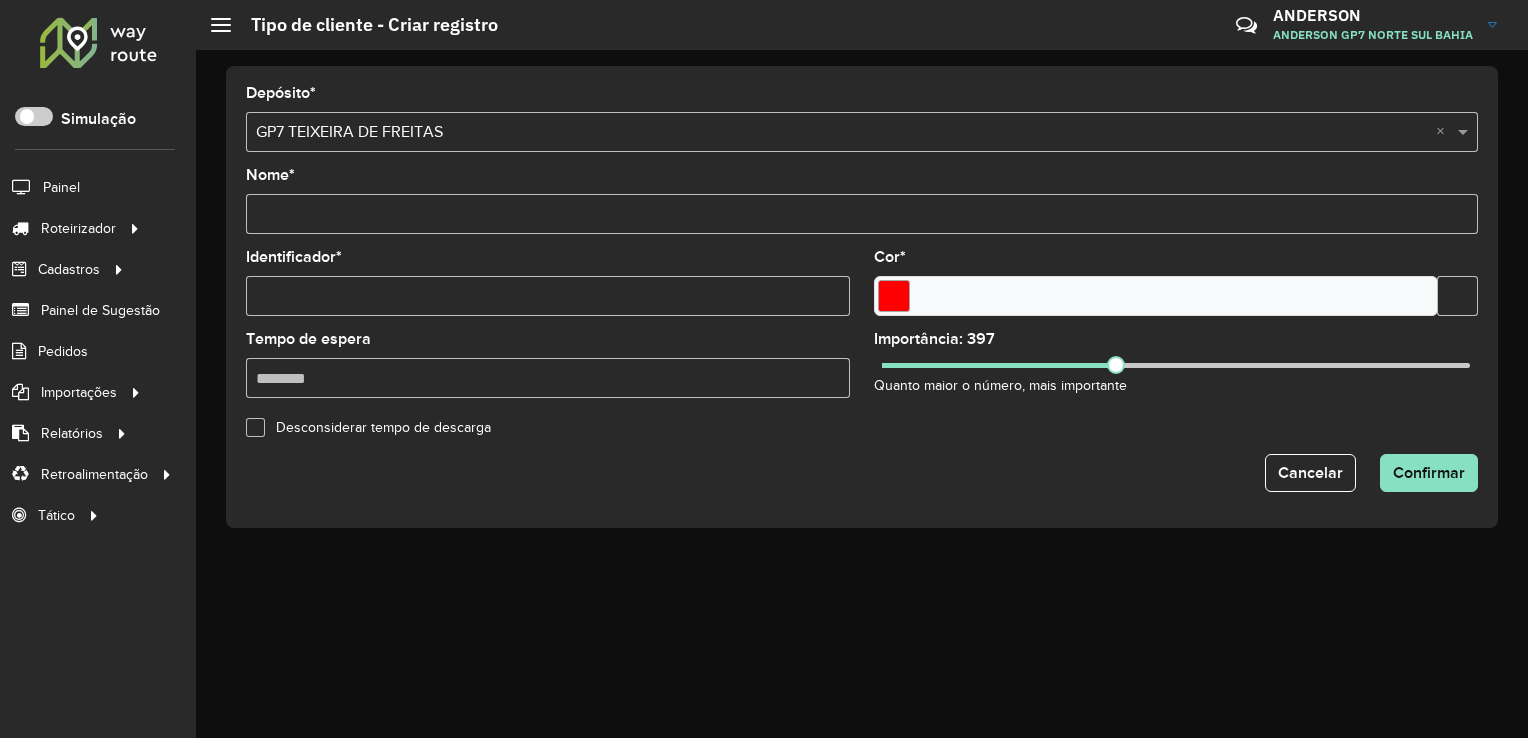 drag, startPoint x: 1130, startPoint y: 368, endPoint x: 1187, endPoint y: 372, distance: 57.14018 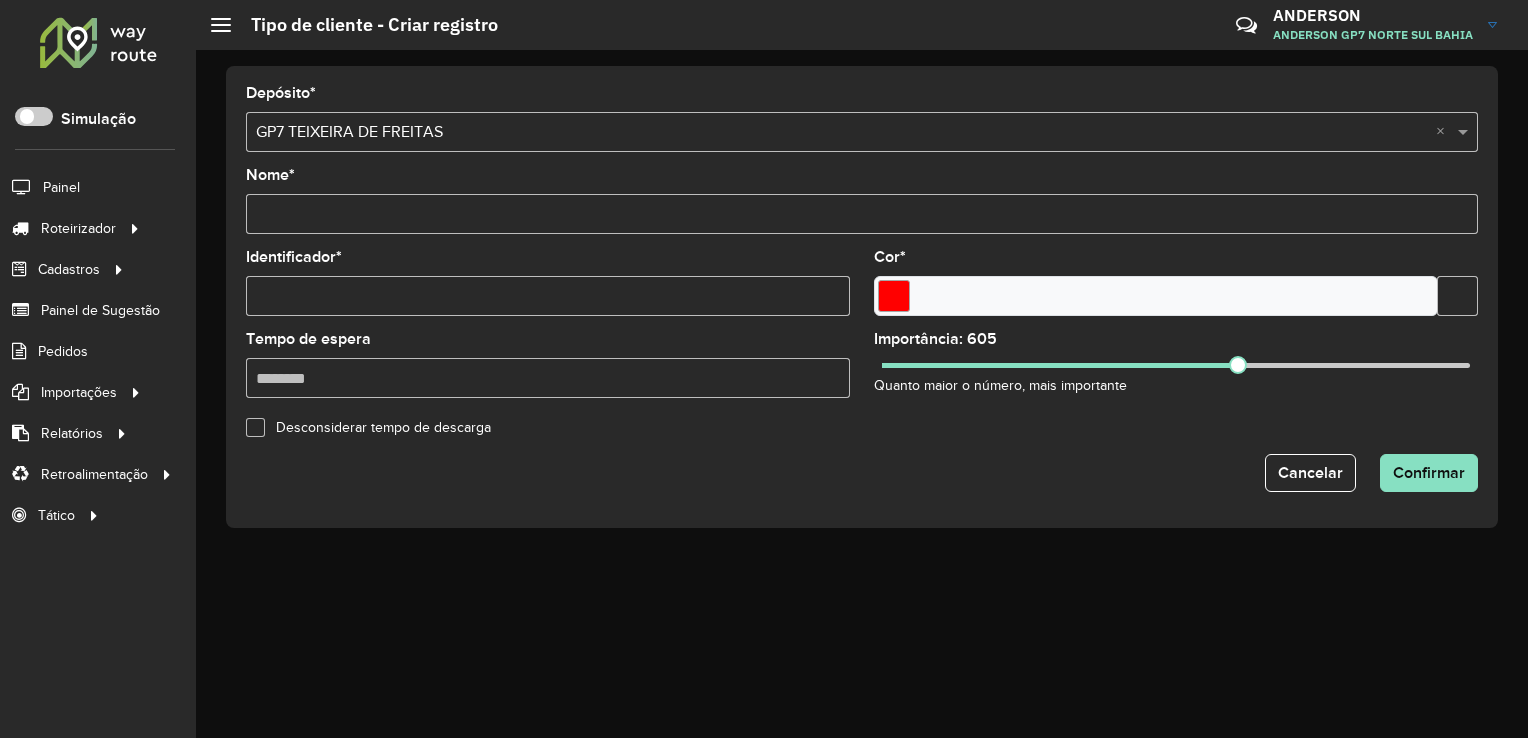 click at bounding box center [1176, 365] 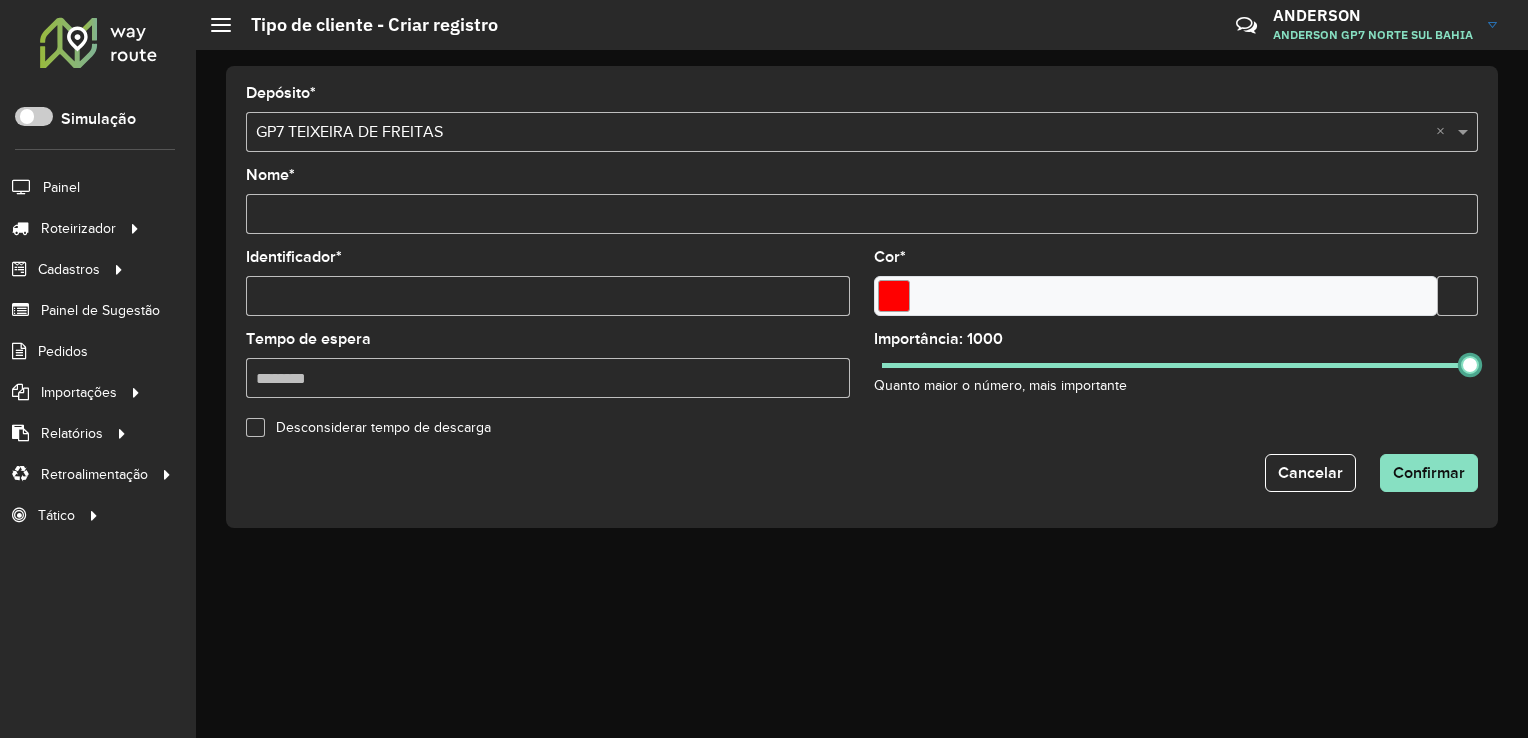 drag, startPoint x: 1303, startPoint y: 368, endPoint x: 1487, endPoint y: 385, distance: 184.78366 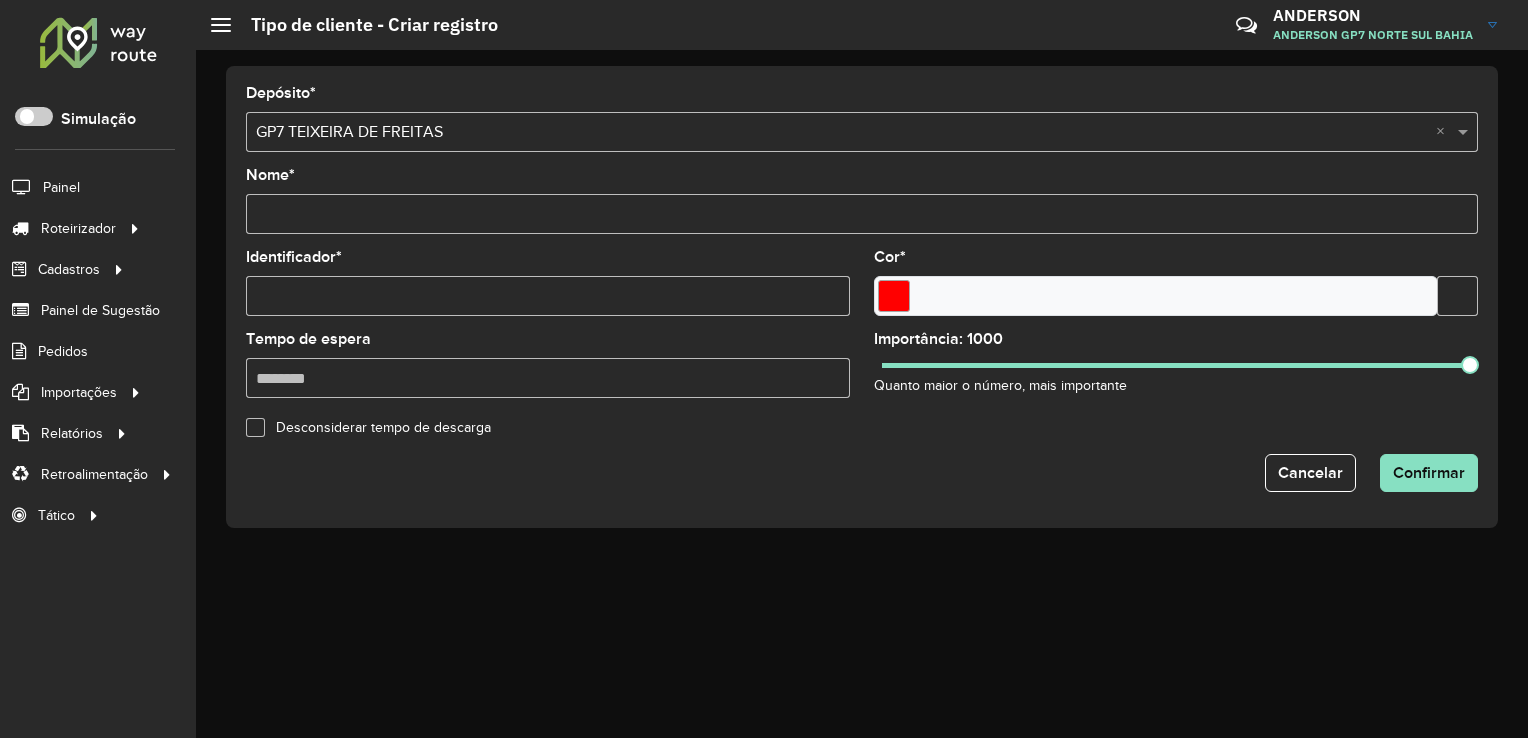 click on "Nome  *" at bounding box center [862, 214] 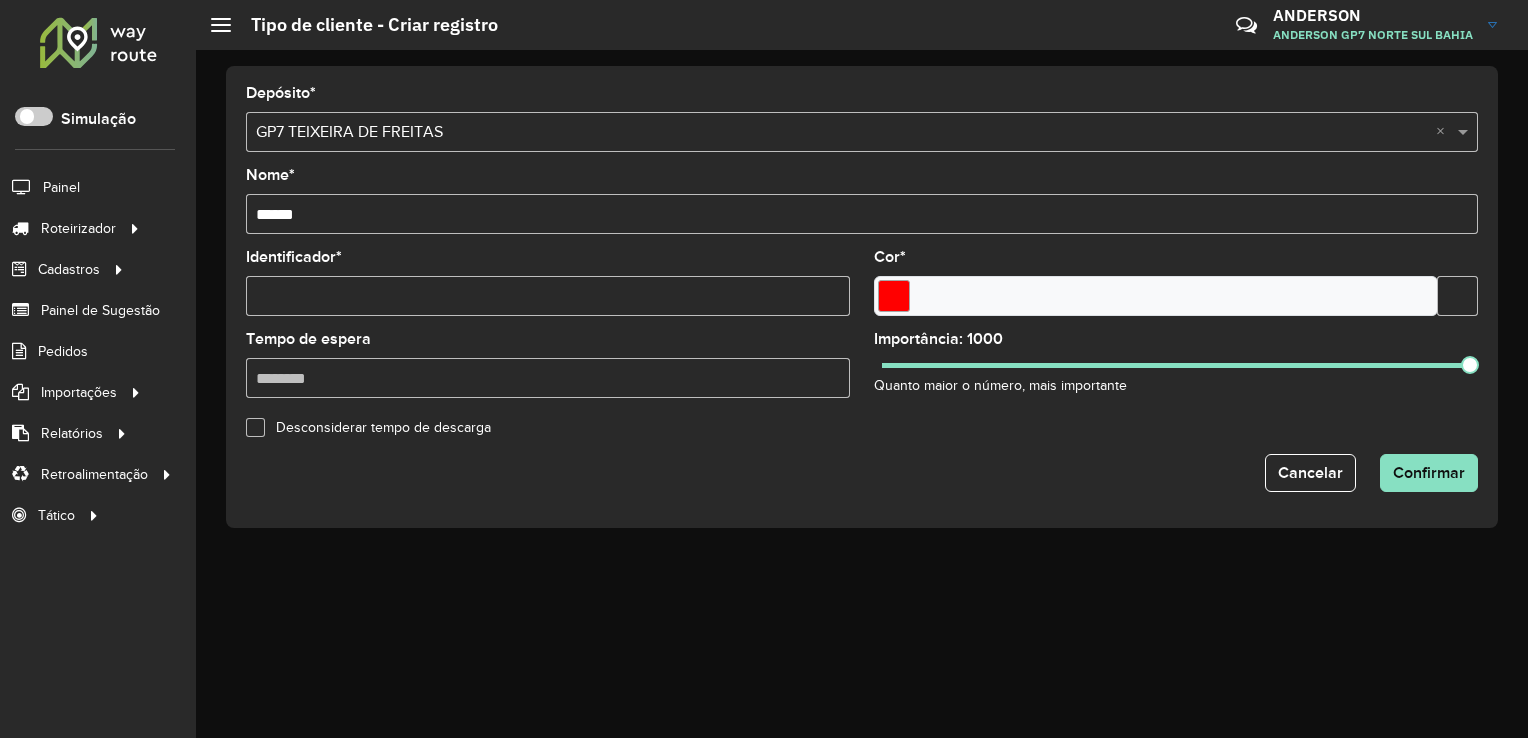 type on "******" 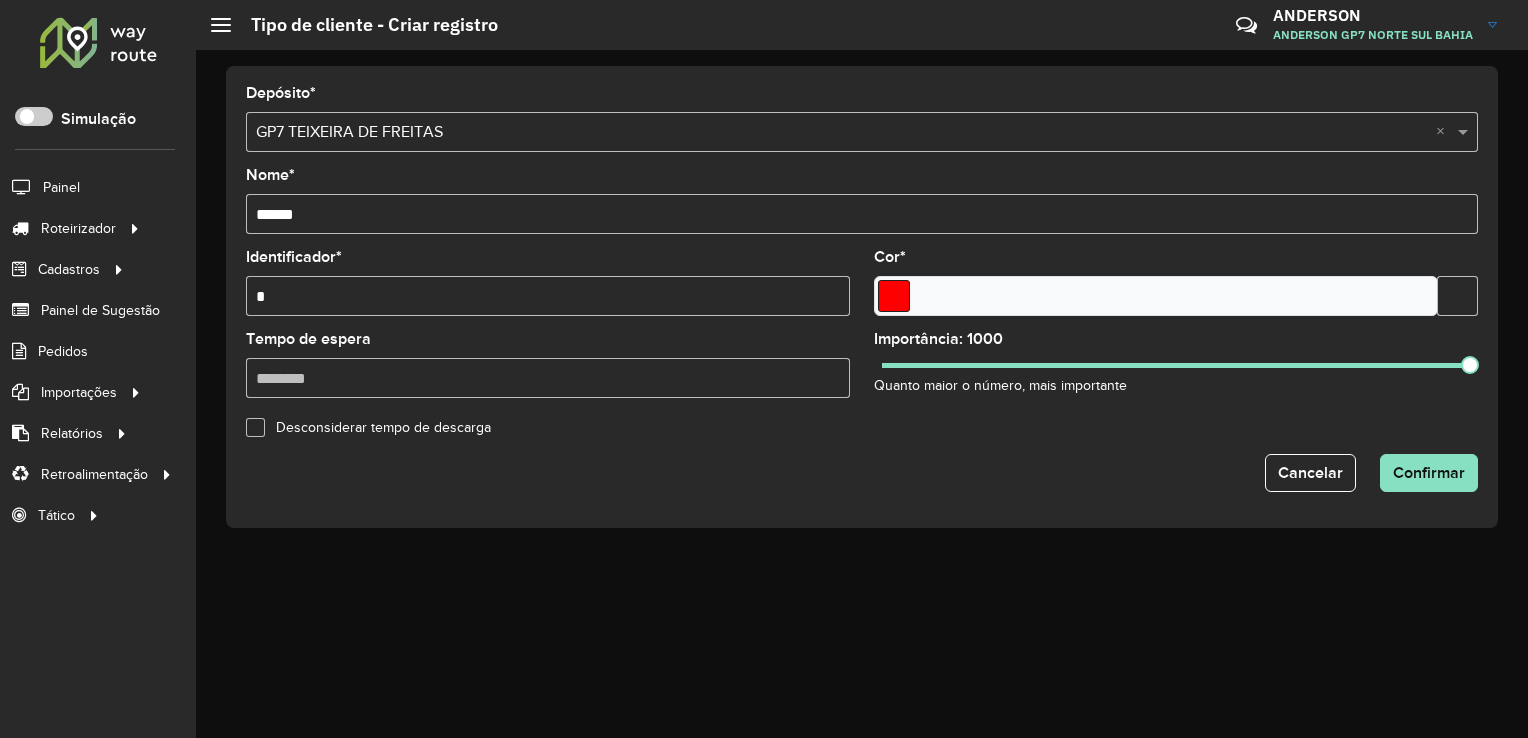 type on "*" 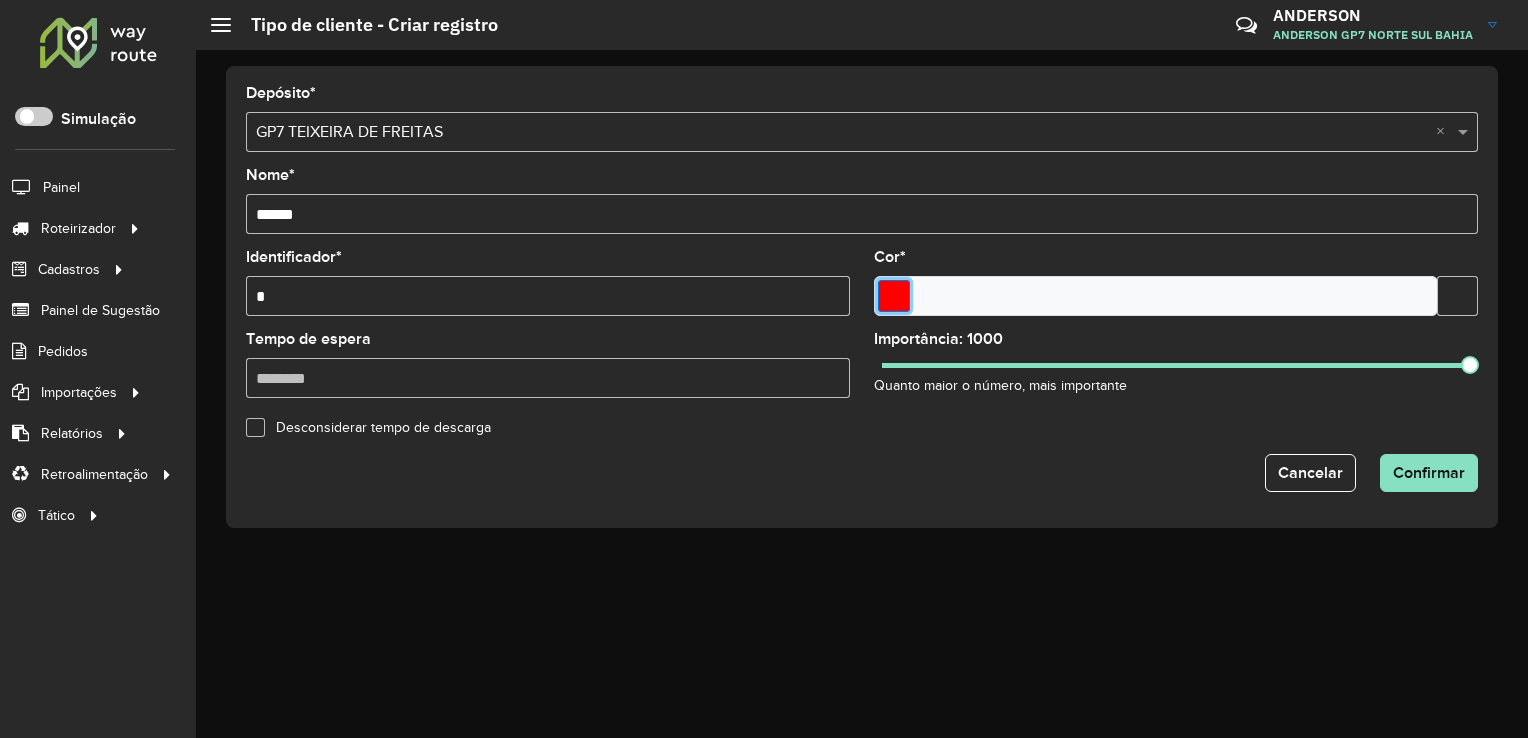 click at bounding box center (894, 296) 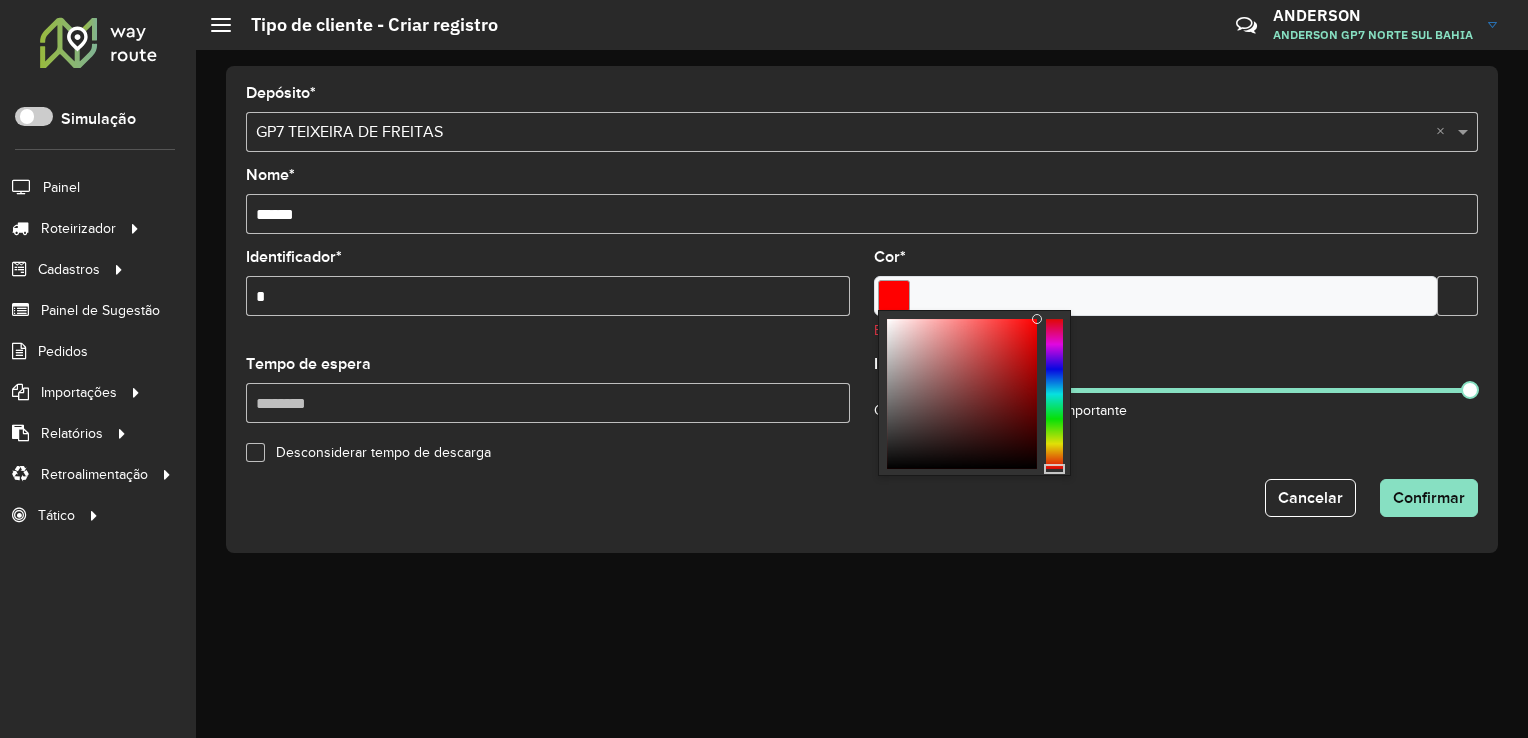 type on "*******" 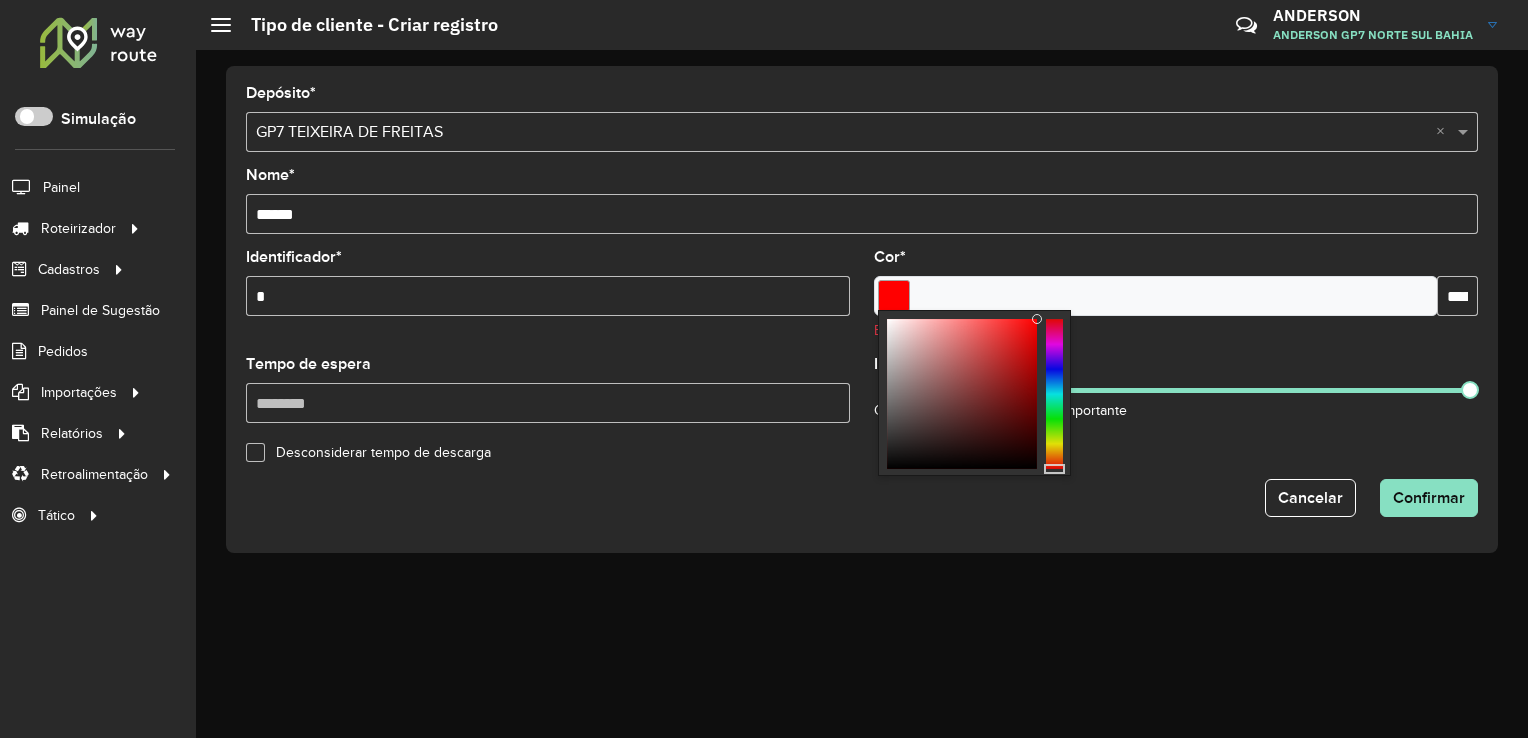 click at bounding box center (1054, 394) 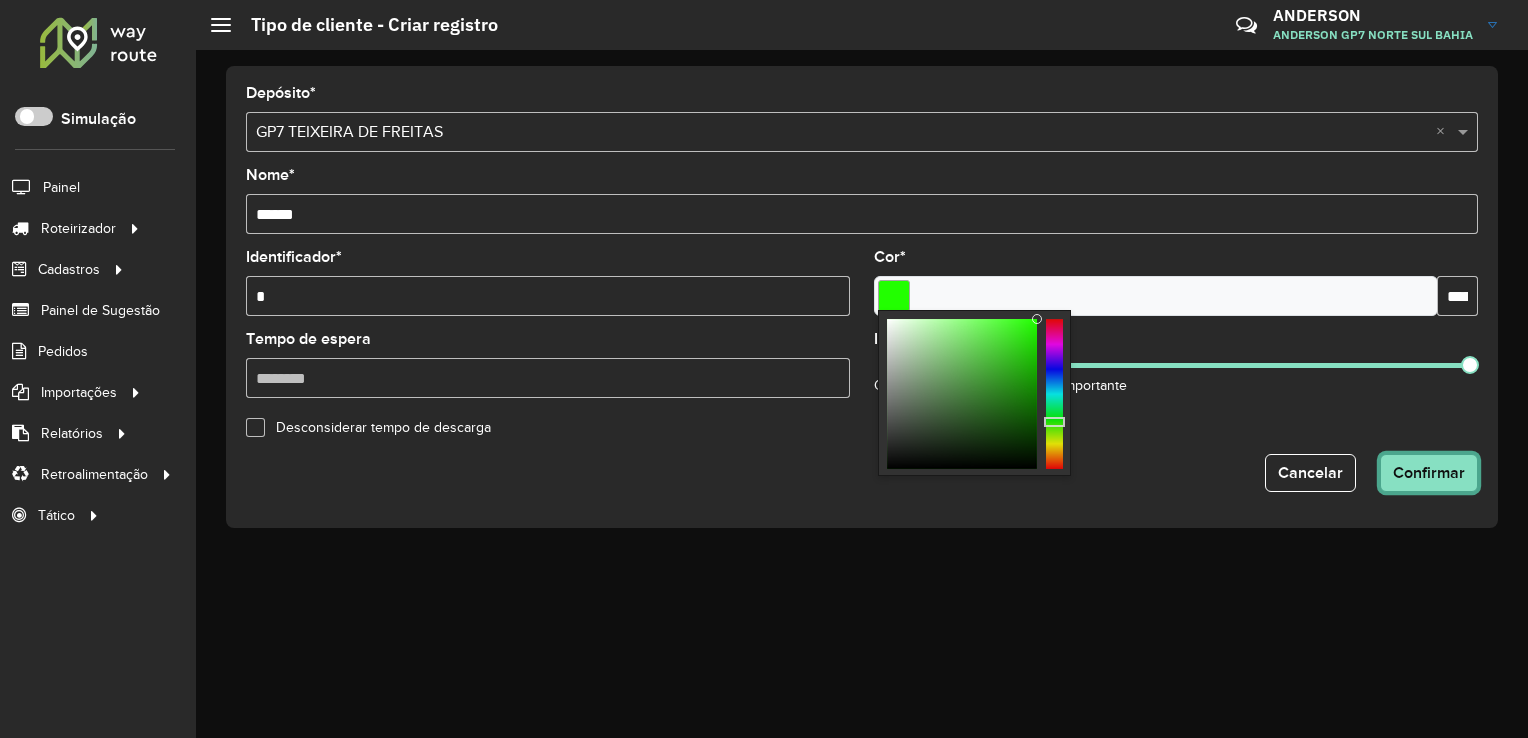 click on "Confirmar" 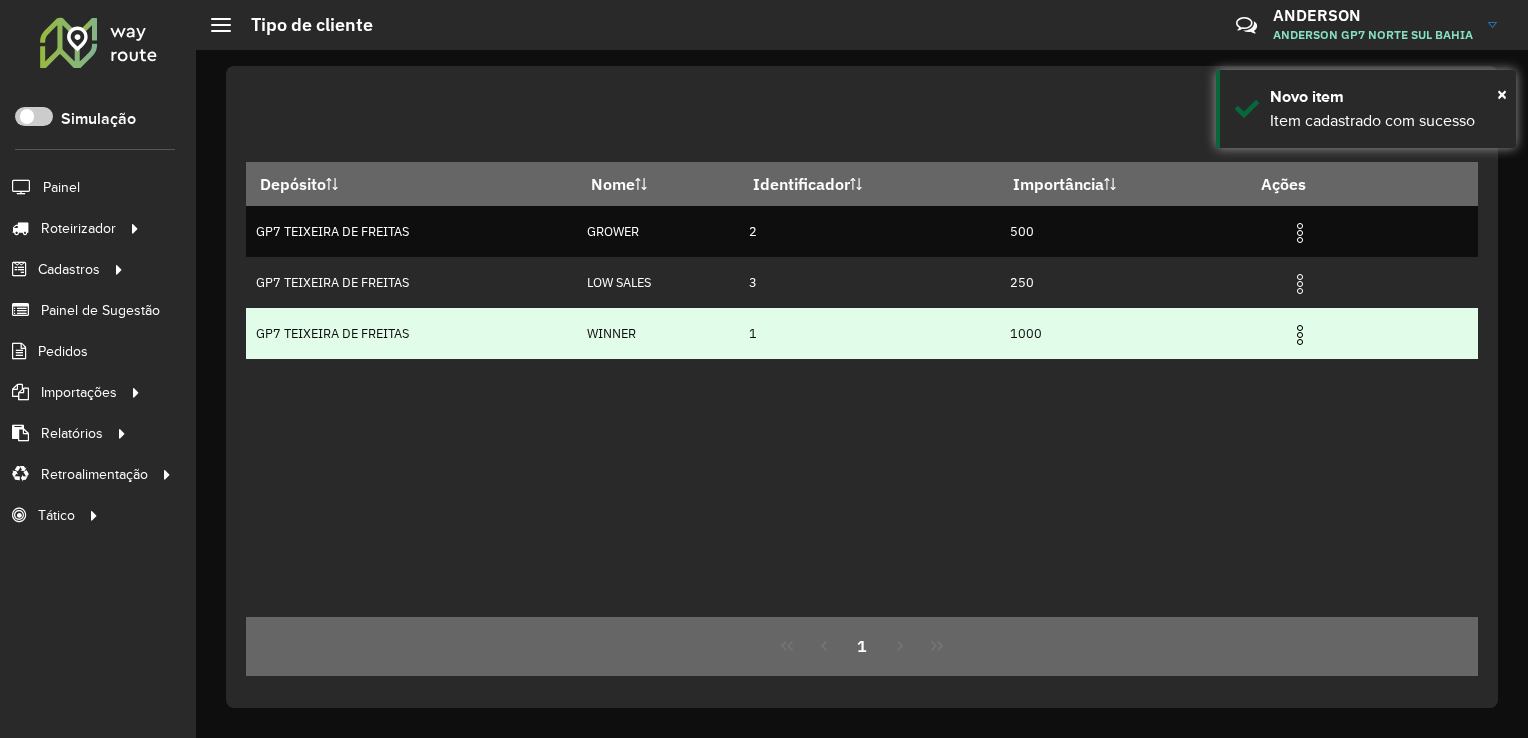 click at bounding box center (1300, 335) 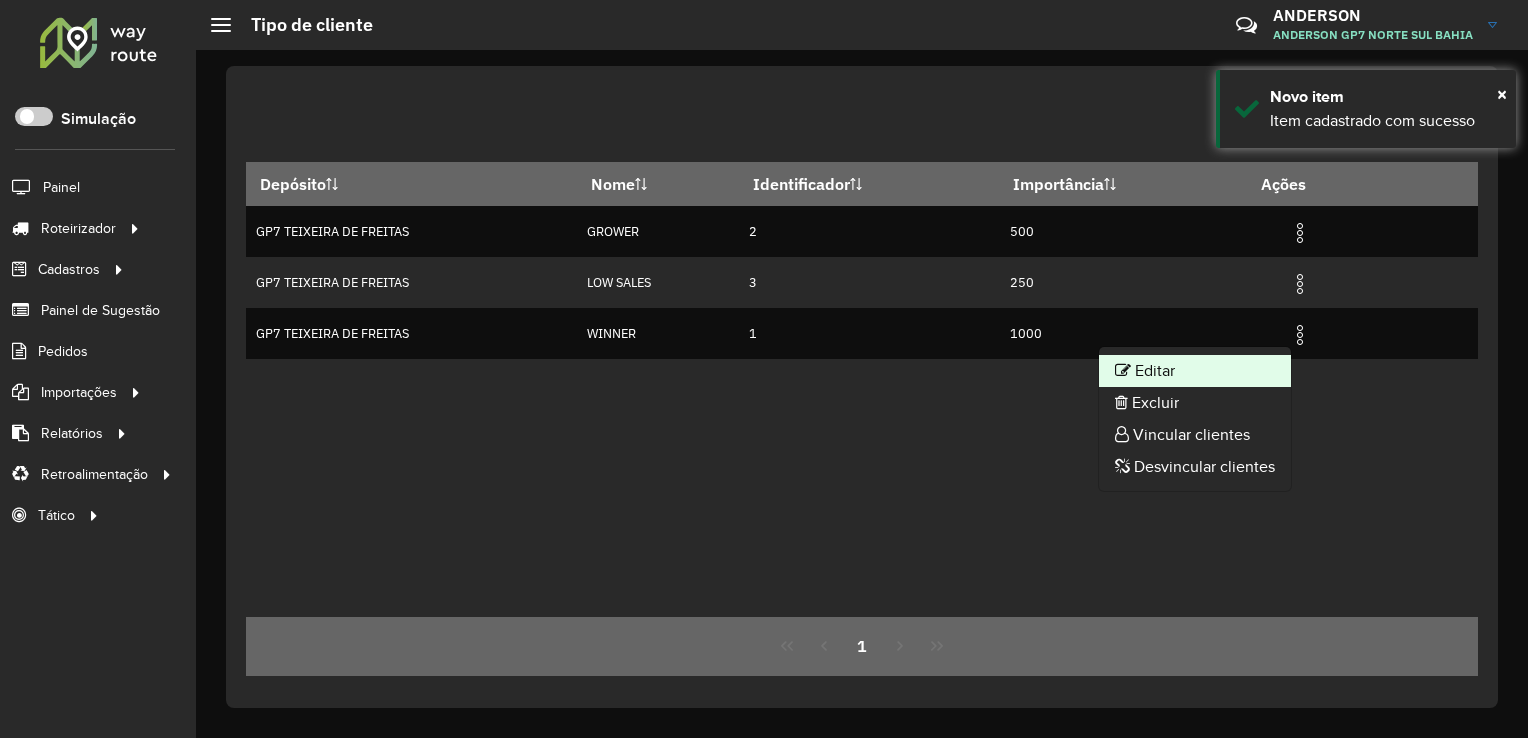 click on "Editar" 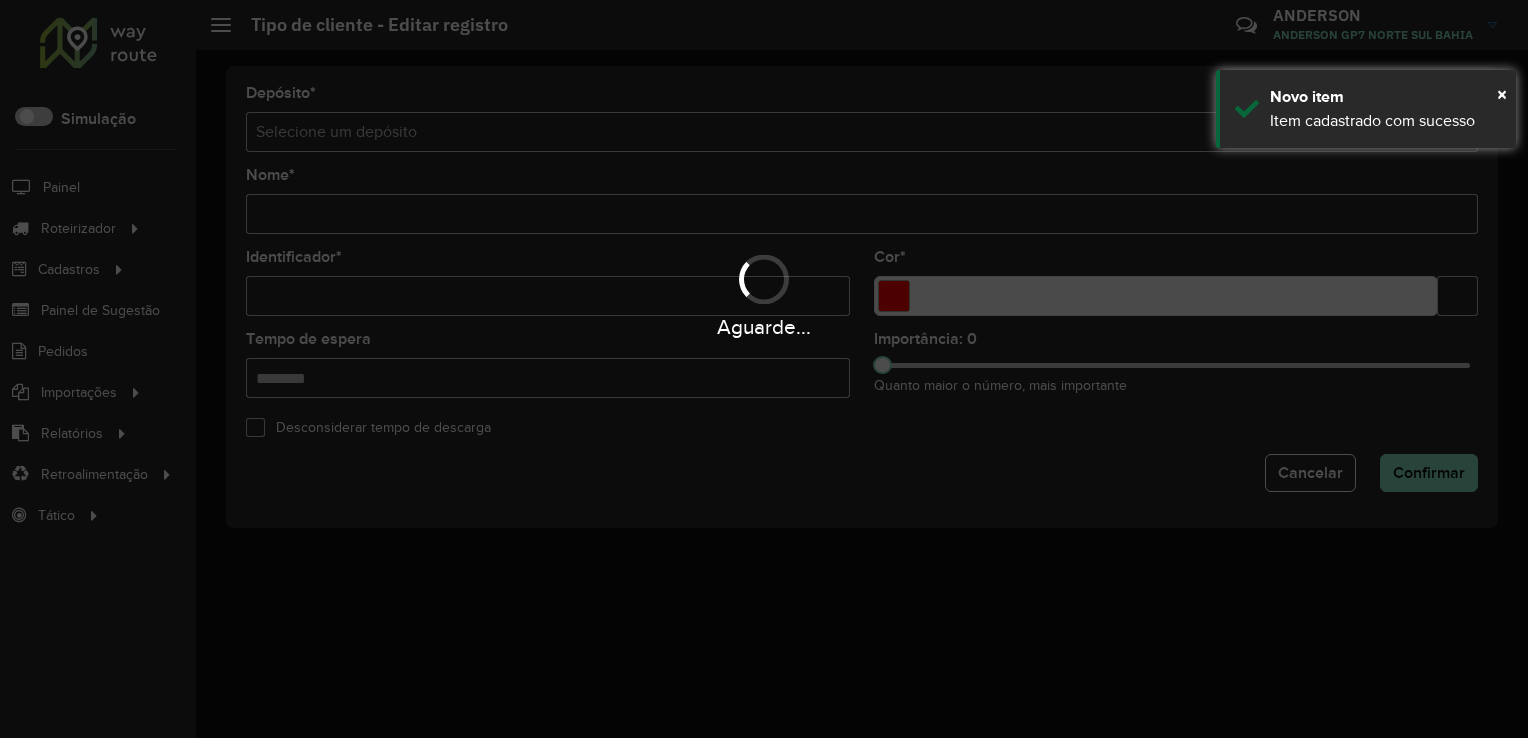 type on "******" 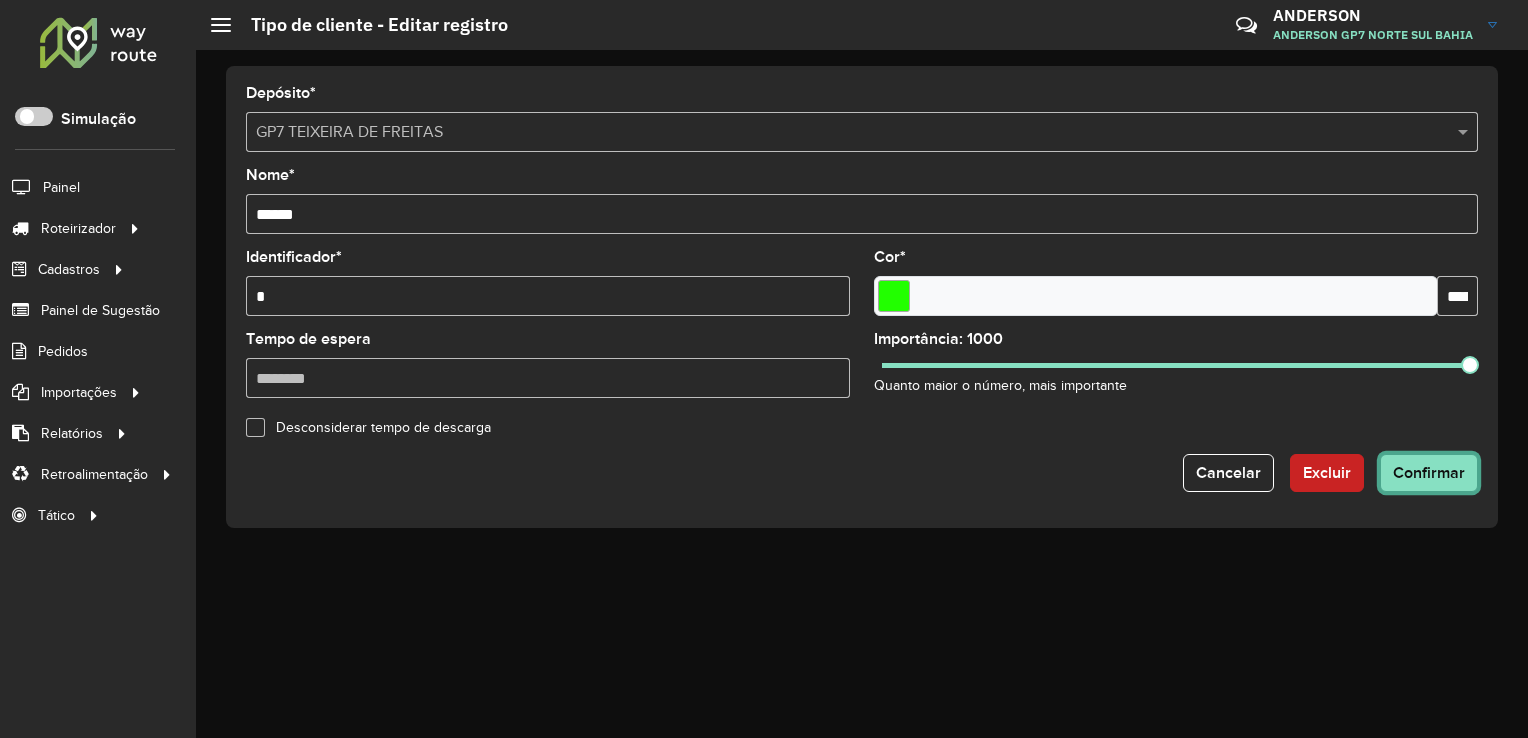 click on "Confirmar" 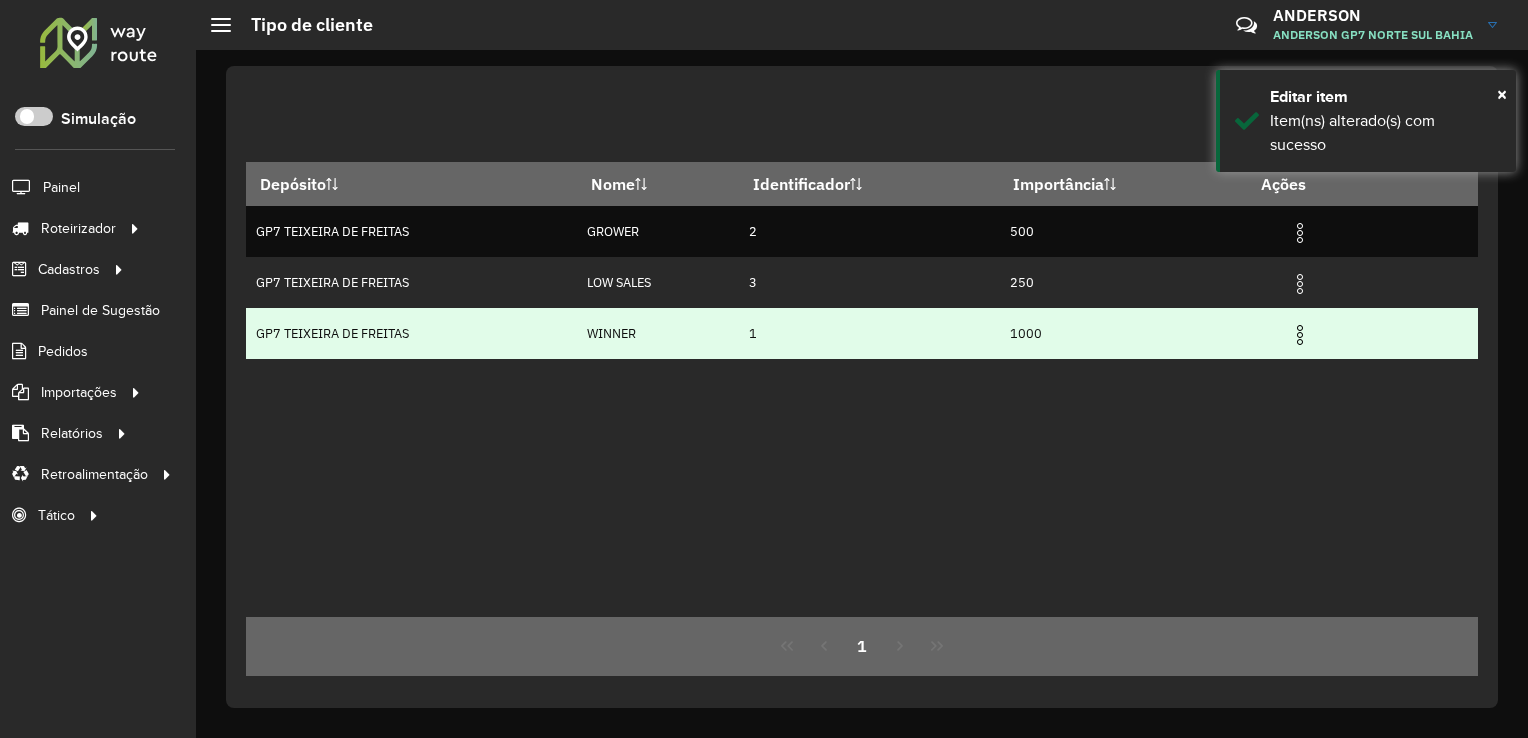 click at bounding box center [1300, 335] 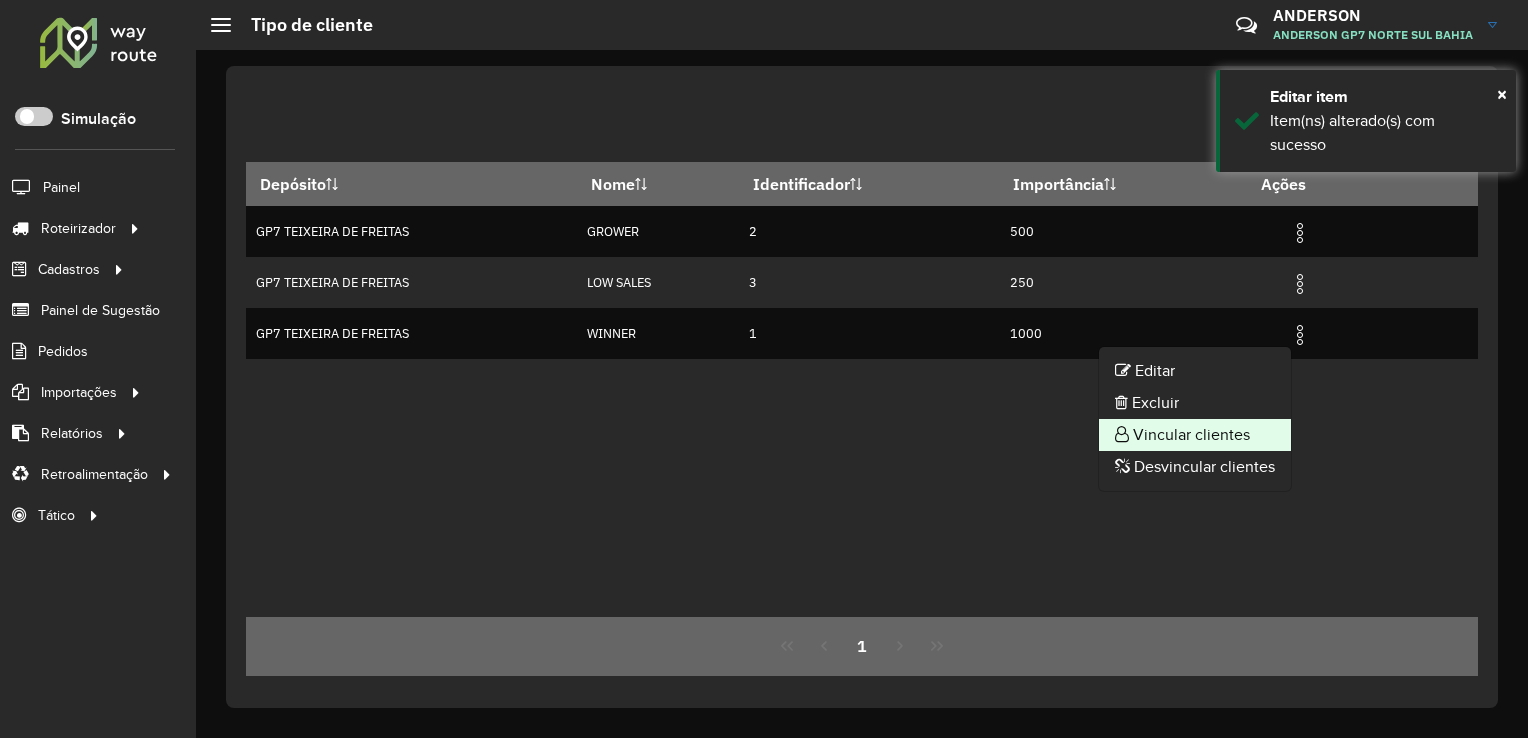 click on "Vincular clientes" 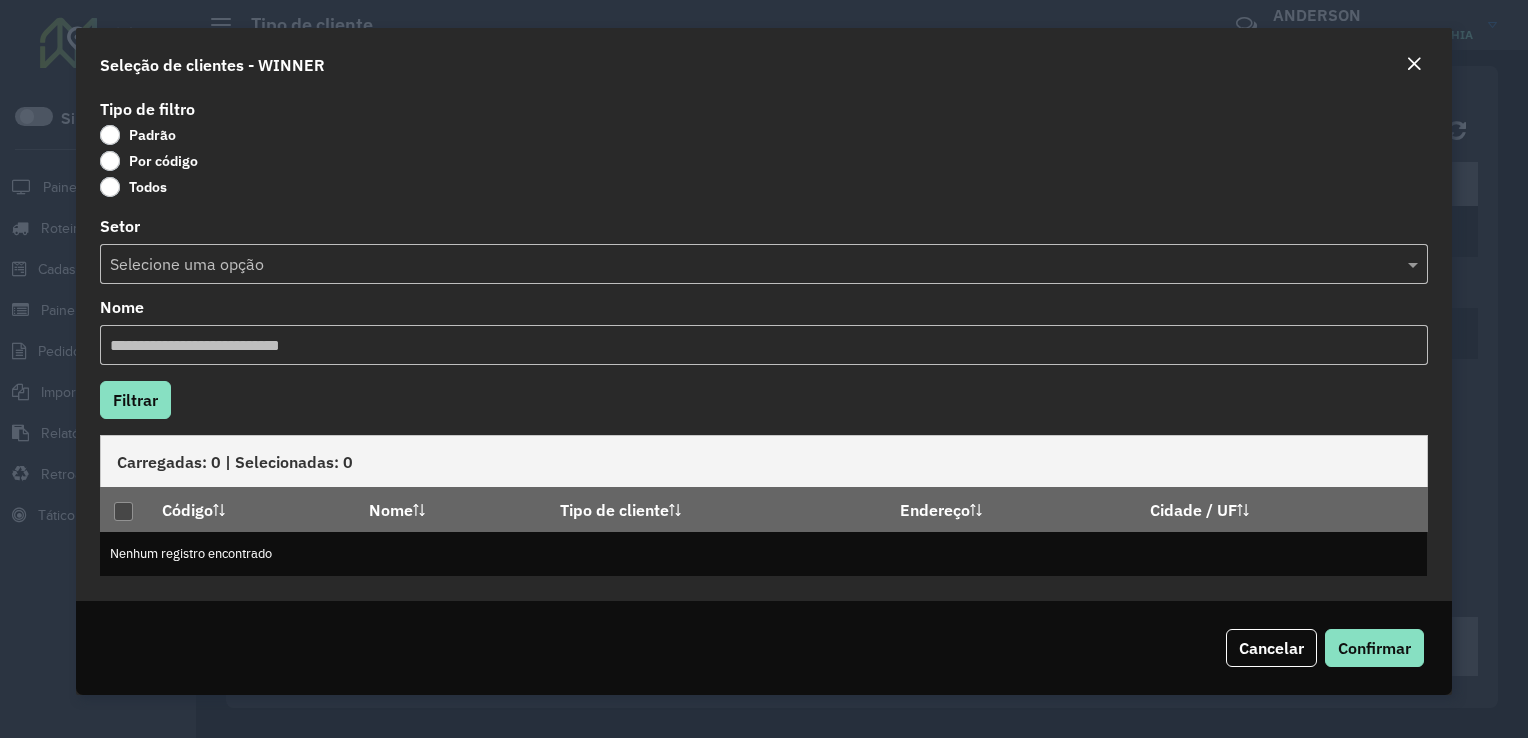 click on "Por código" 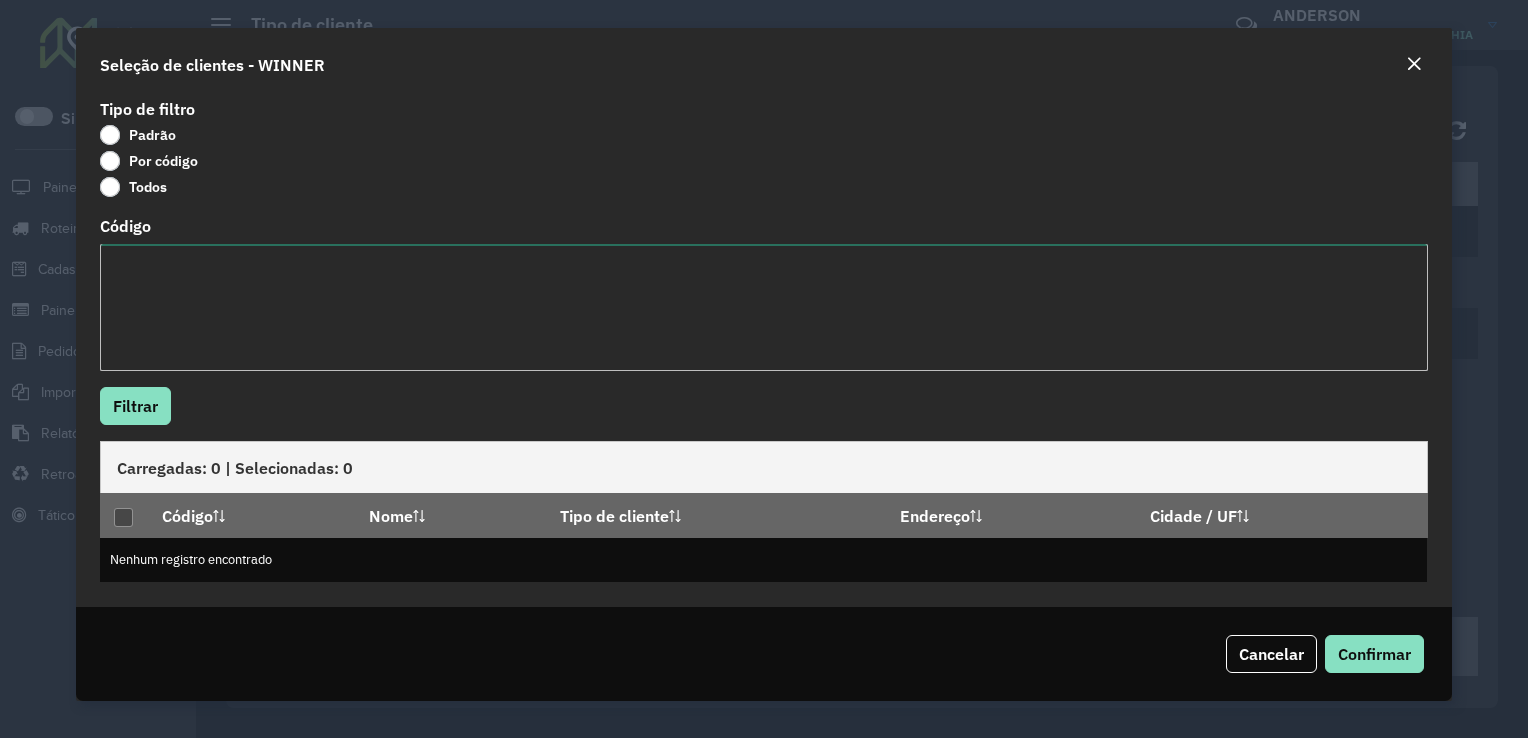 click on "Código" at bounding box center [763, 307] 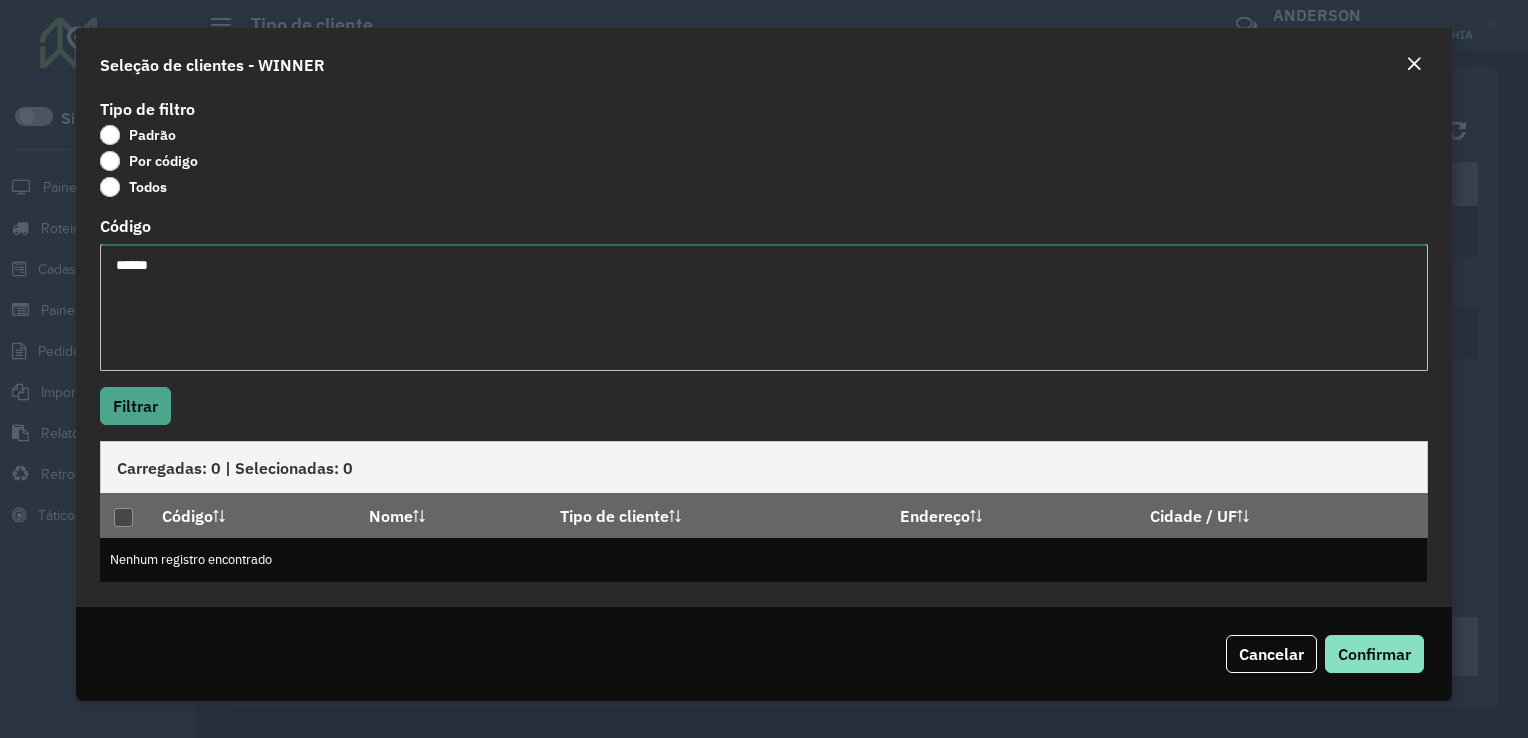 type on "*****" 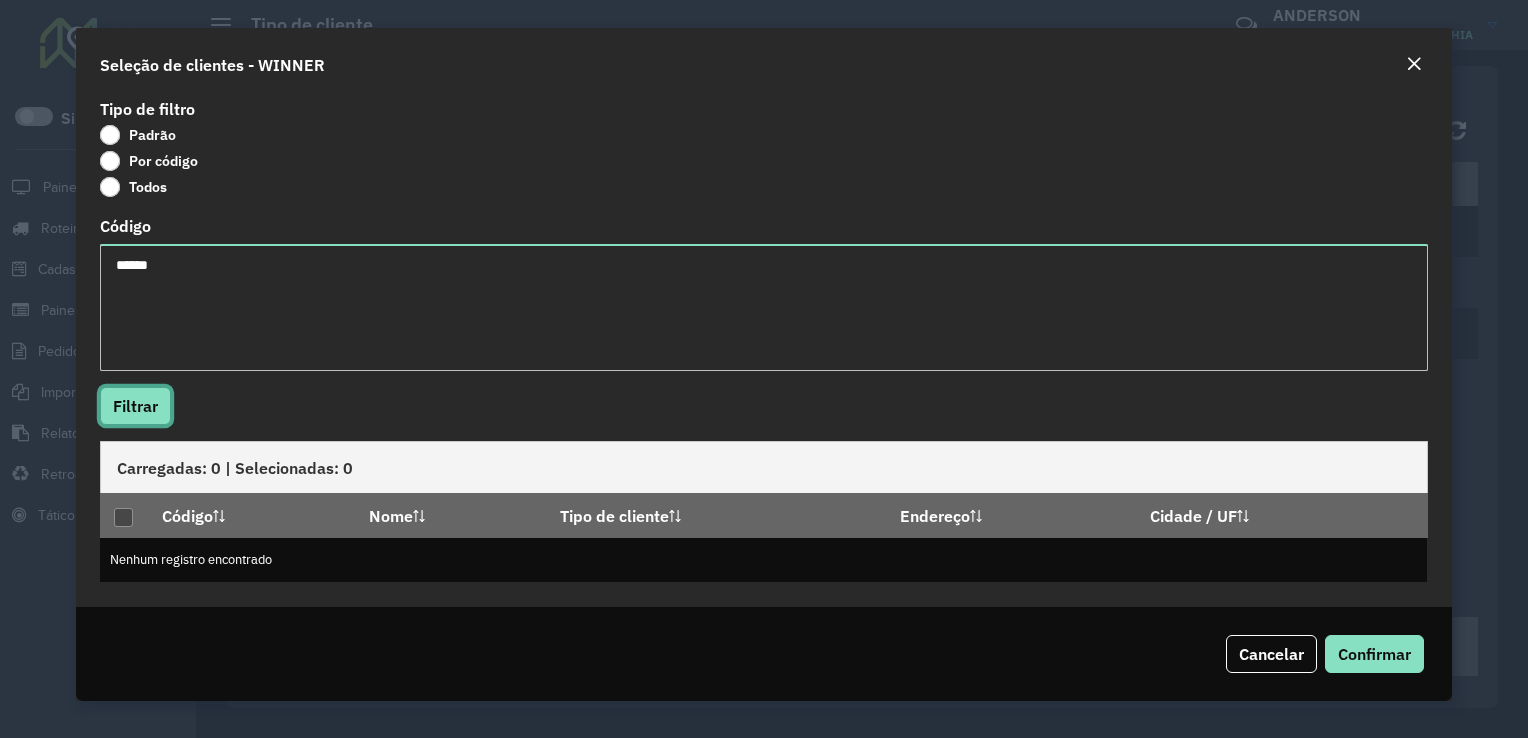 click on "Filtrar" 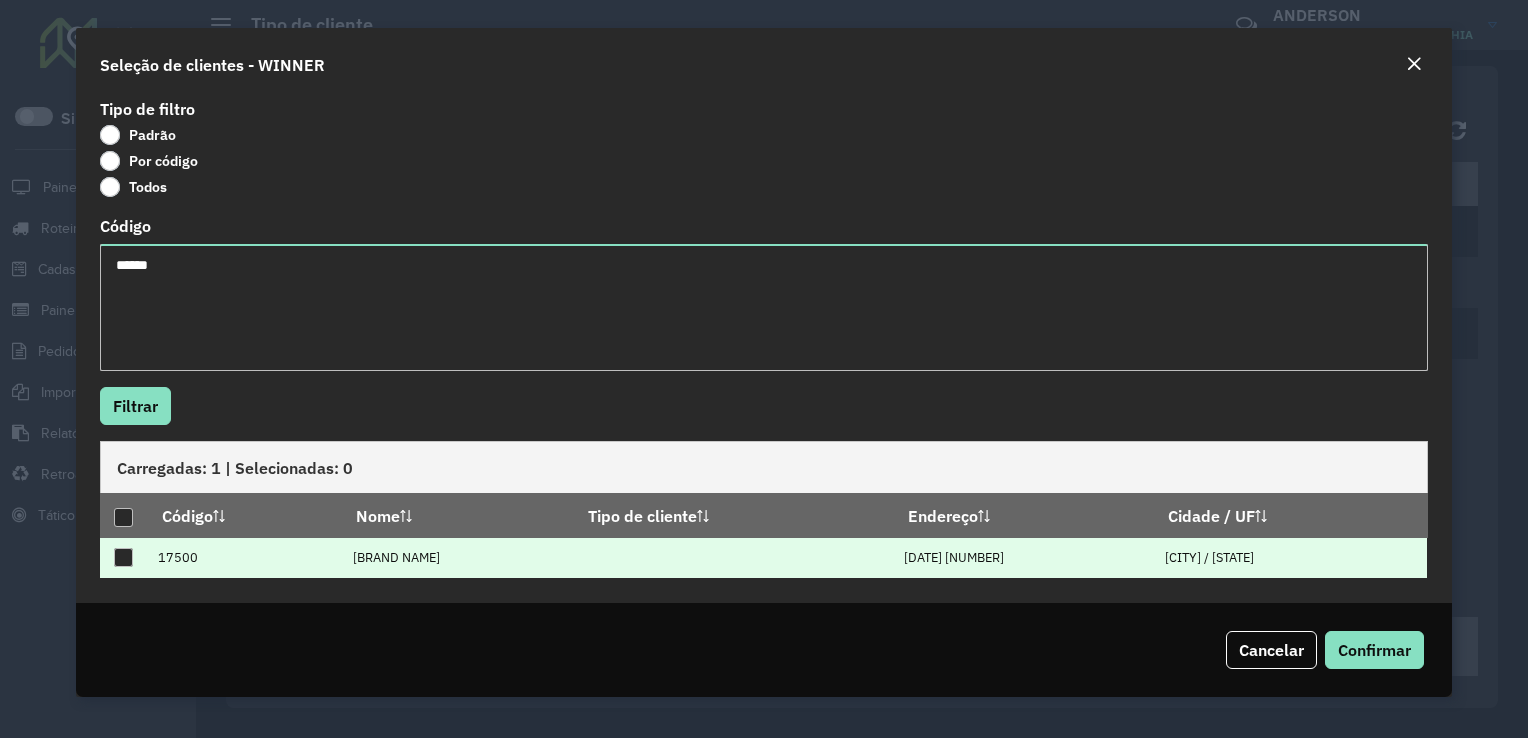 click at bounding box center (123, 557) 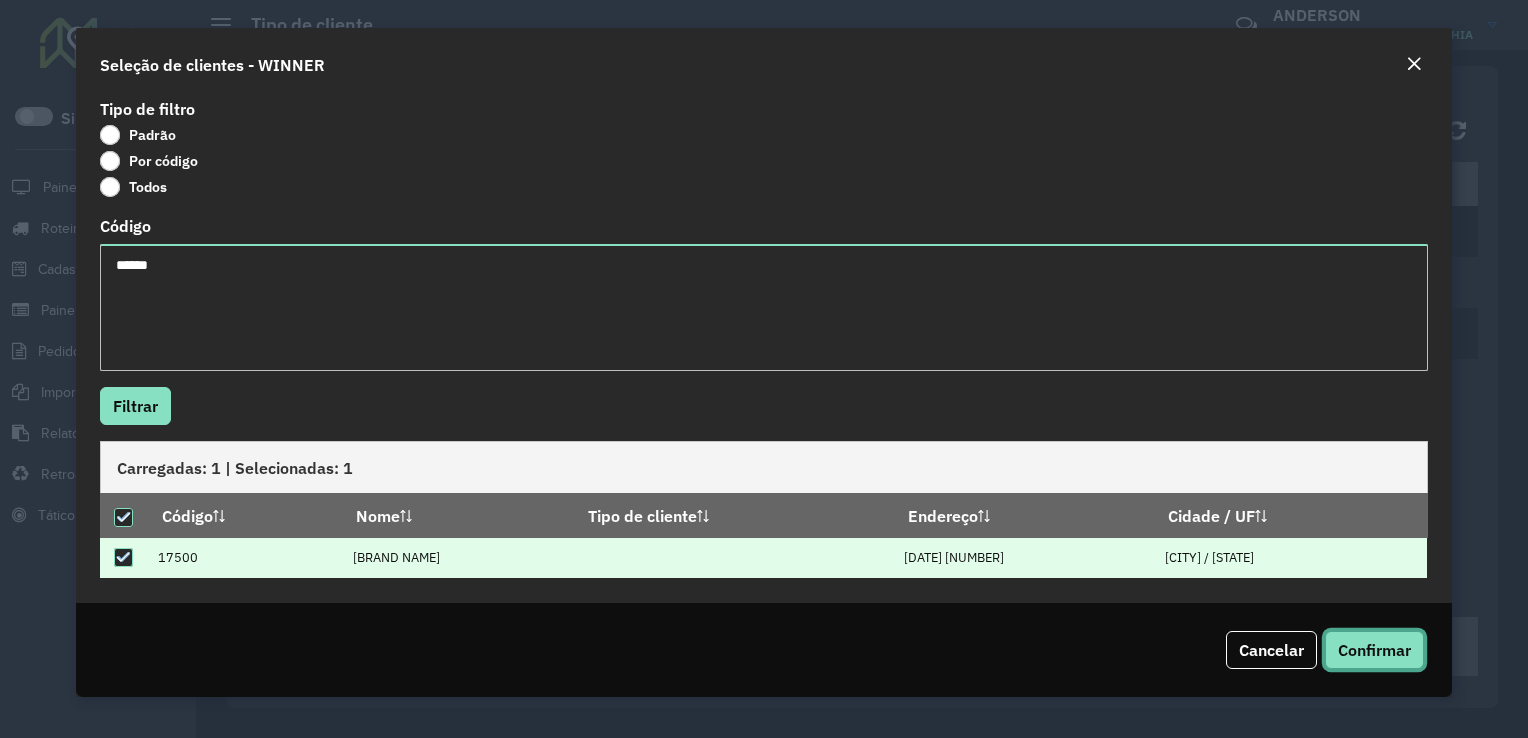 click on "Confirmar" 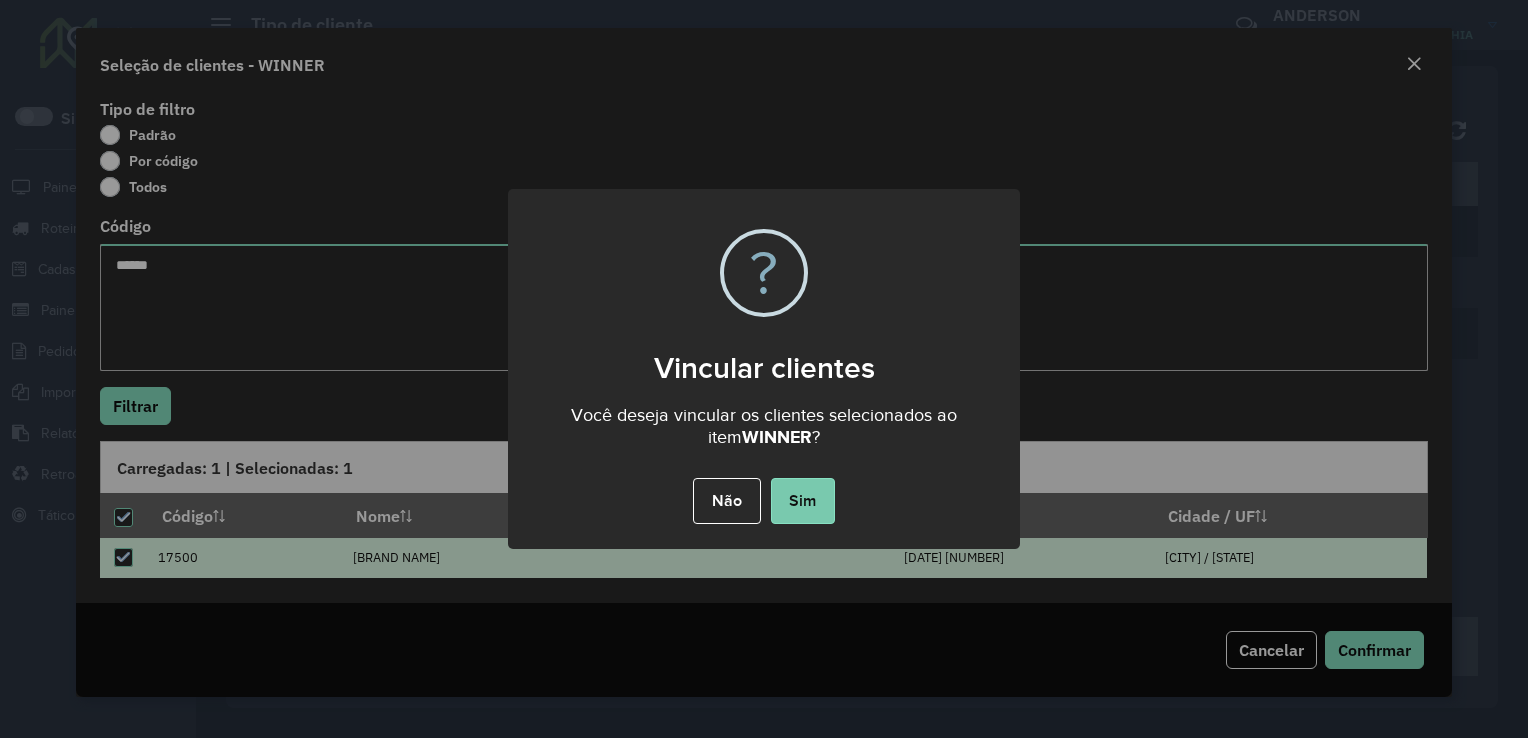 click on "Sim" at bounding box center (803, 501) 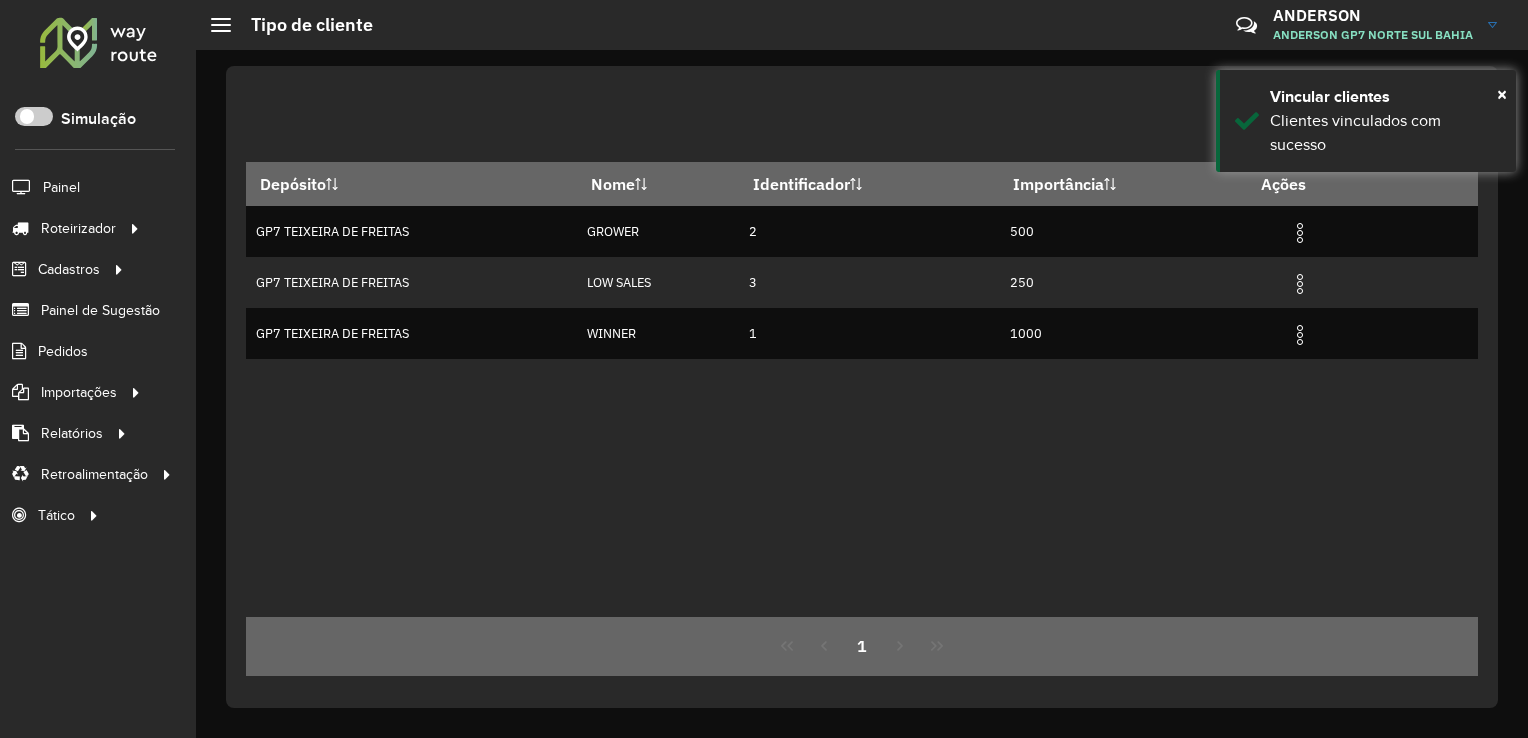 click on "Depósito   Nome   Identificador   Importância   Ações   GP7 TEIXEIRA DE FREITAS   GROWER   2   500   GP7 TEIXEIRA DE FREITAS   LOW SALES   3   250   GP7 TEIXEIRA DE FREITAS   WINNER   1   1000" at bounding box center [862, 389] 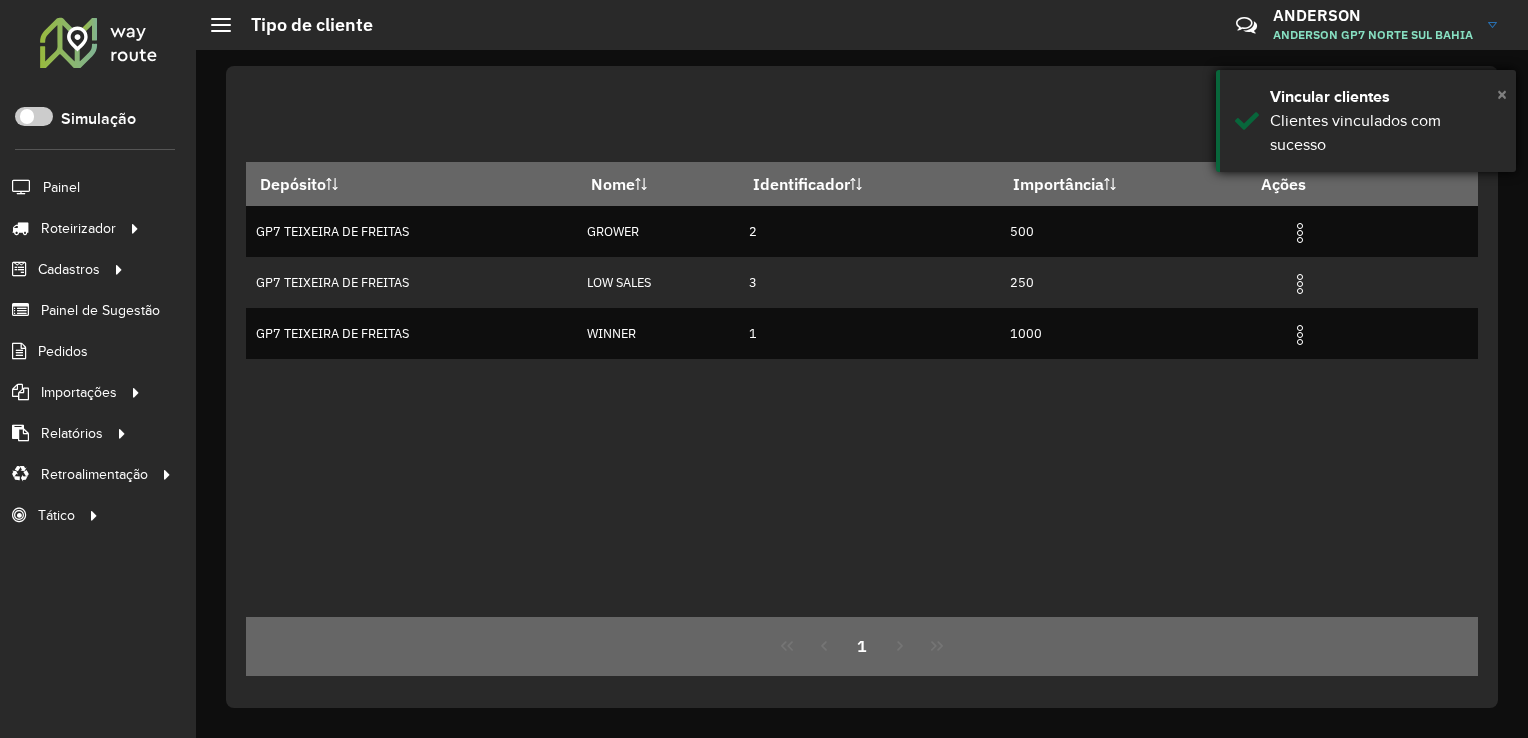 click on "×" at bounding box center (1502, 94) 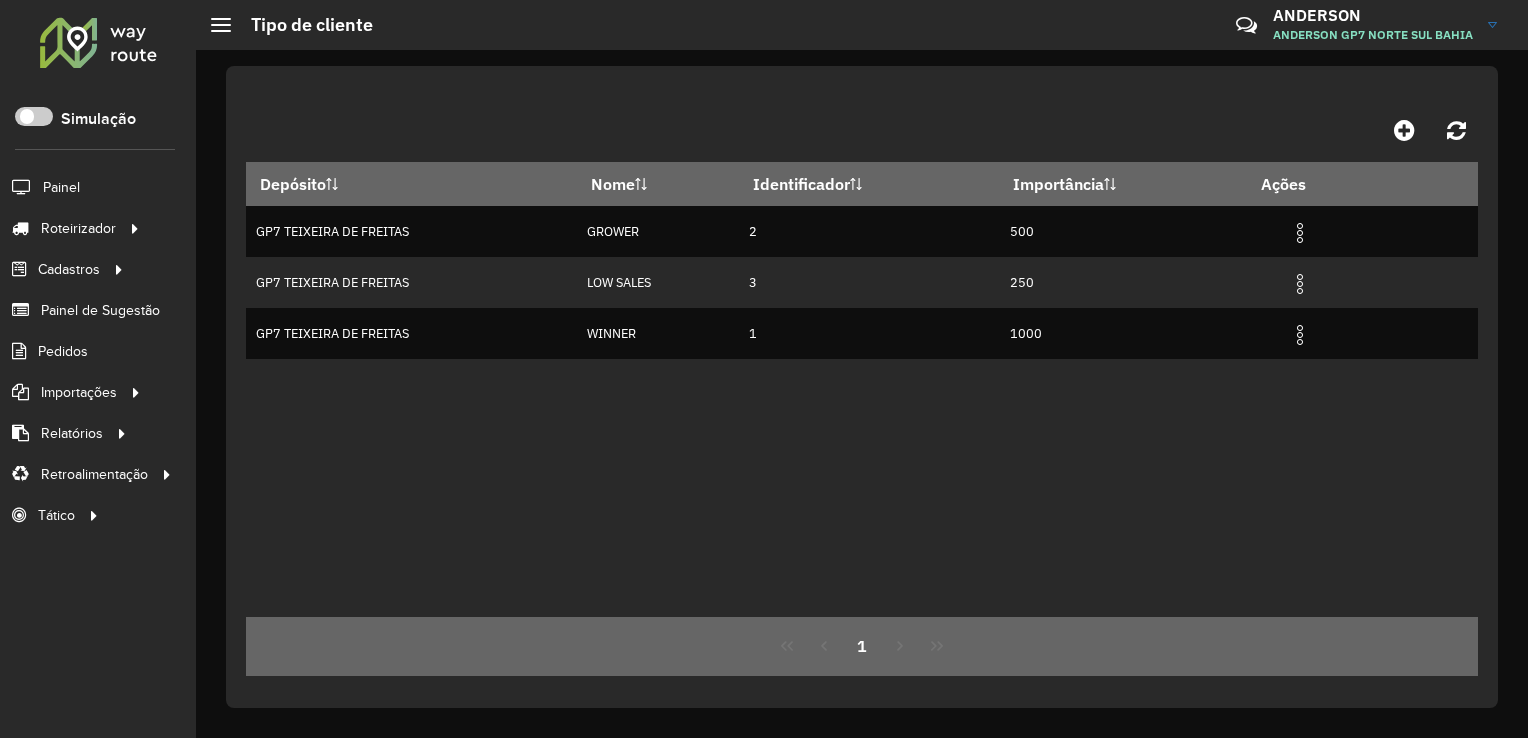 click on "Depósito   Nome   Identificador   Importância   Ações   GP7 TEIXEIRA DE FREITAS   GROWER   2   500   GP7 TEIXEIRA DE FREITAS   LOW SALES   3   250   GP7 TEIXEIRA DE FREITAS   WINNER   1   1000" at bounding box center [862, 389] 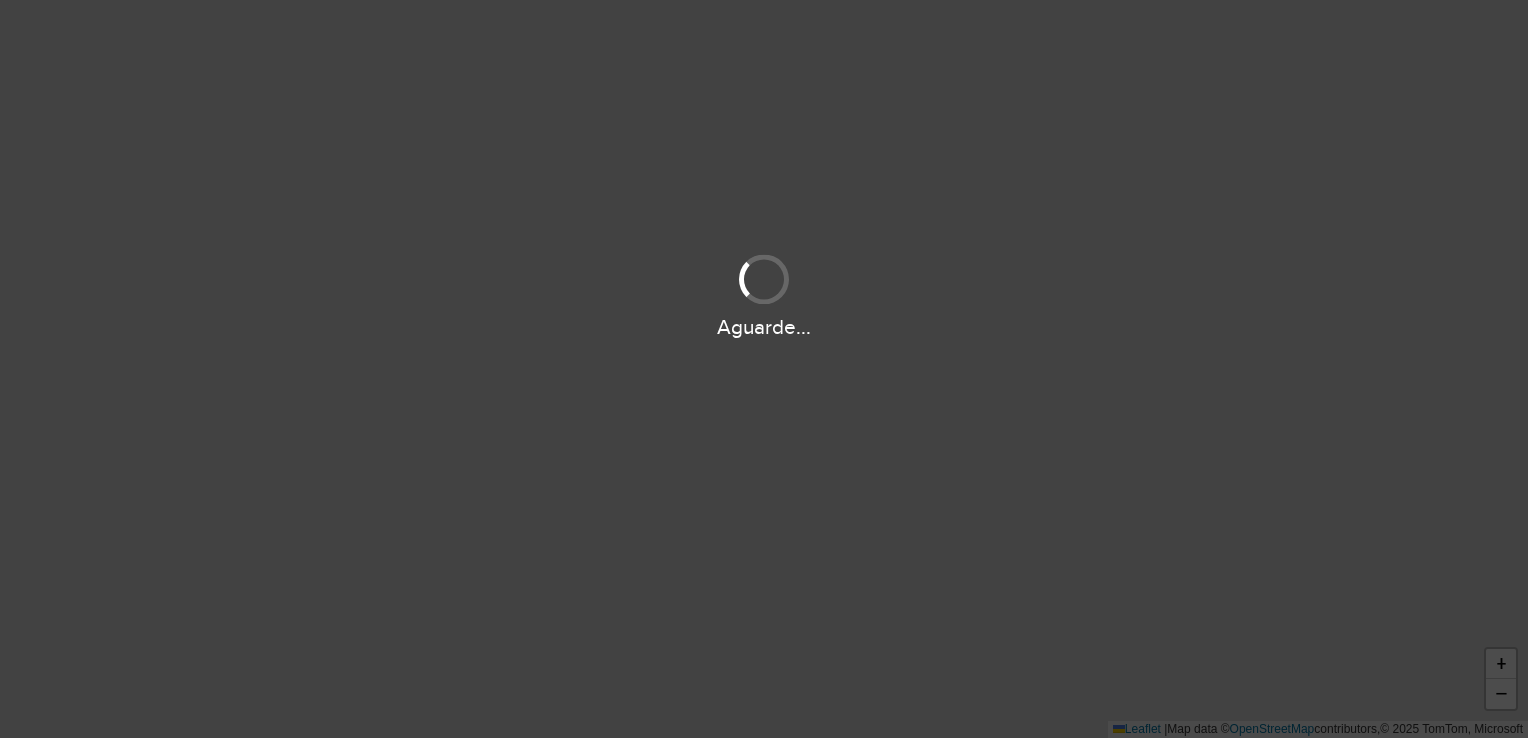scroll, scrollTop: 0, scrollLeft: 0, axis: both 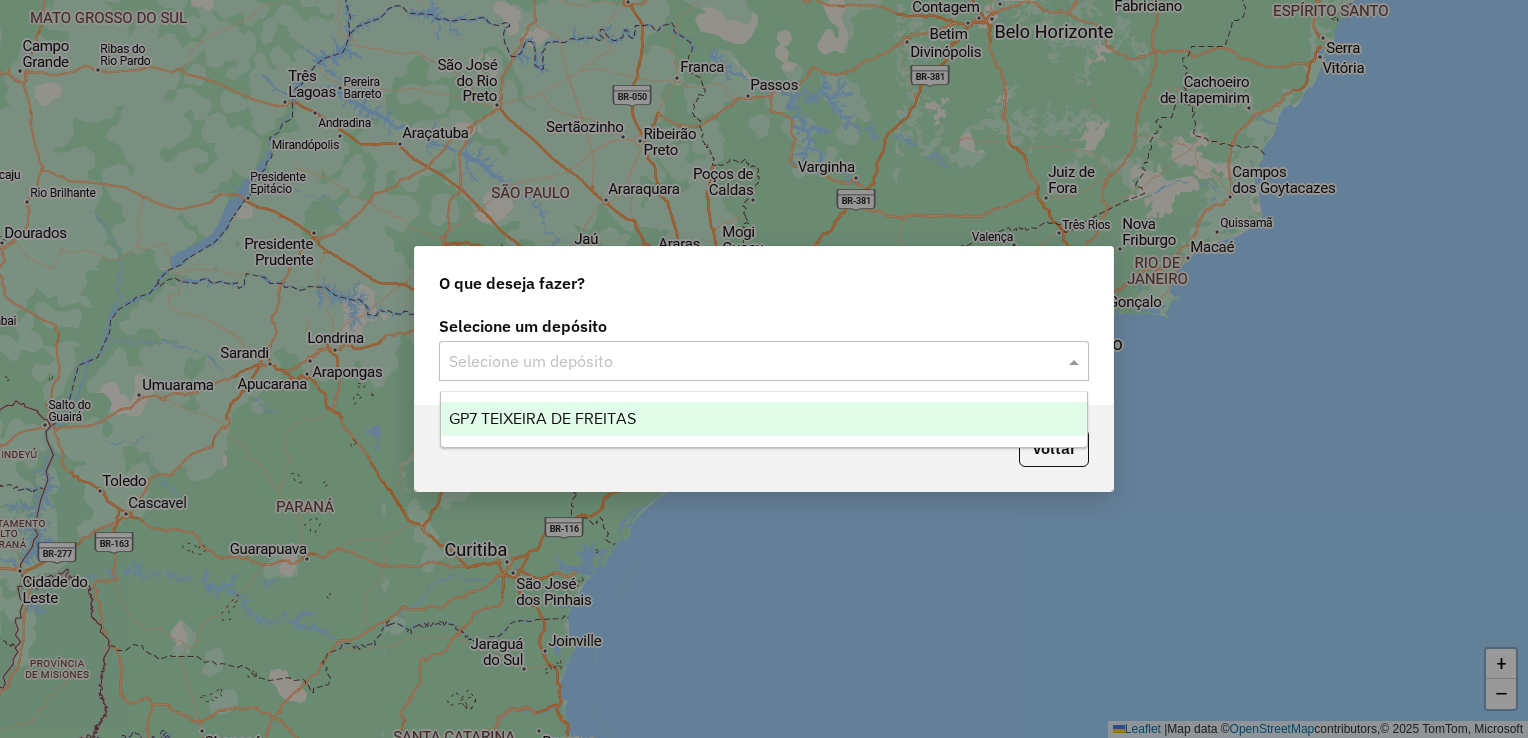 click 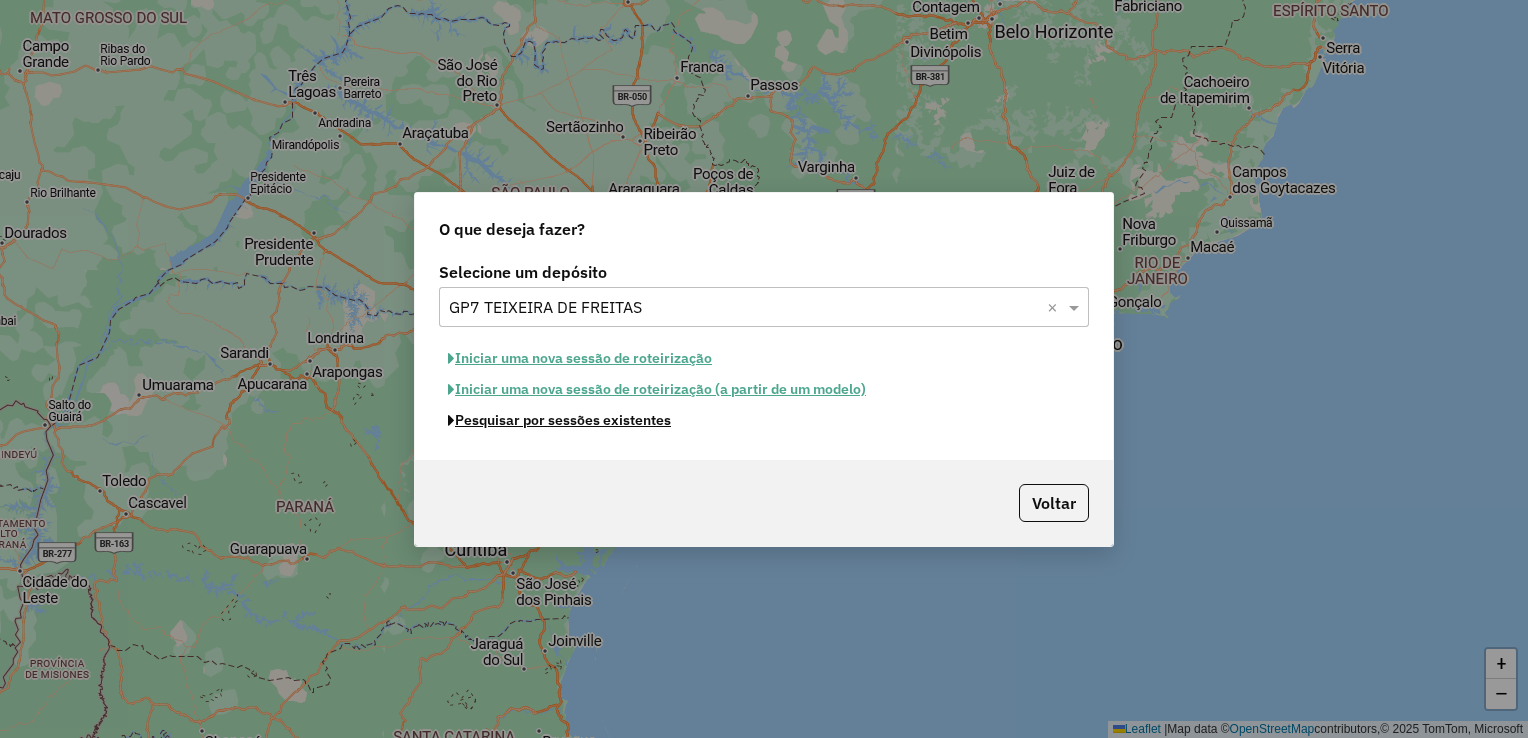 click on "Pesquisar por sessões existentes" 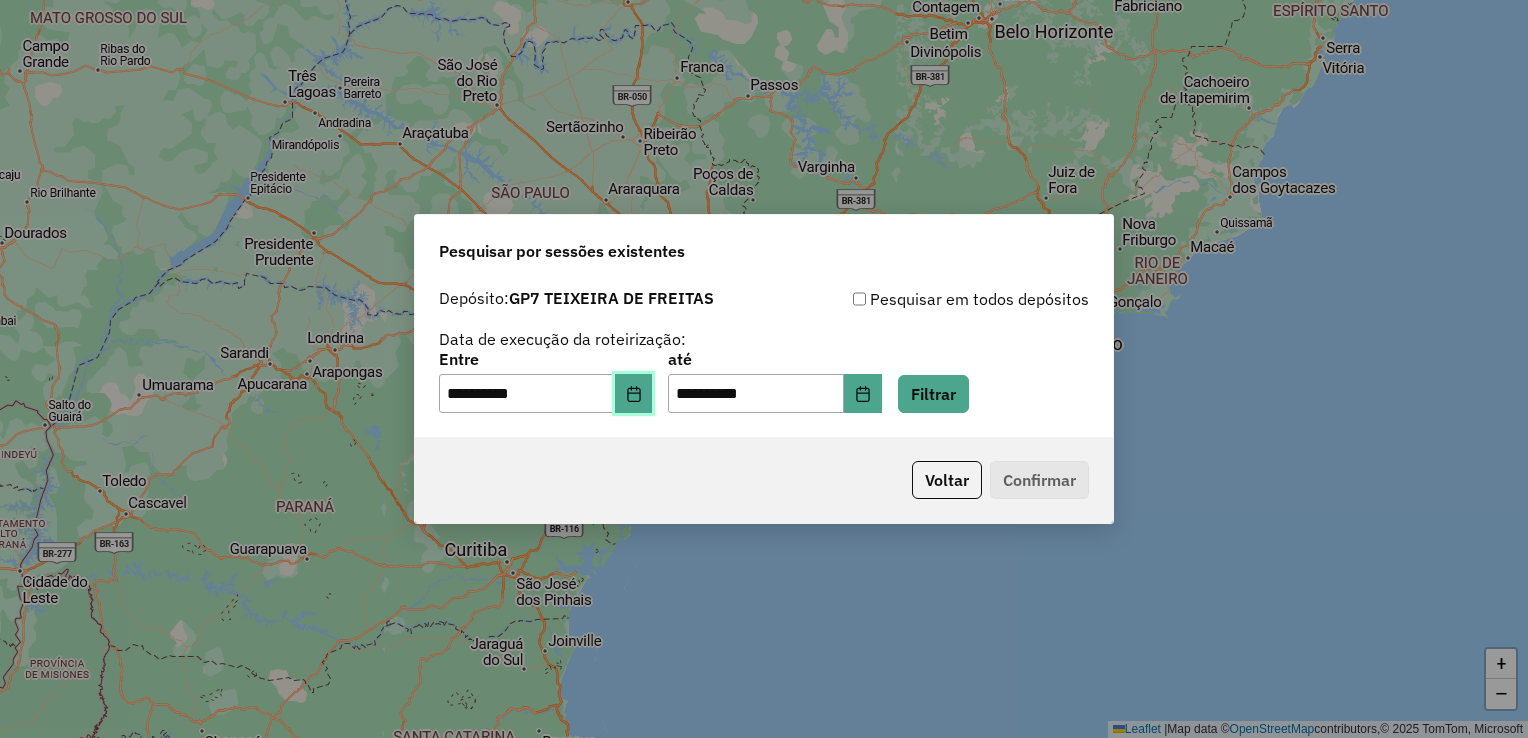 click at bounding box center (634, 394) 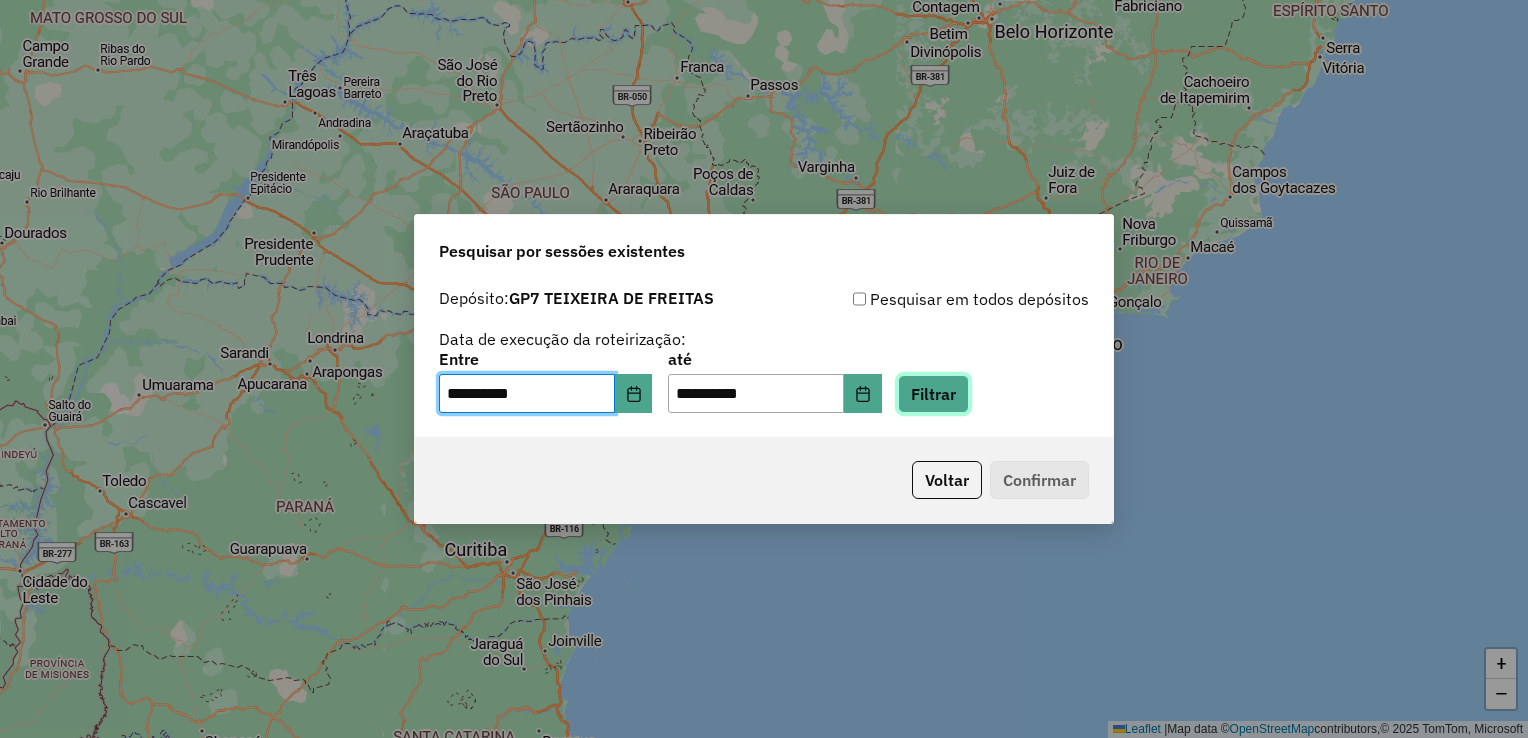 click on "Filtrar" 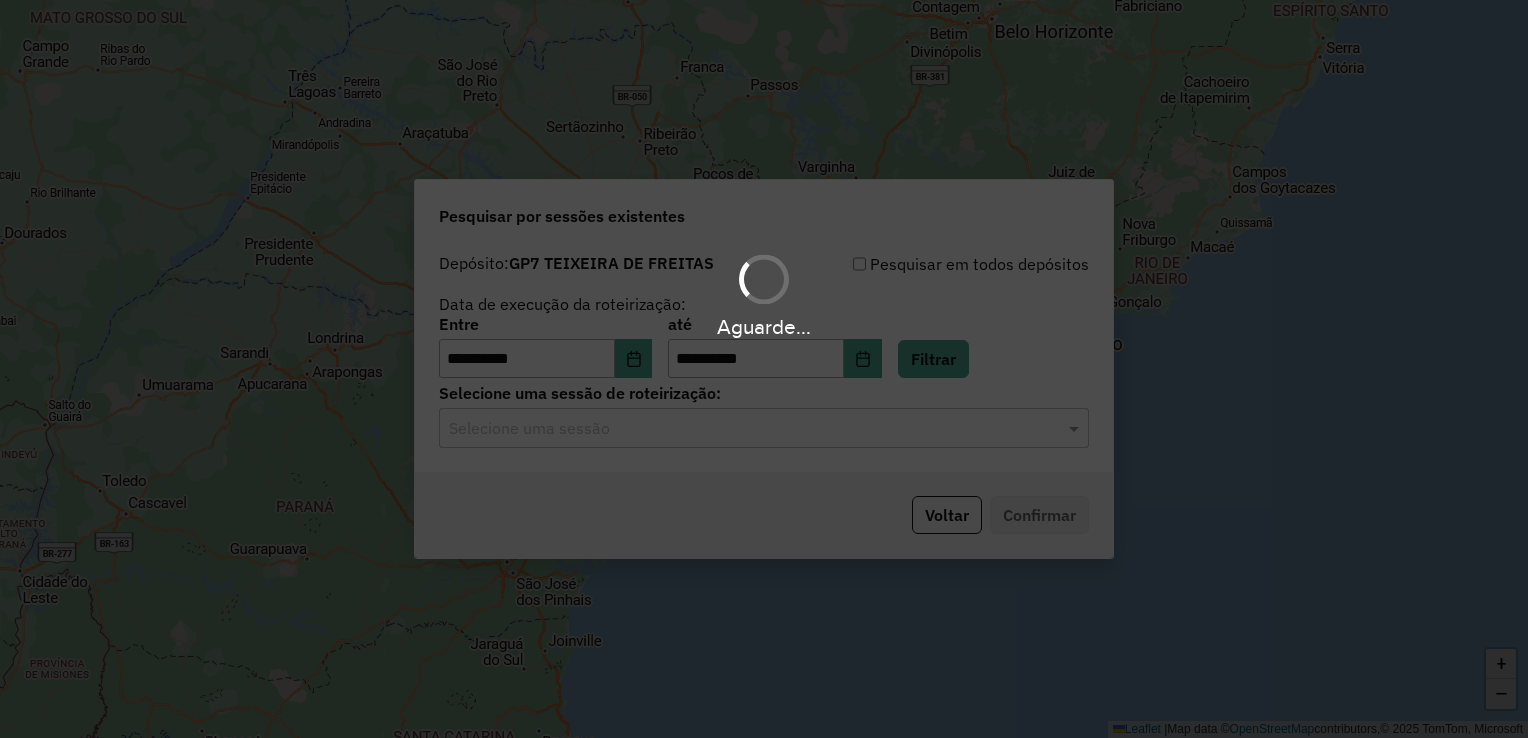 click on "Aguarde..." at bounding box center [764, 369] 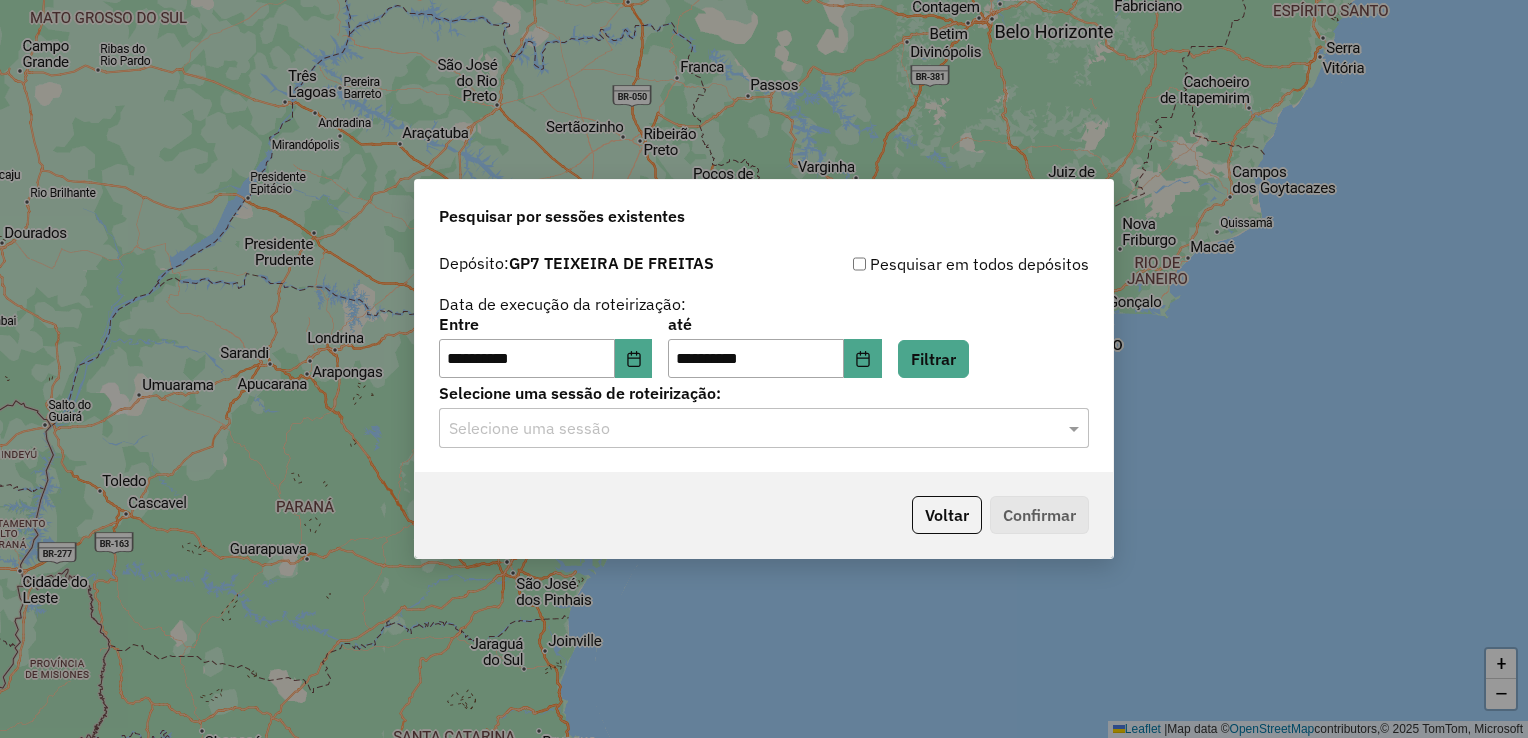 click 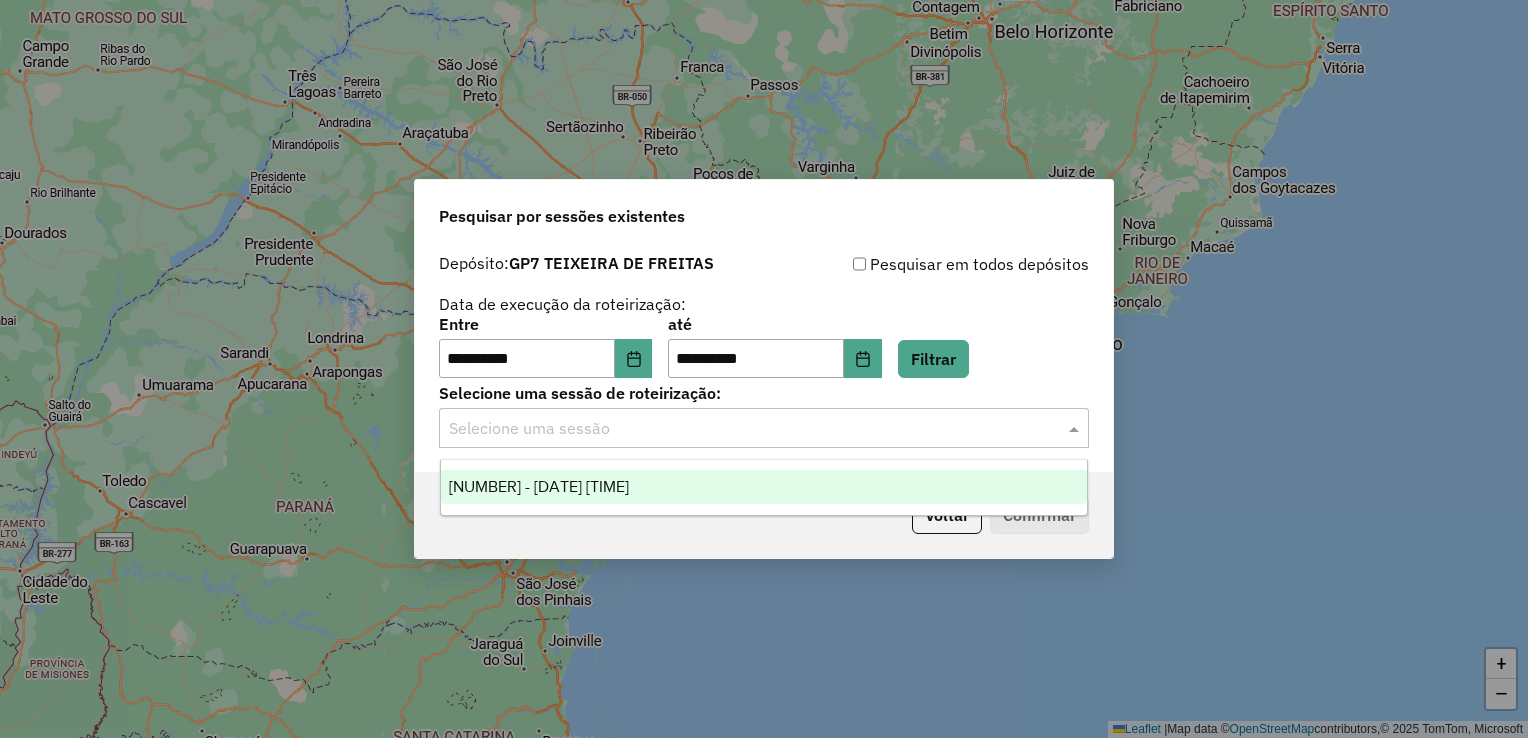 click on "975616 - 06/08/2025 18:46" at bounding box center (539, 486) 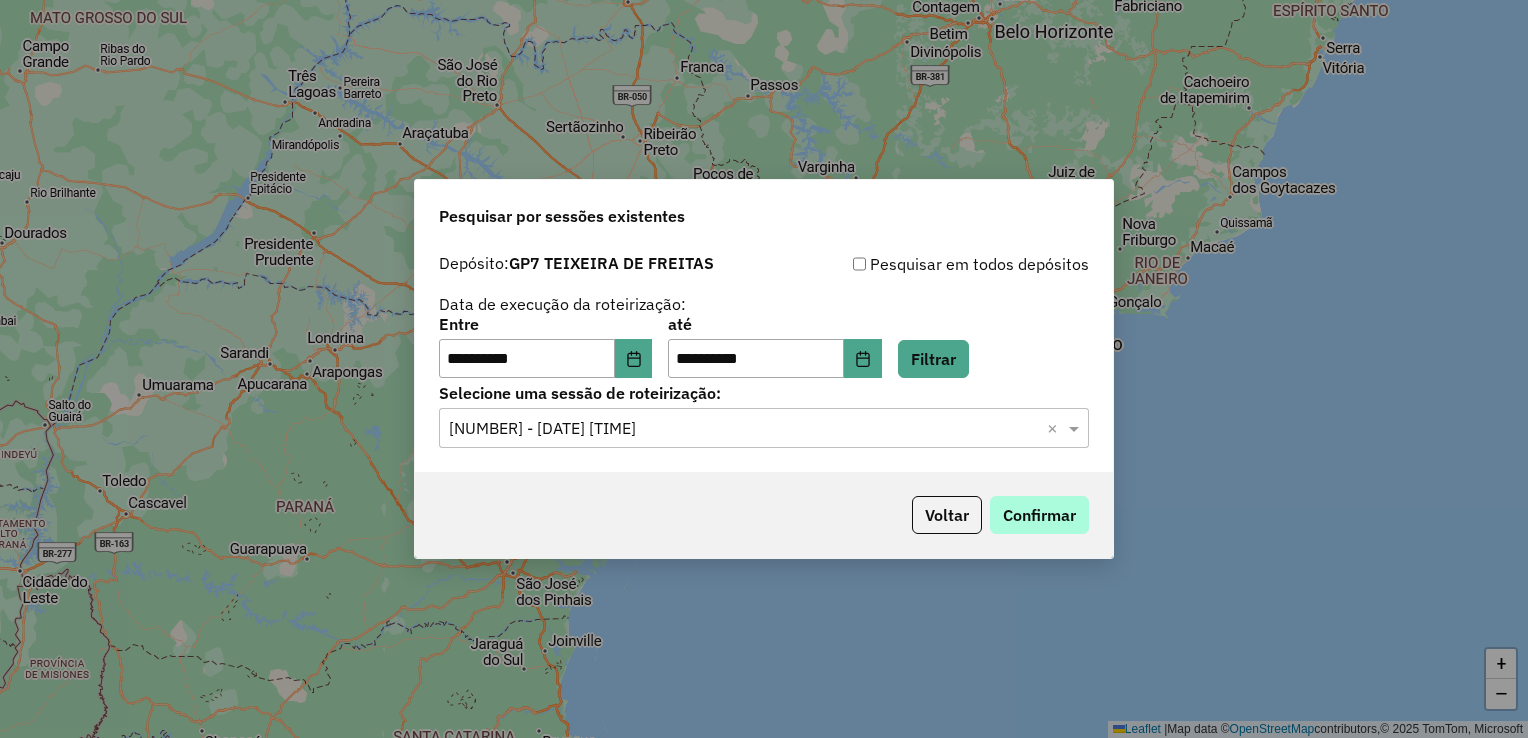 click on "Voltar   Confirmar" 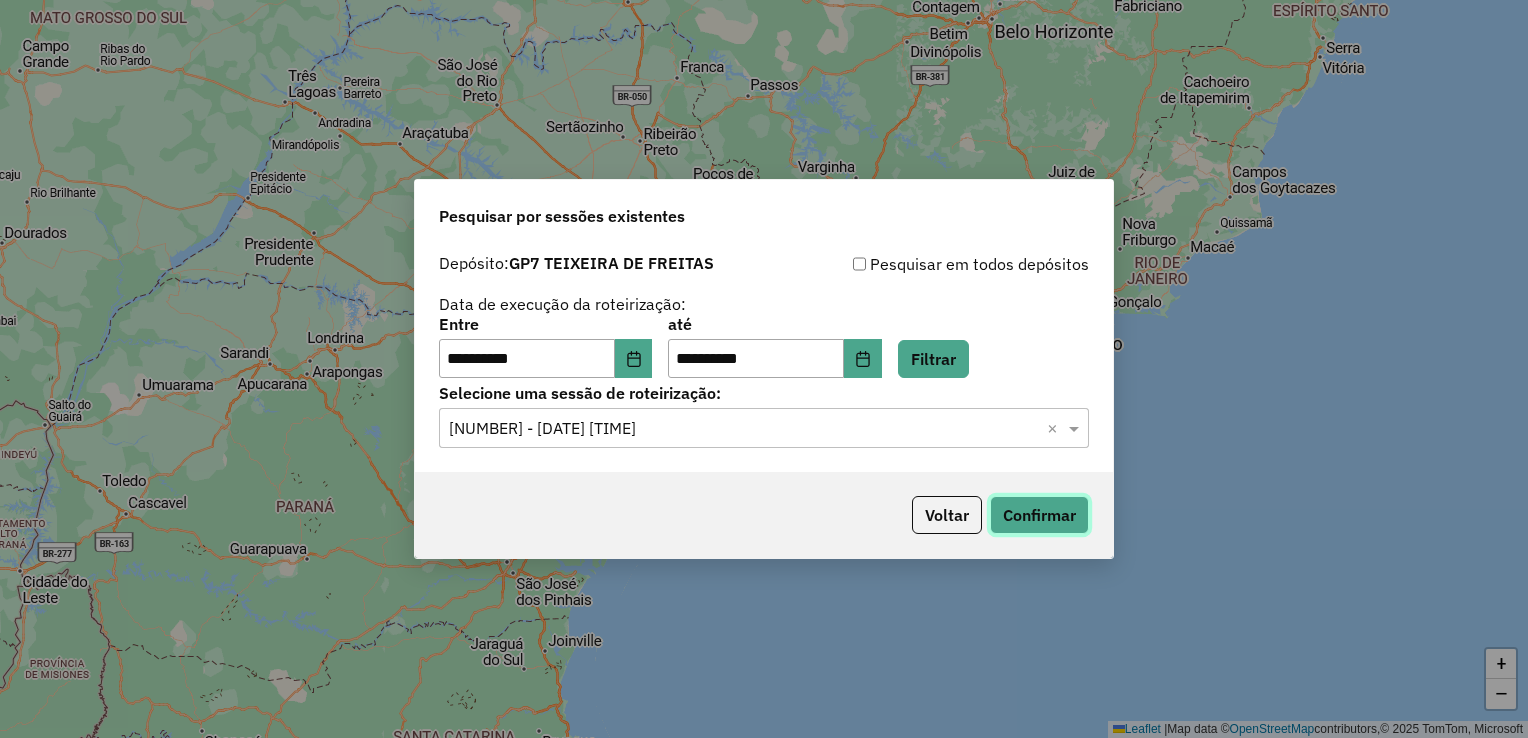 click on "Confirmar" 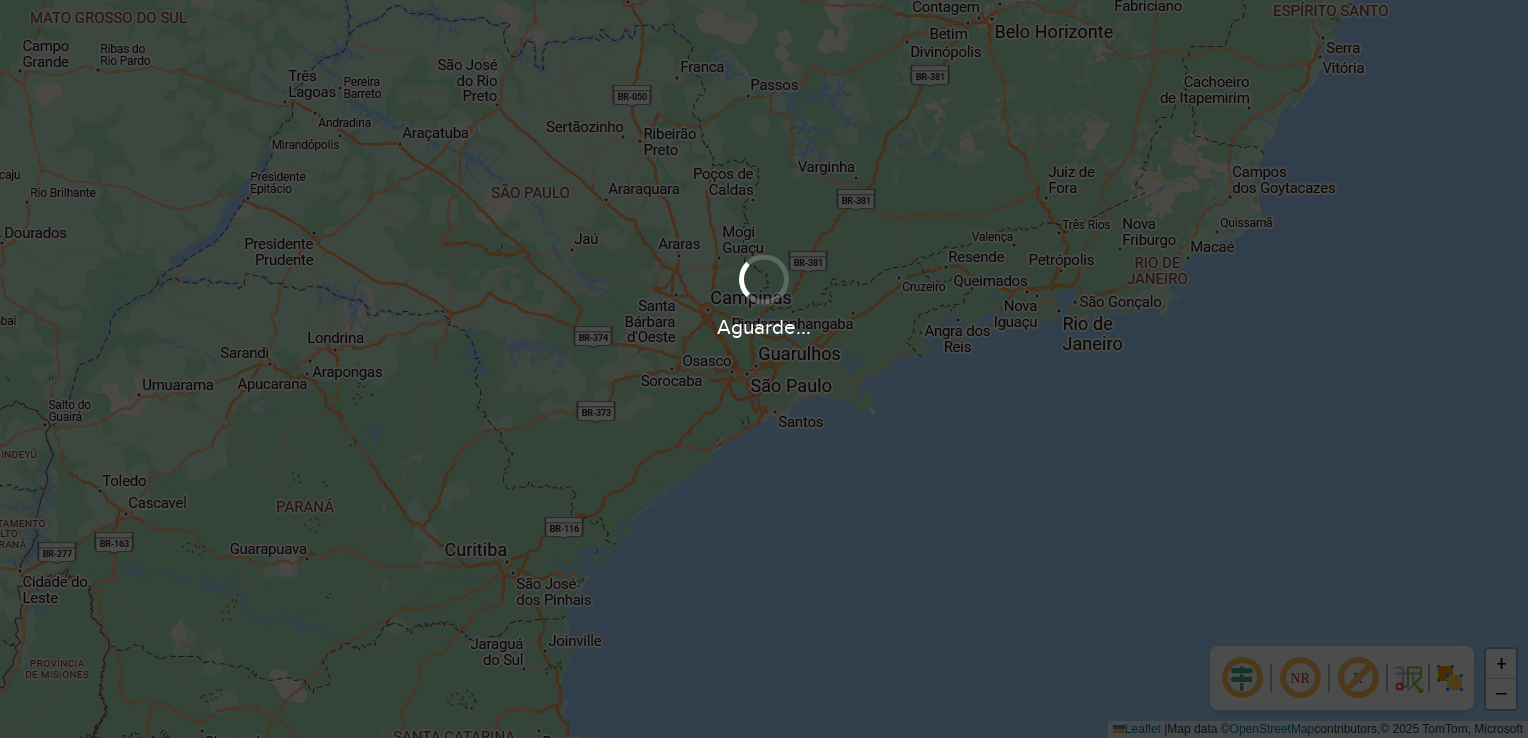 scroll, scrollTop: 0, scrollLeft: 0, axis: both 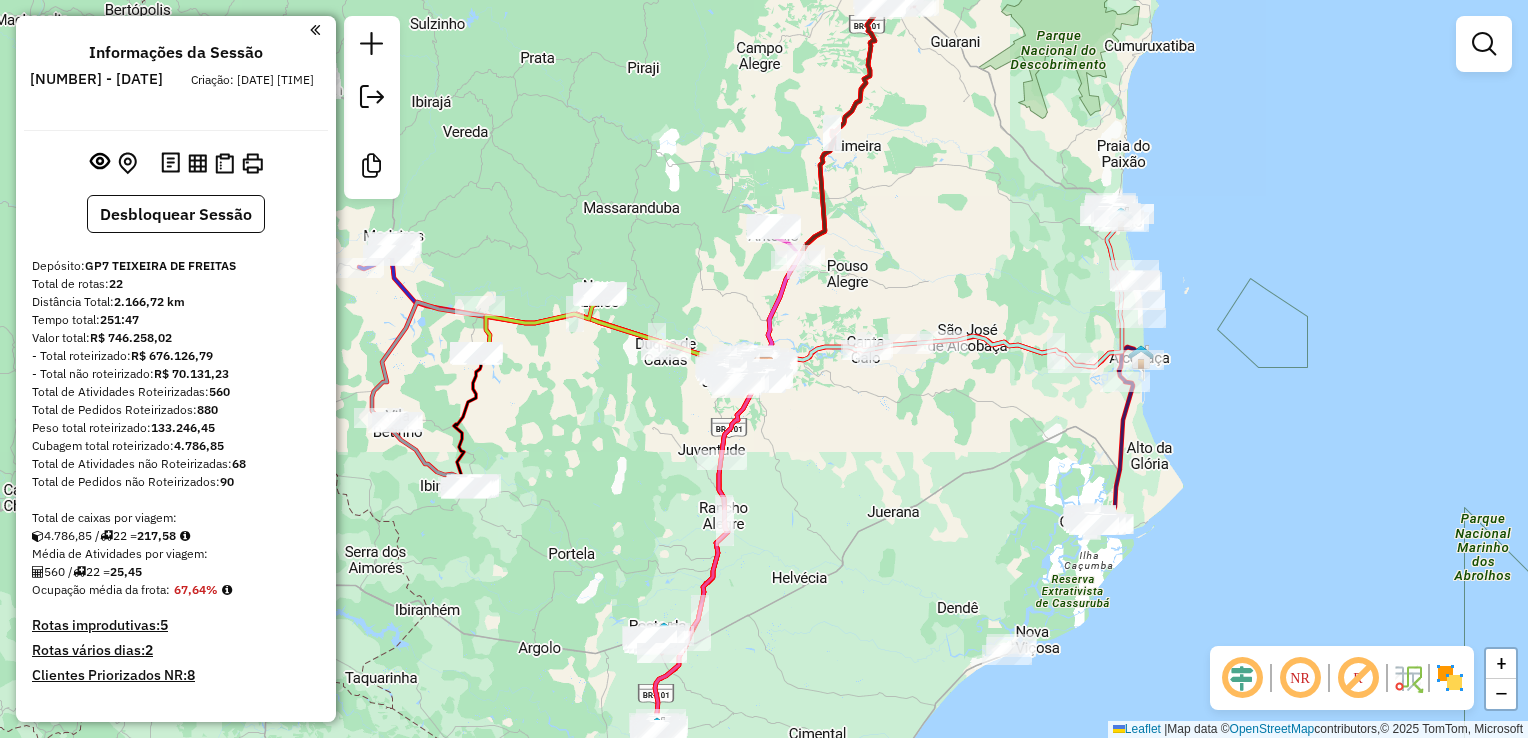 drag, startPoint x: 875, startPoint y: 573, endPoint x: 880, endPoint y: 531, distance: 42.296574 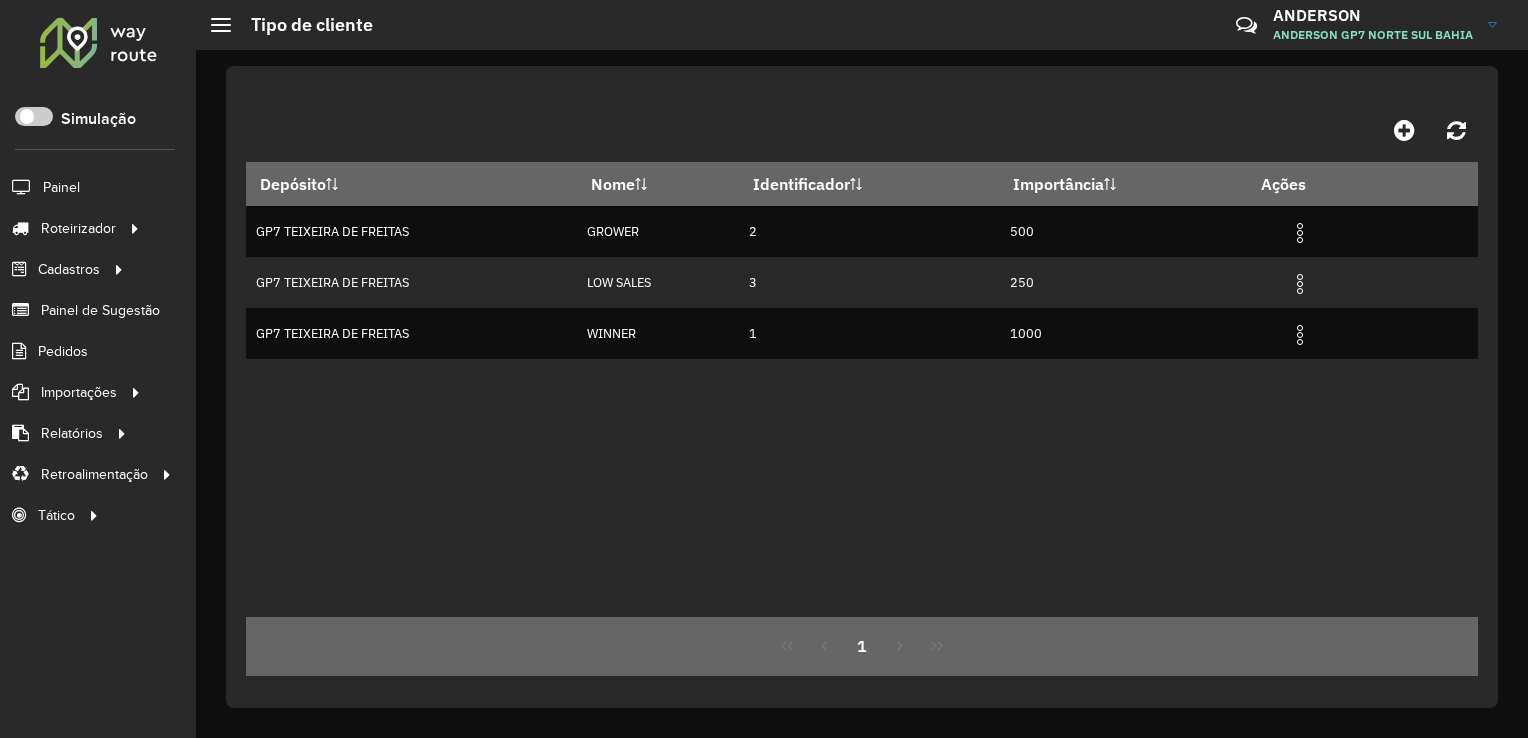 scroll, scrollTop: 0, scrollLeft: 0, axis: both 